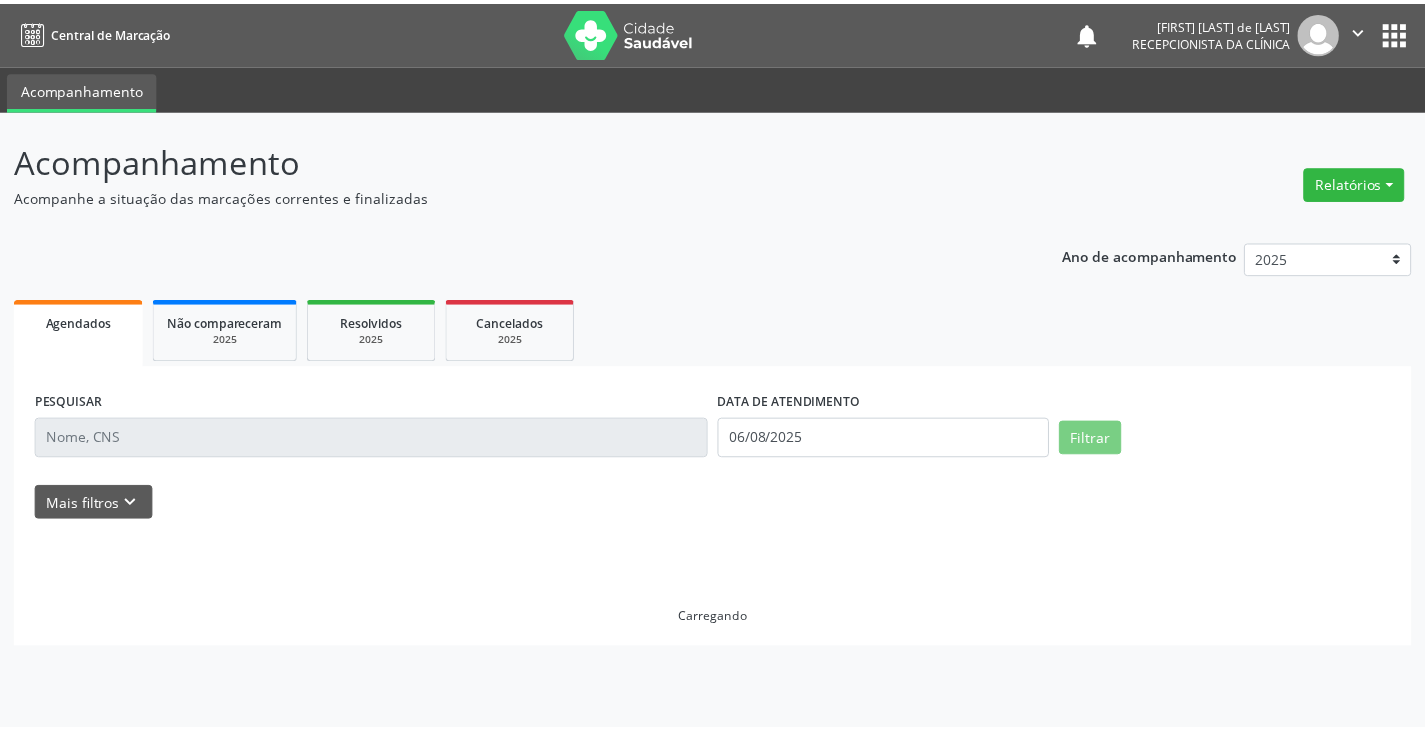 scroll, scrollTop: 0, scrollLeft: 0, axis: both 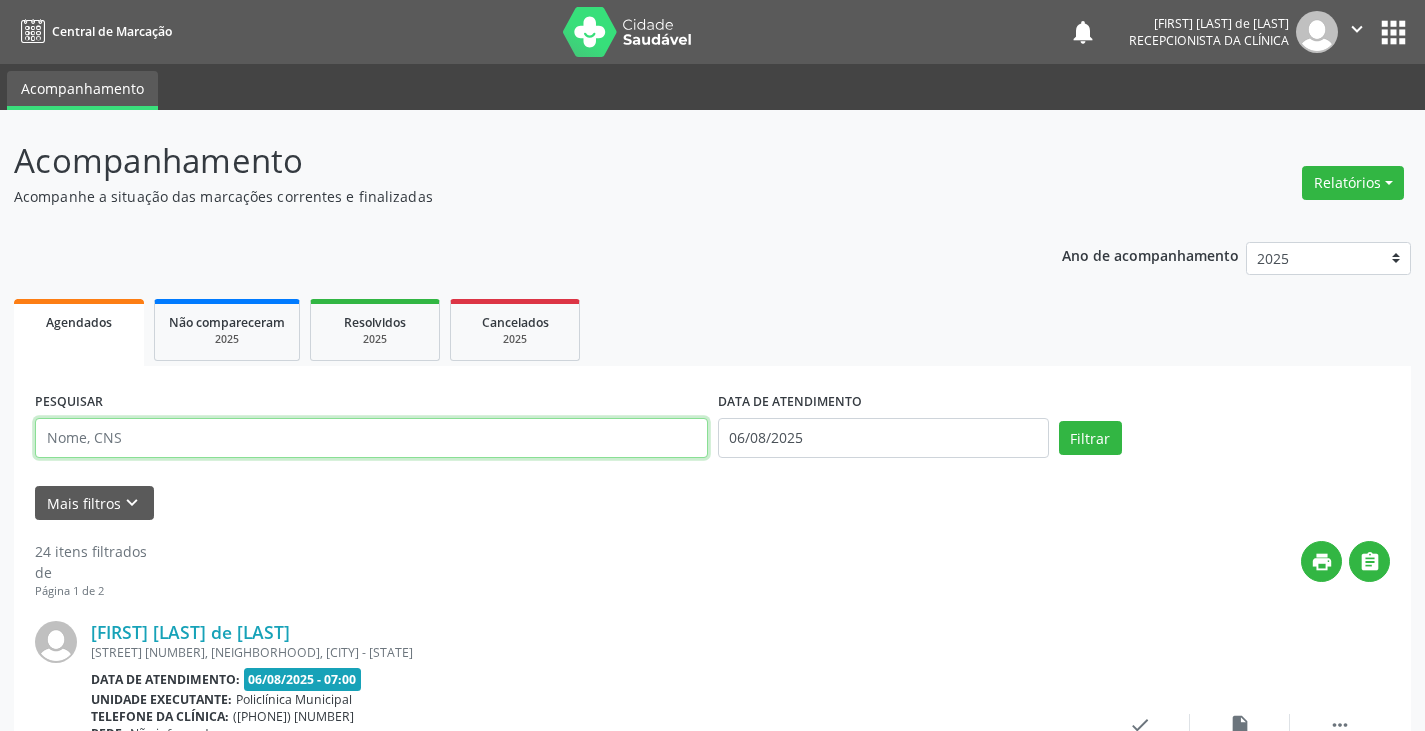 click at bounding box center (371, 438) 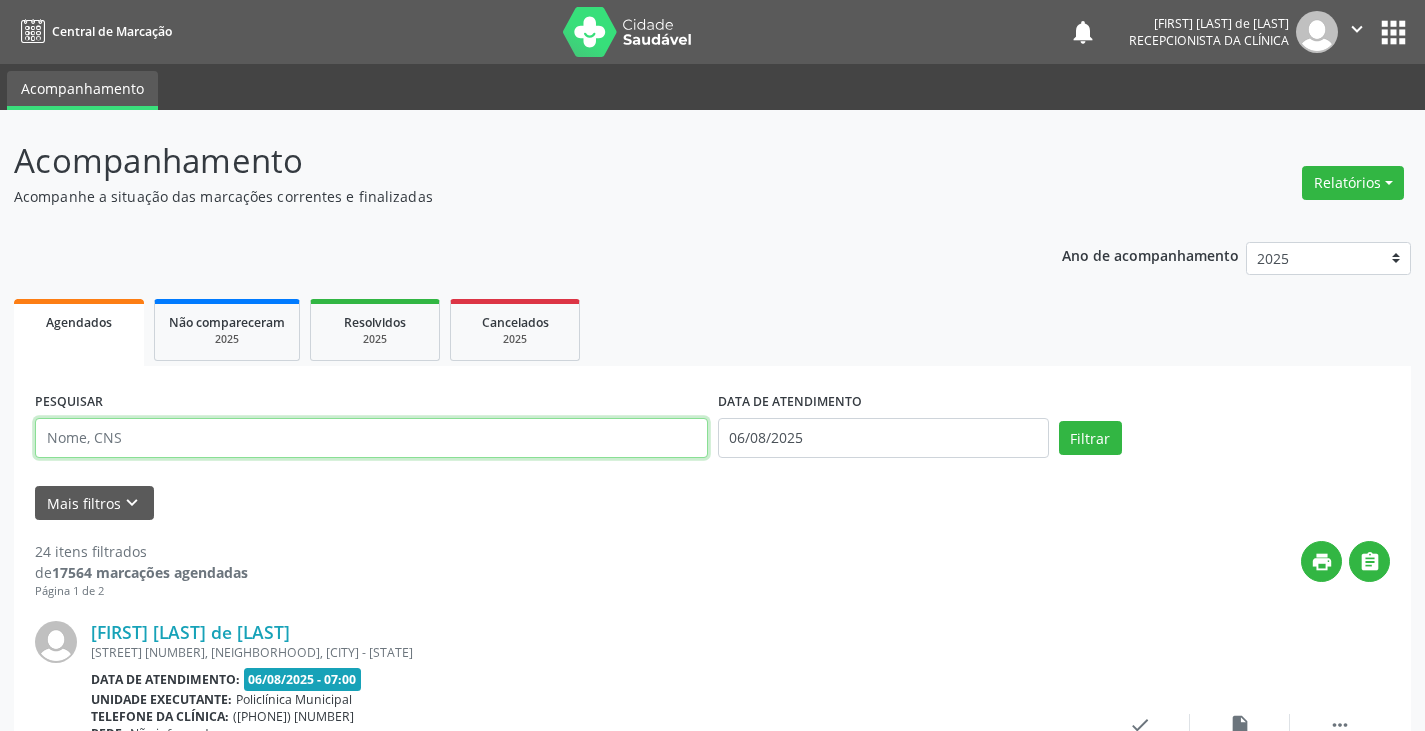 click at bounding box center (371, 438) 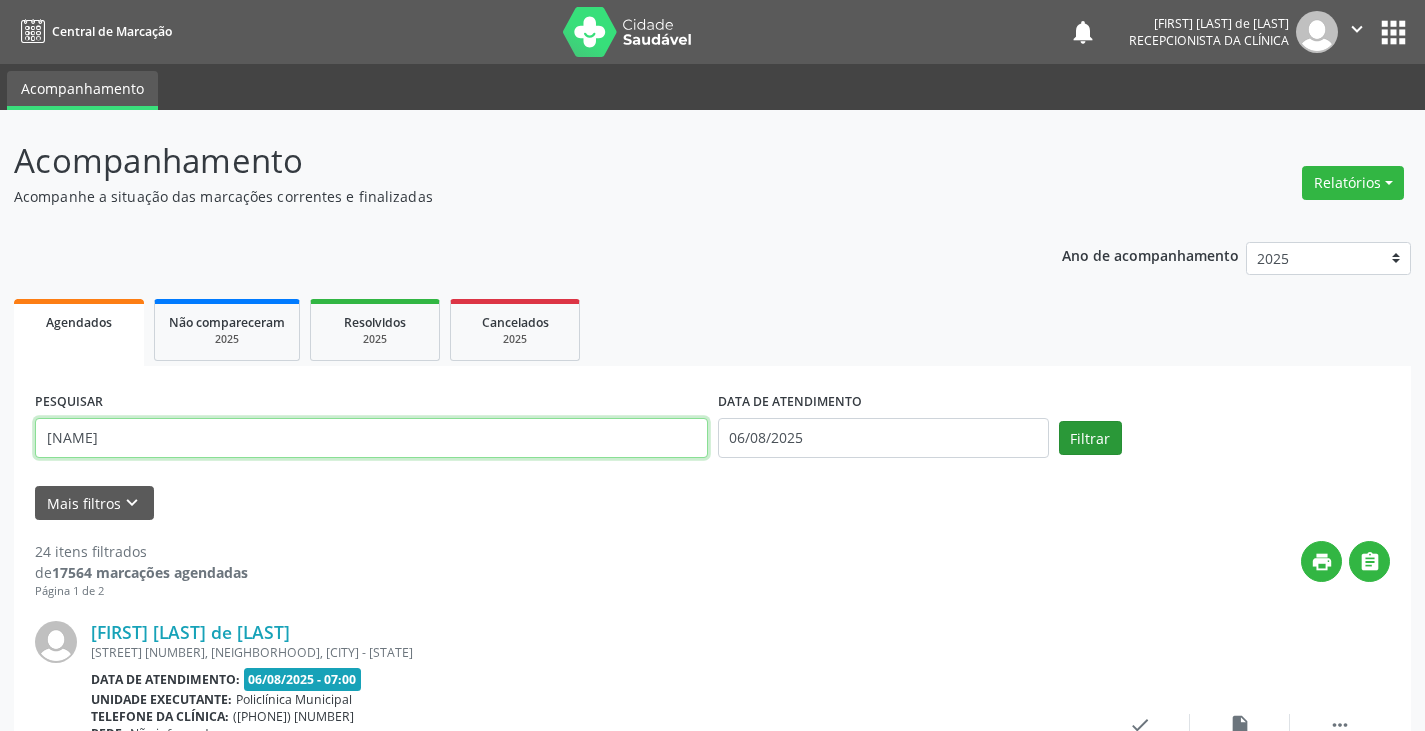 type on "[NAME]" 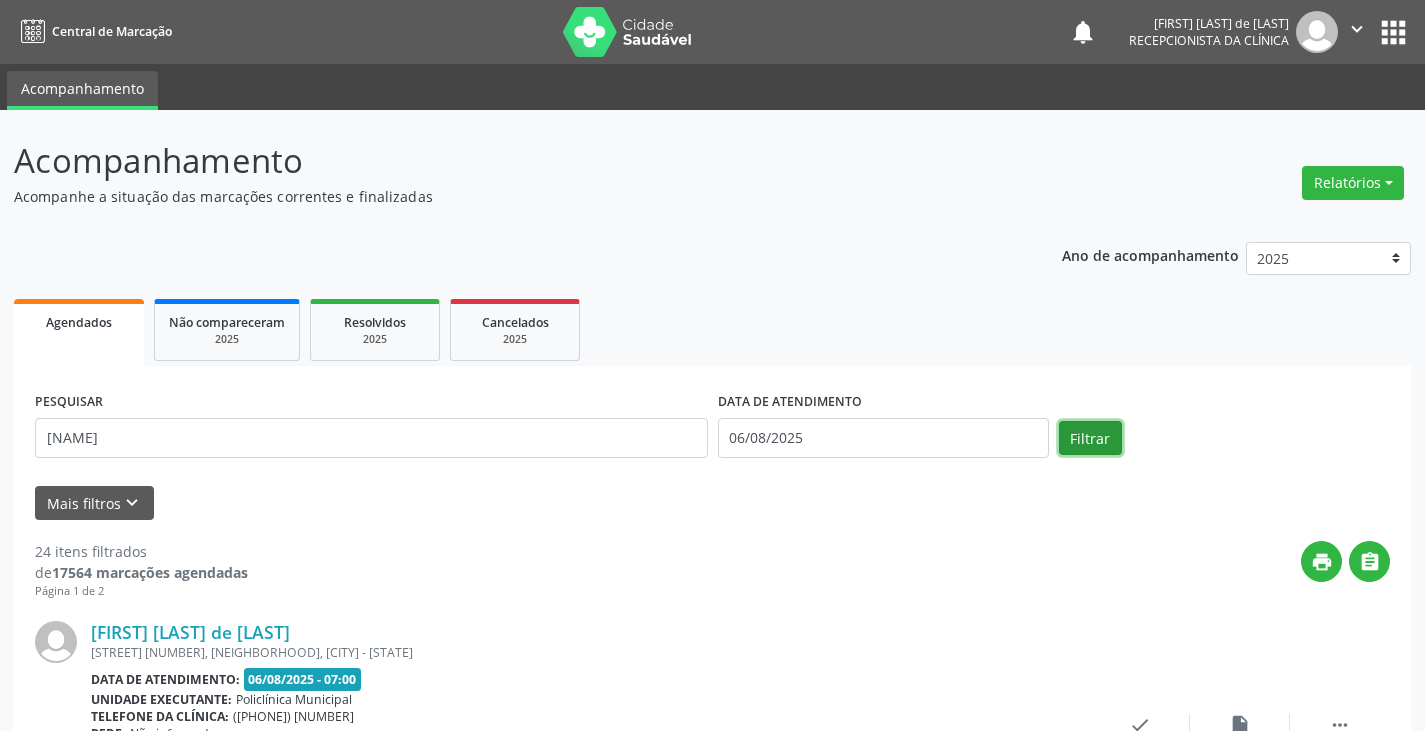 click on "Filtrar" at bounding box center (1090, 438) 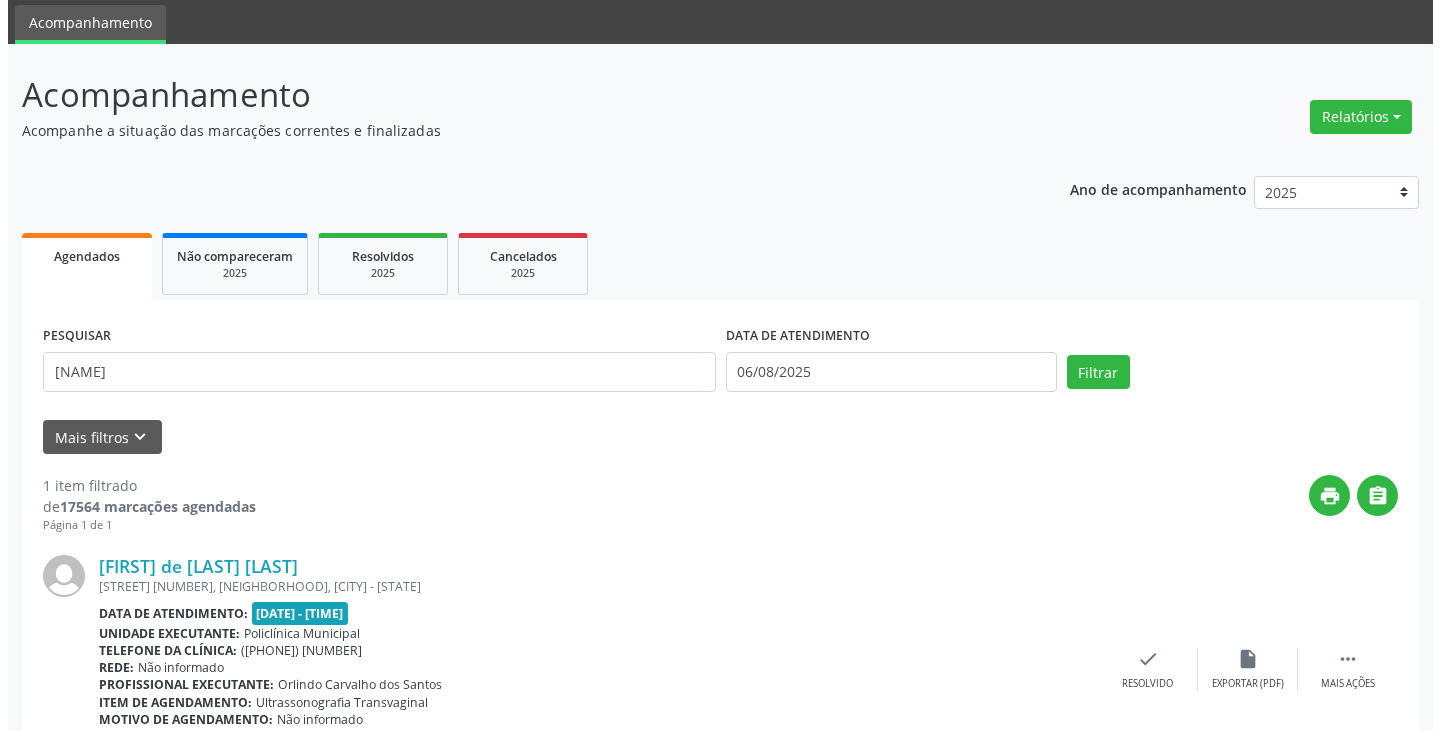 scroll, scrollTop: 100, scrollLeft: 0, axis: vertical 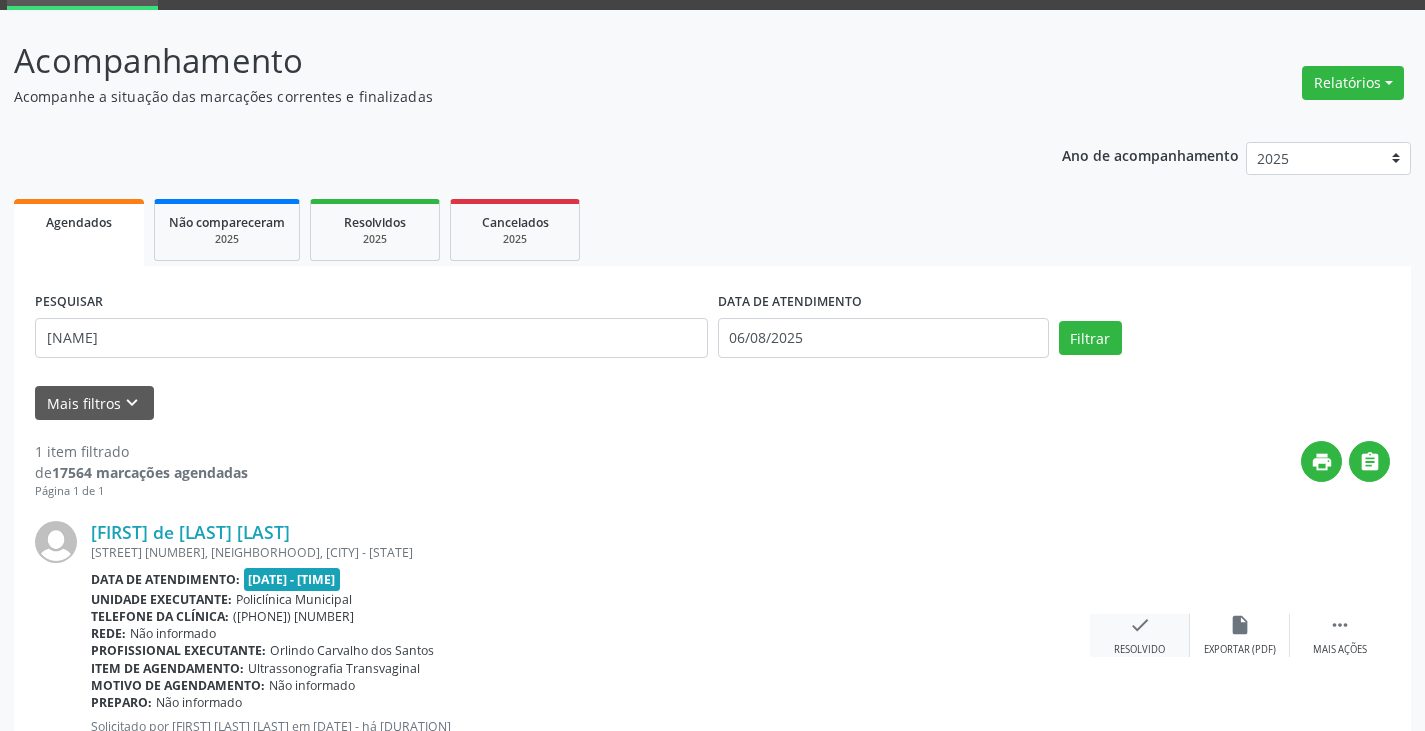 click on "check
Resolvido" at bounding box center [1140, 635] 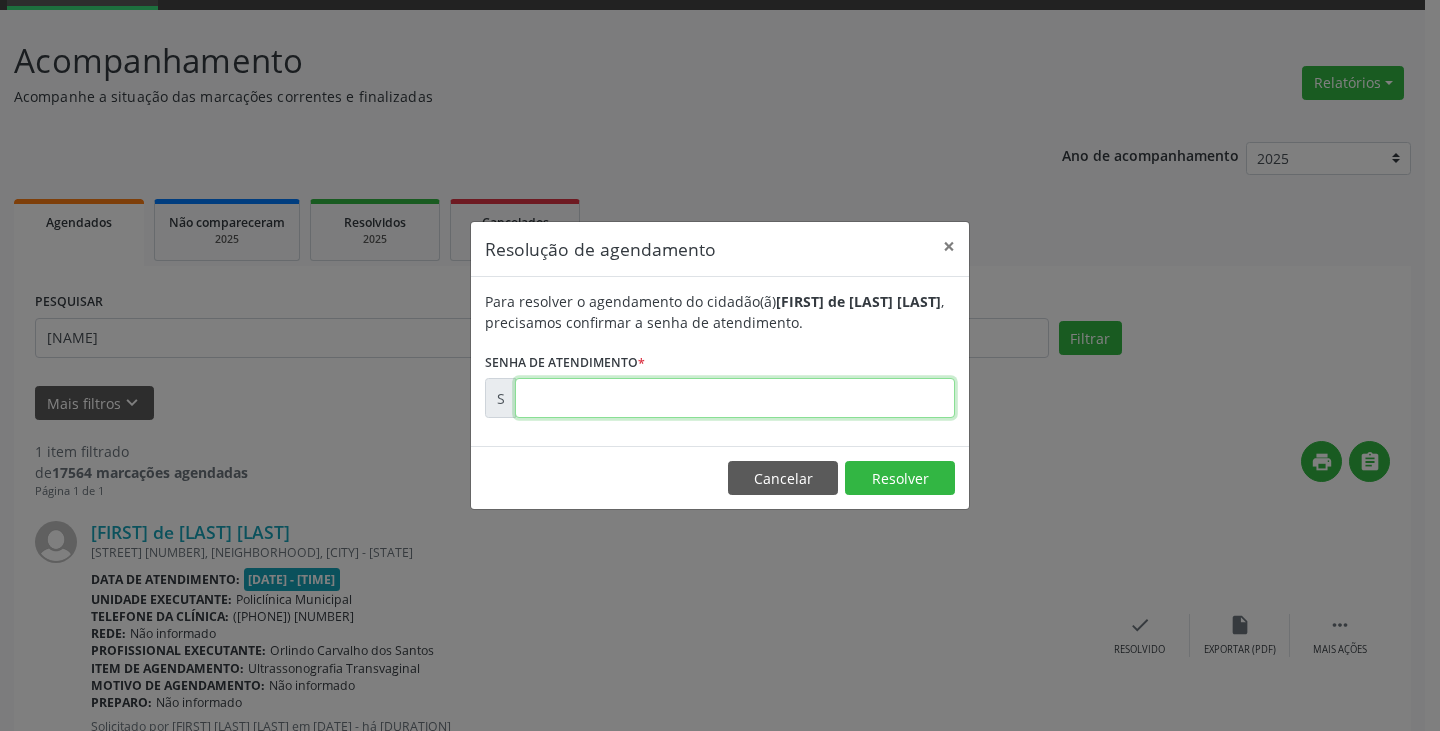 click at bounding box center (735, 398) 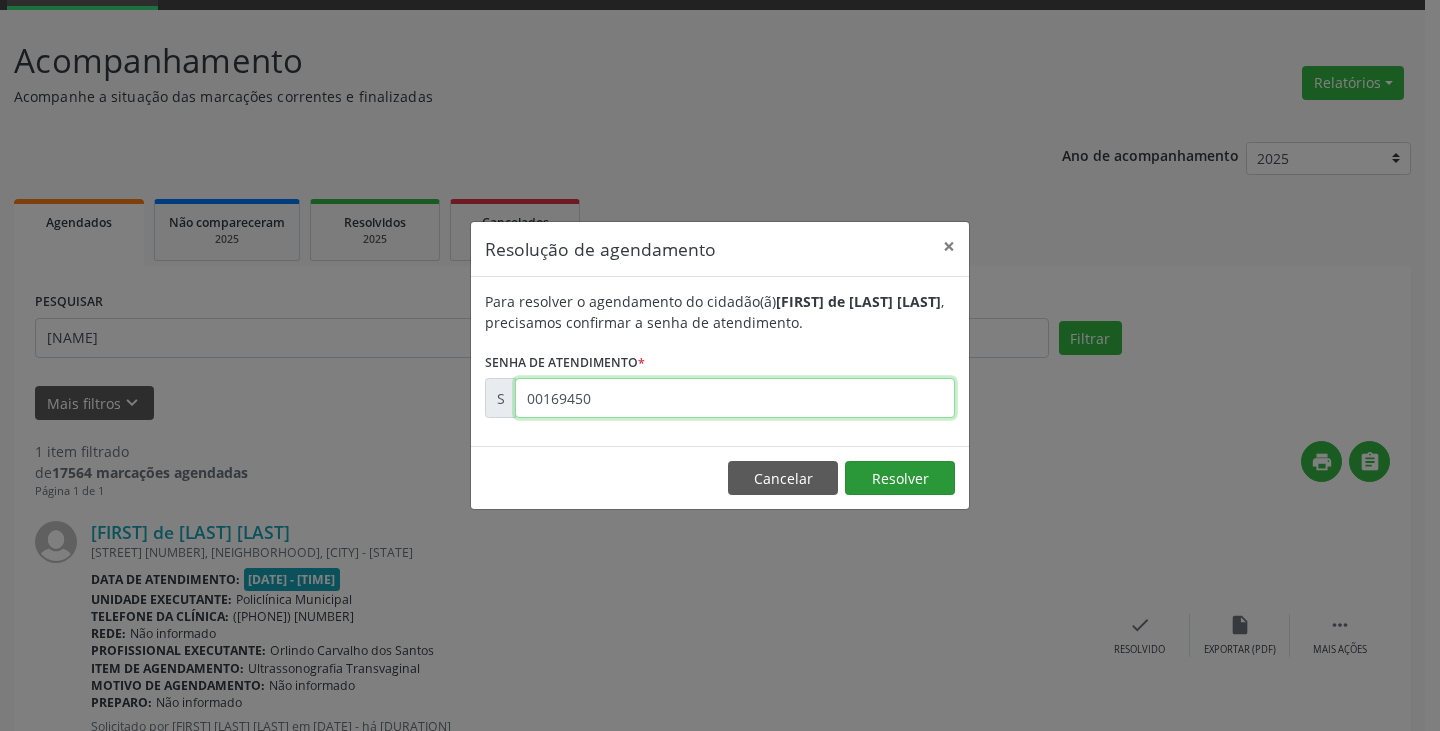 type on "00169450" 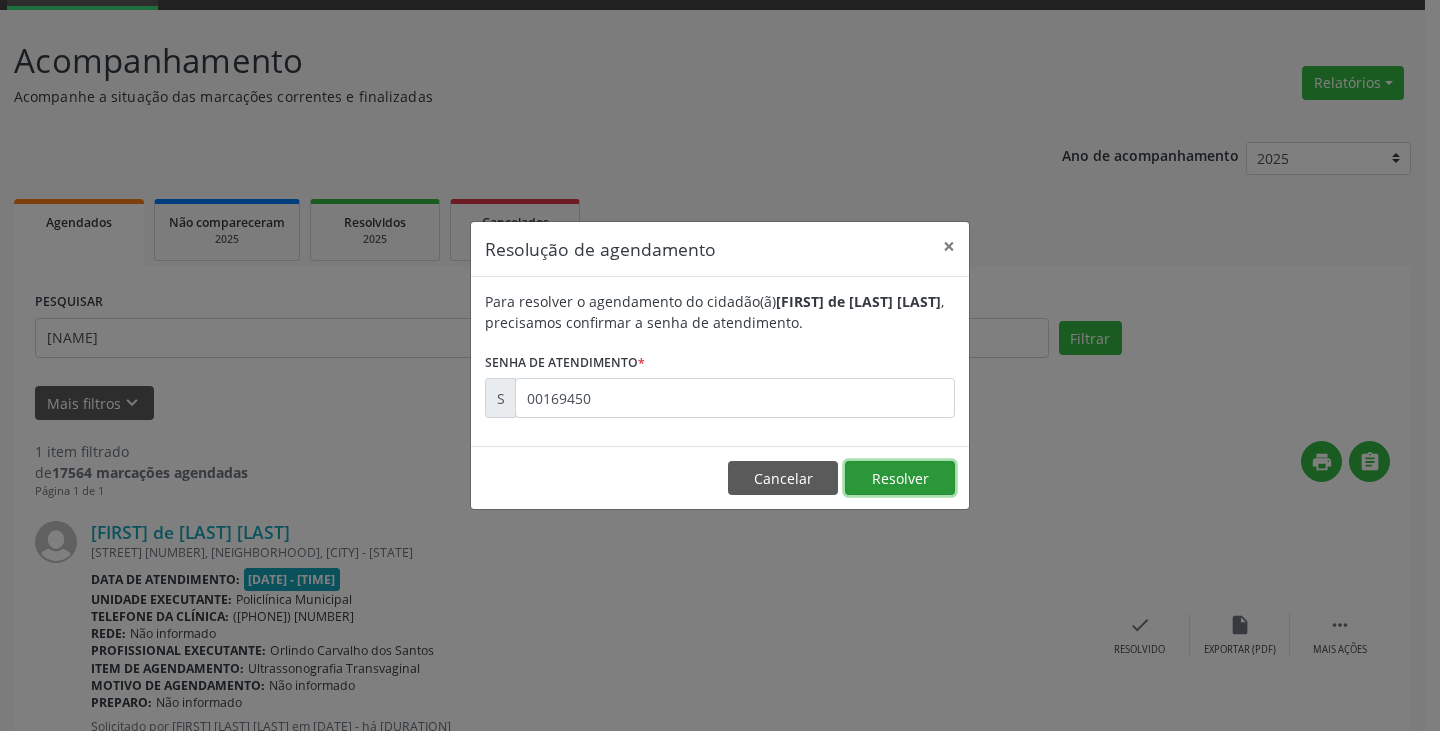 click on "Resolver" at bounding box center (900, 478) 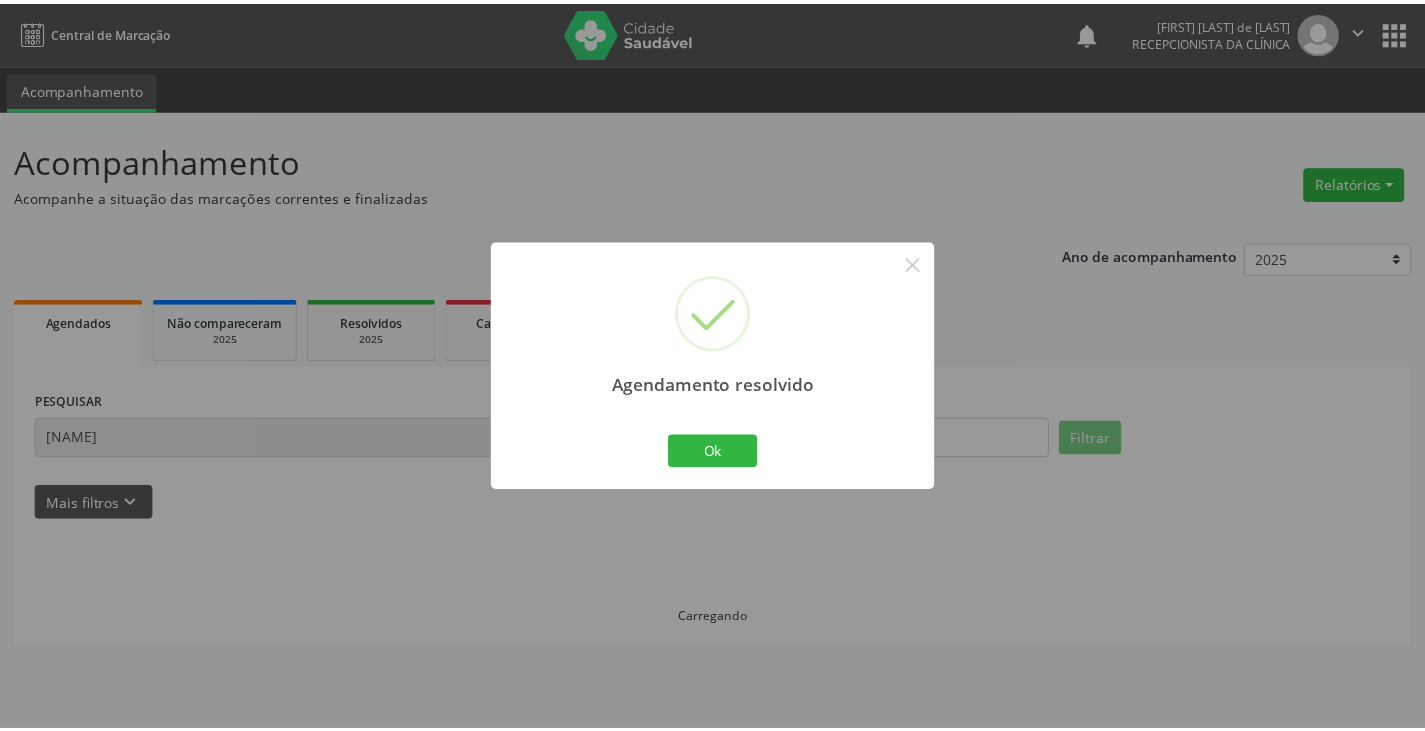 scroll, scrollTop: 0, scrollLeft: 0, axis: both 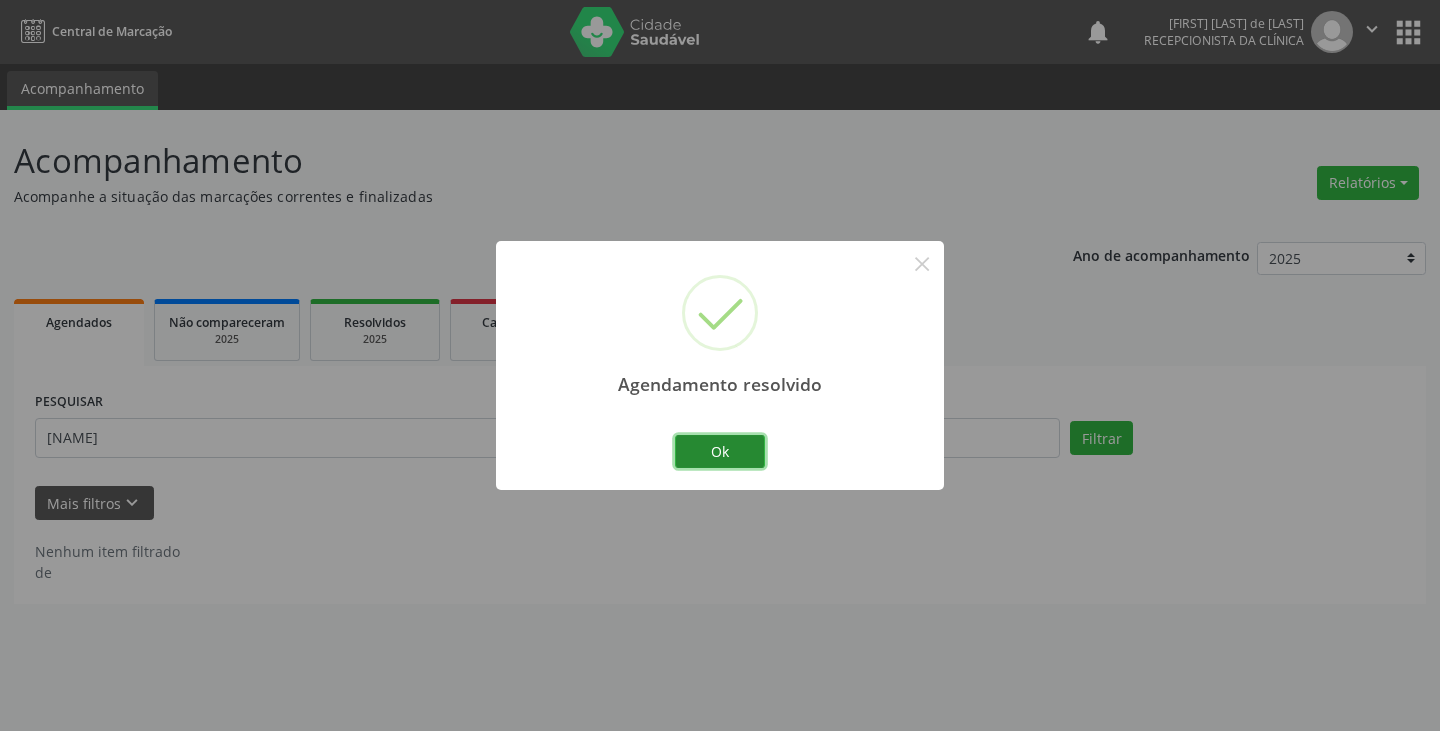 click on "Ok" at bounding box center (720, 452) 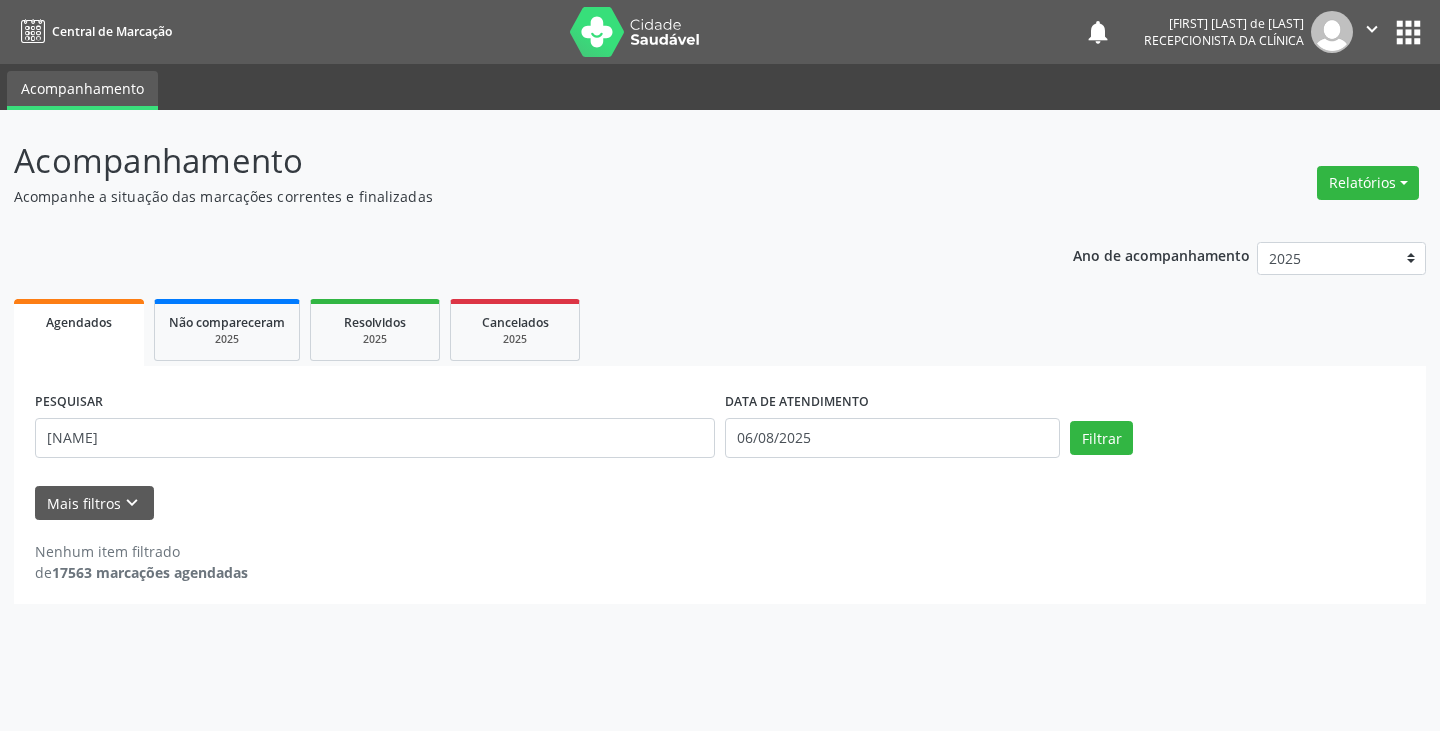 click on "PESQUISAR
[FIRST]" at bounding box center [375, 429] 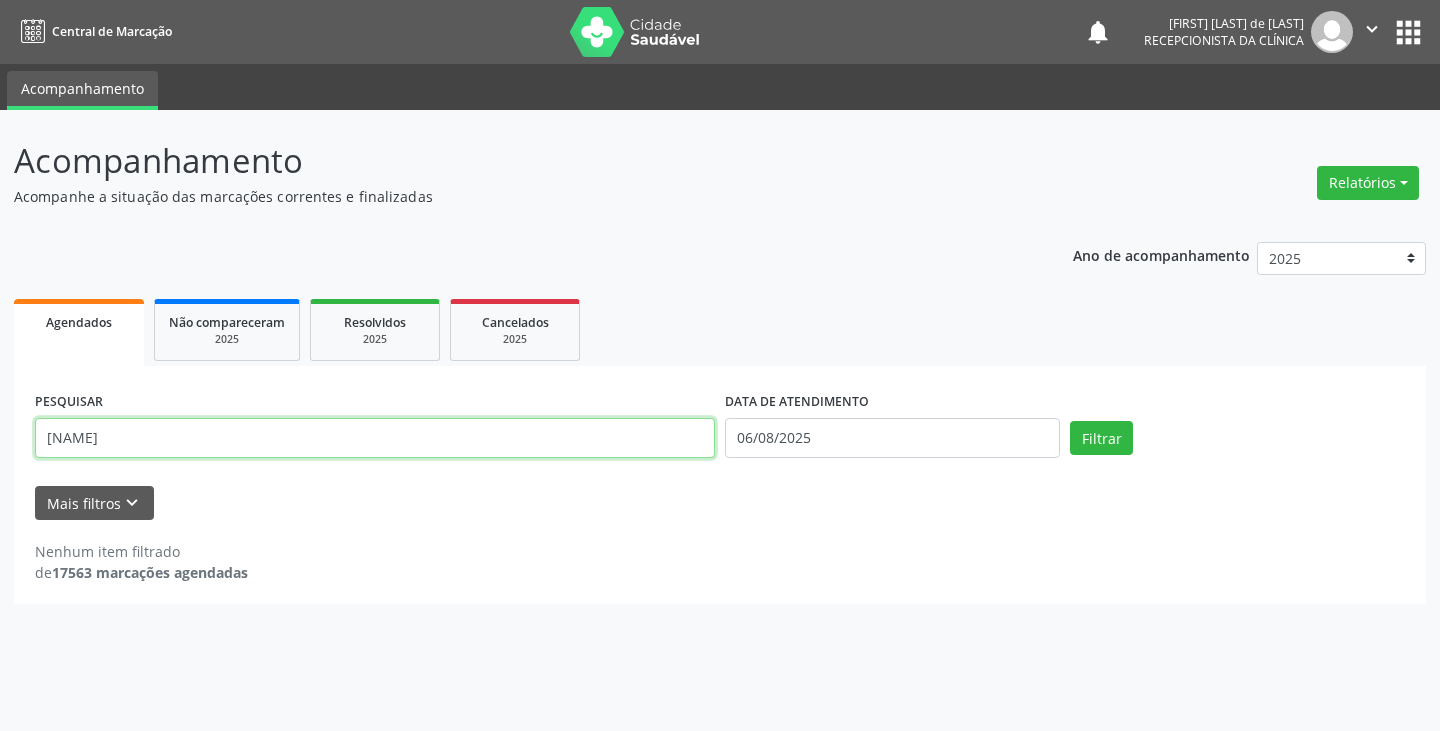 click on "[NAME]" at bounding box center (375, 438) 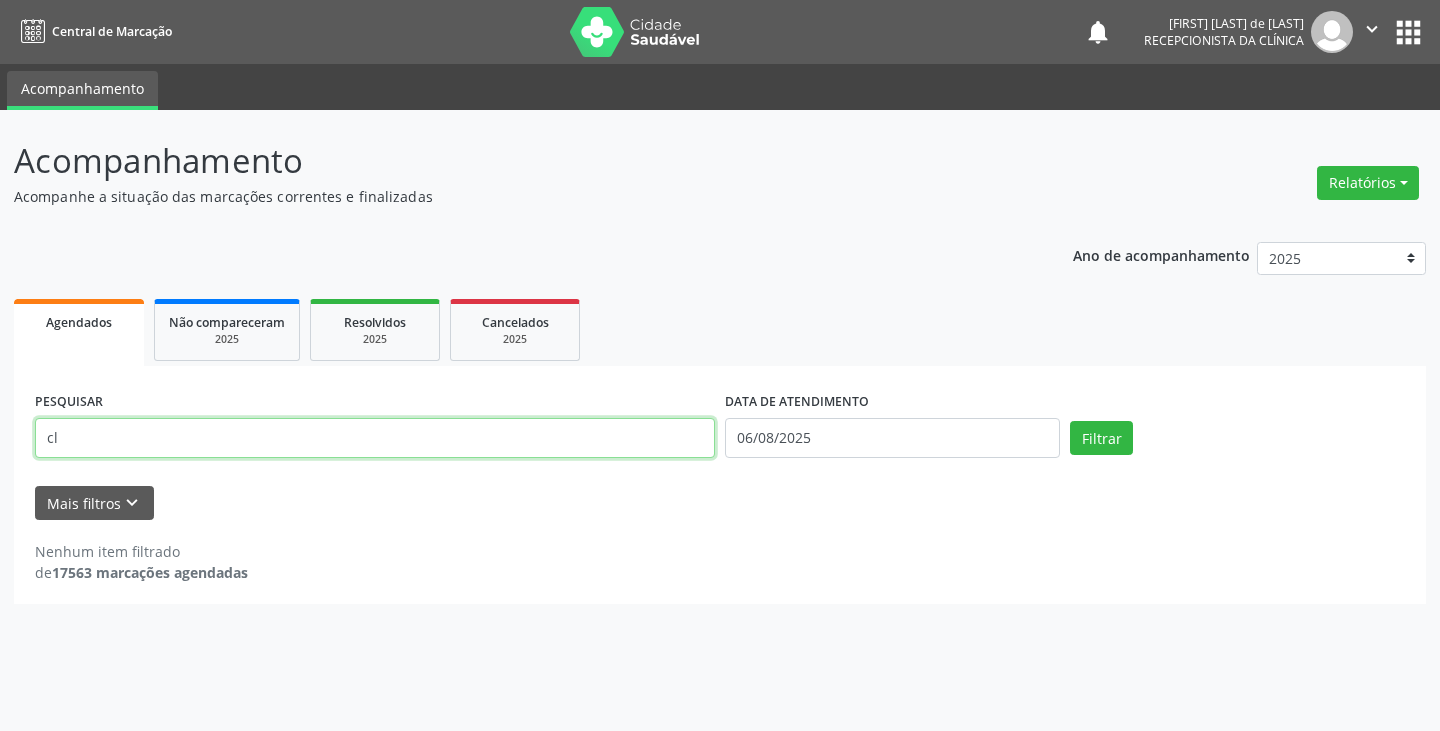 type on "c" 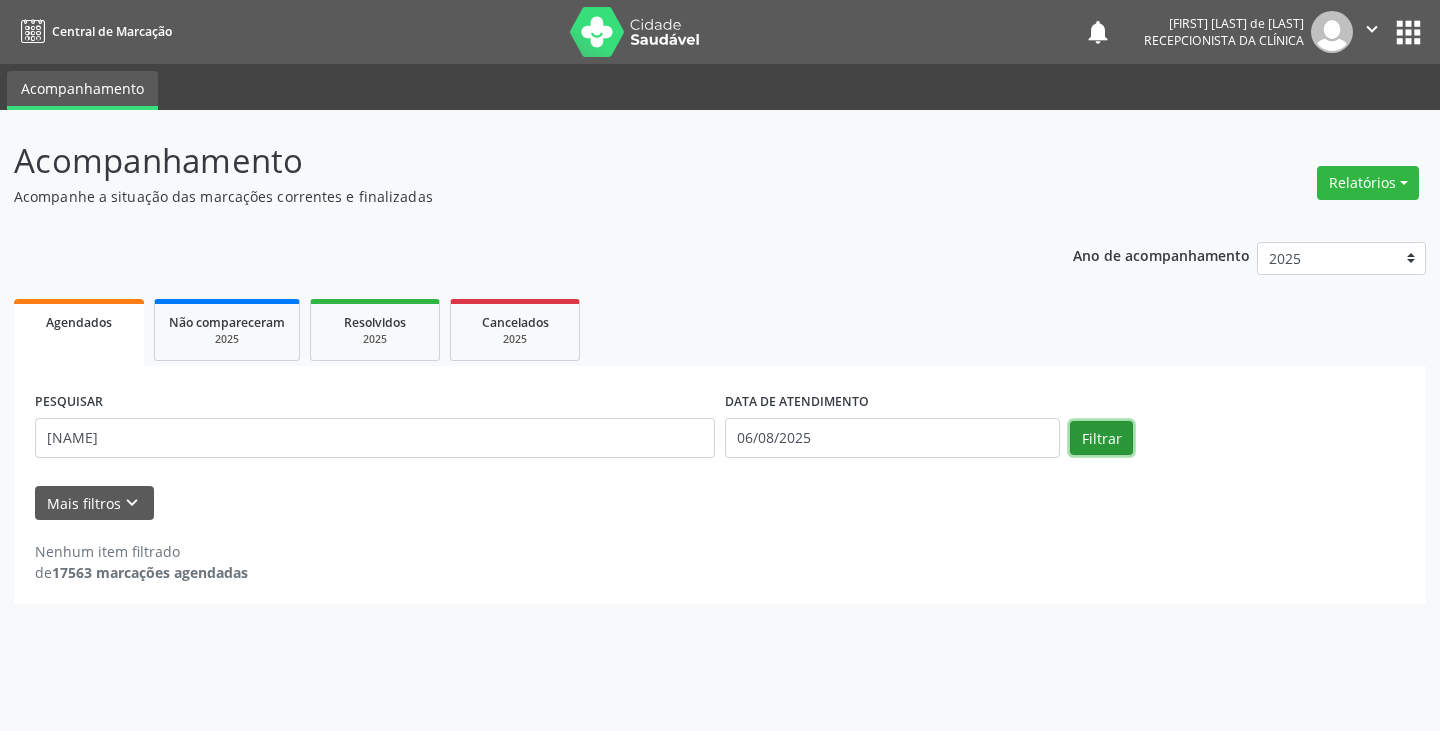 click on "Filtrar" at bounding box center (1101, 438) 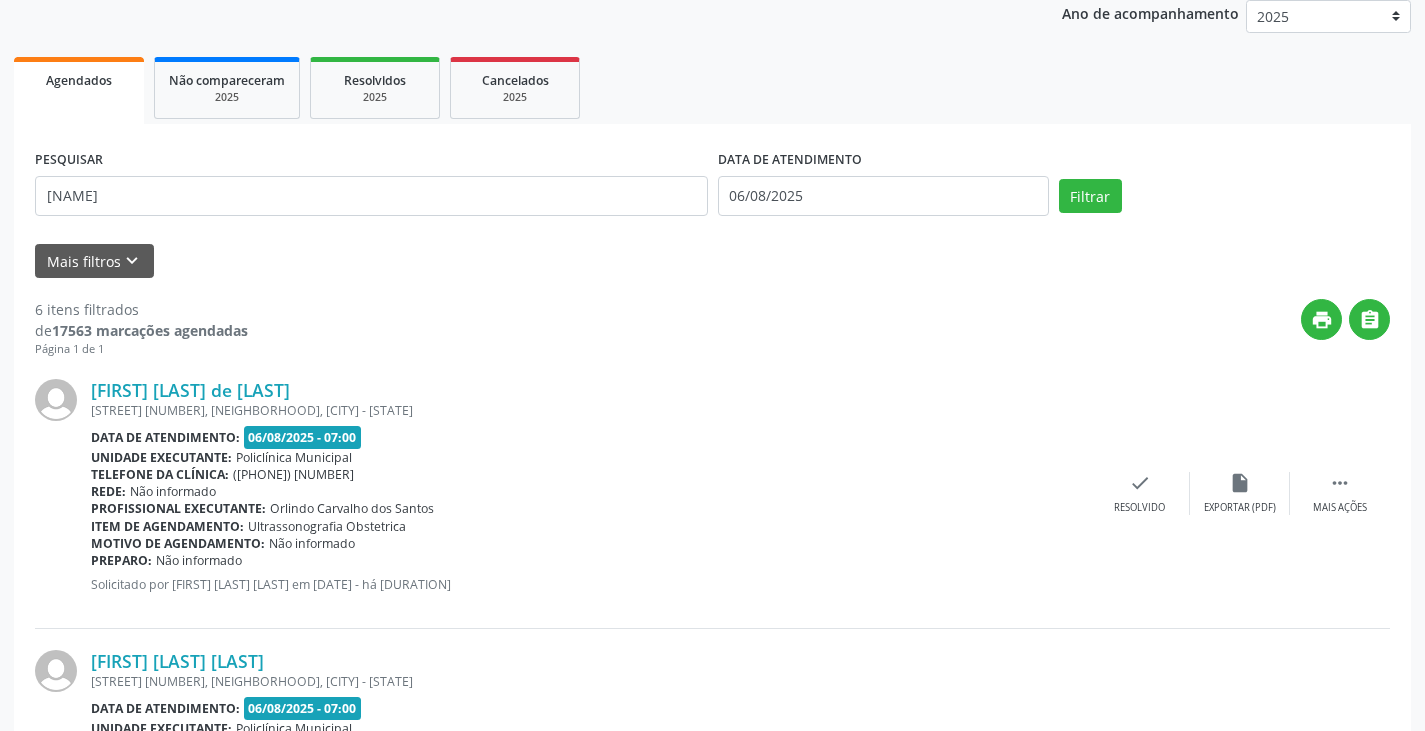 scroll, scrollTop: 230, scrollLeft: 0, axis: vertical 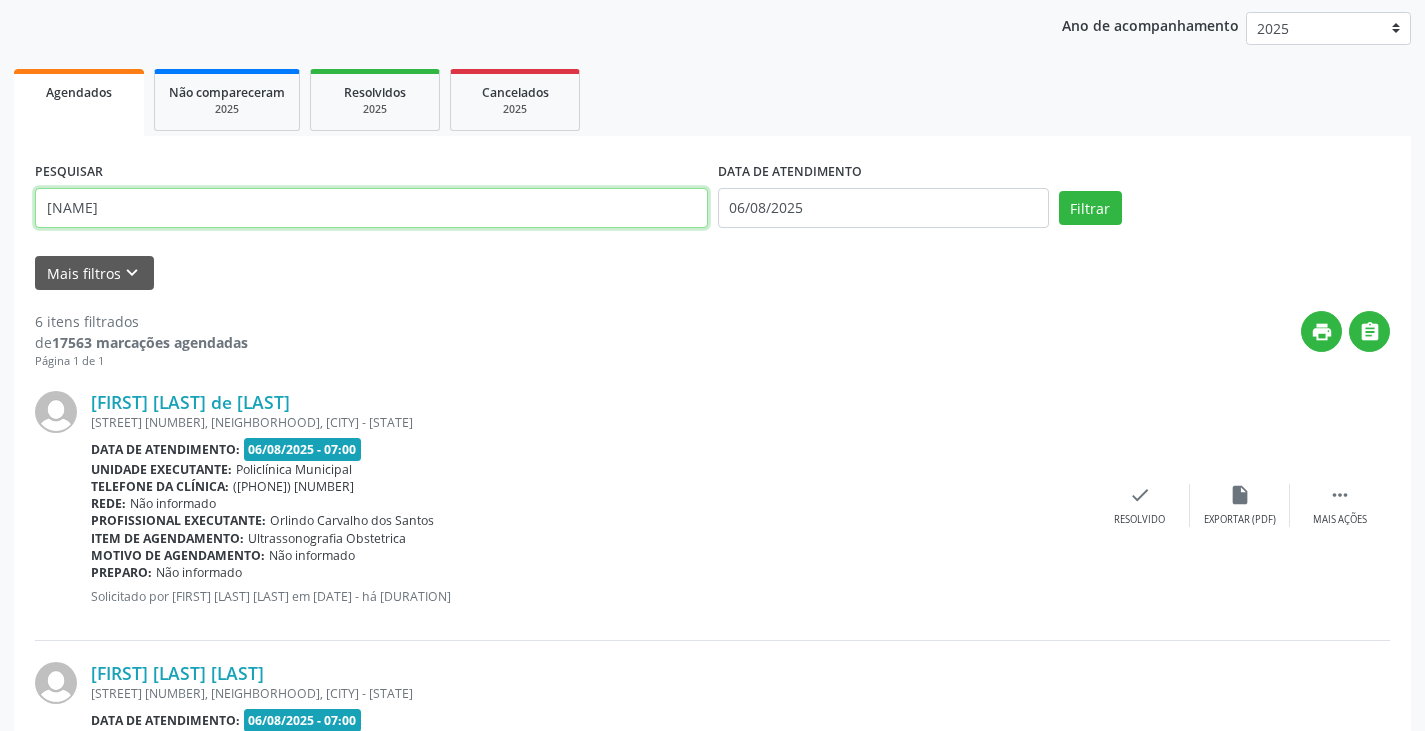 click on "[NAME]" at bounding box center (371, 208) 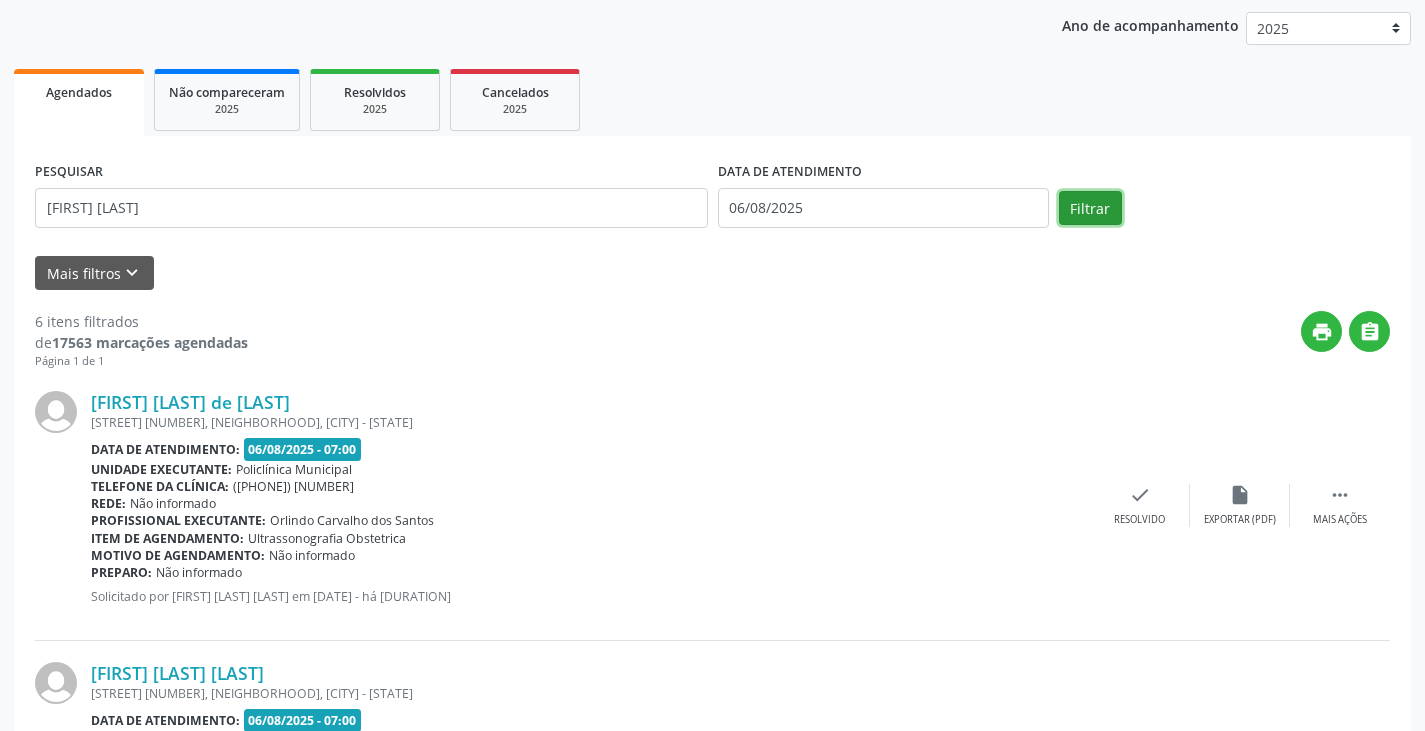 click on "Filtrar" at bounding box center [1090, 208] 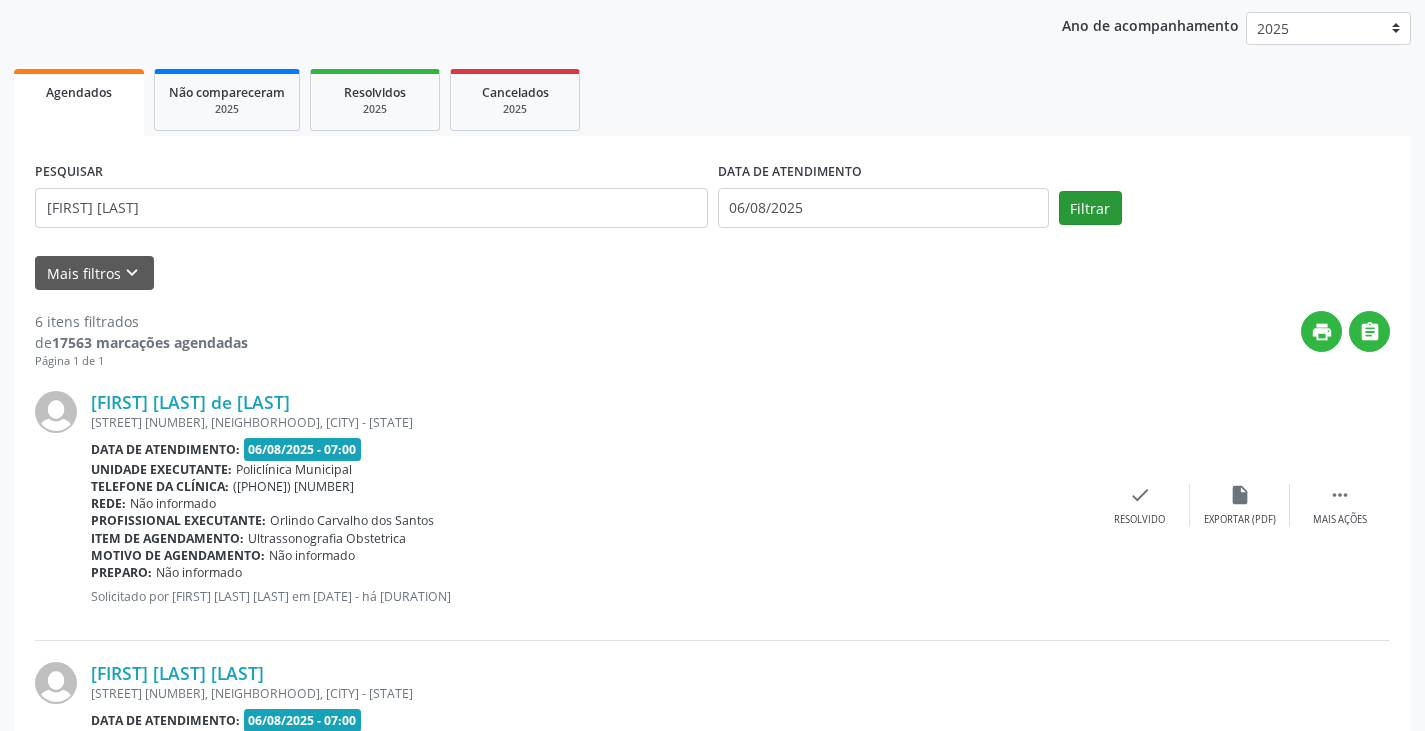 scroll, scrollTop: 0, scrollLeft: 0, axis: both 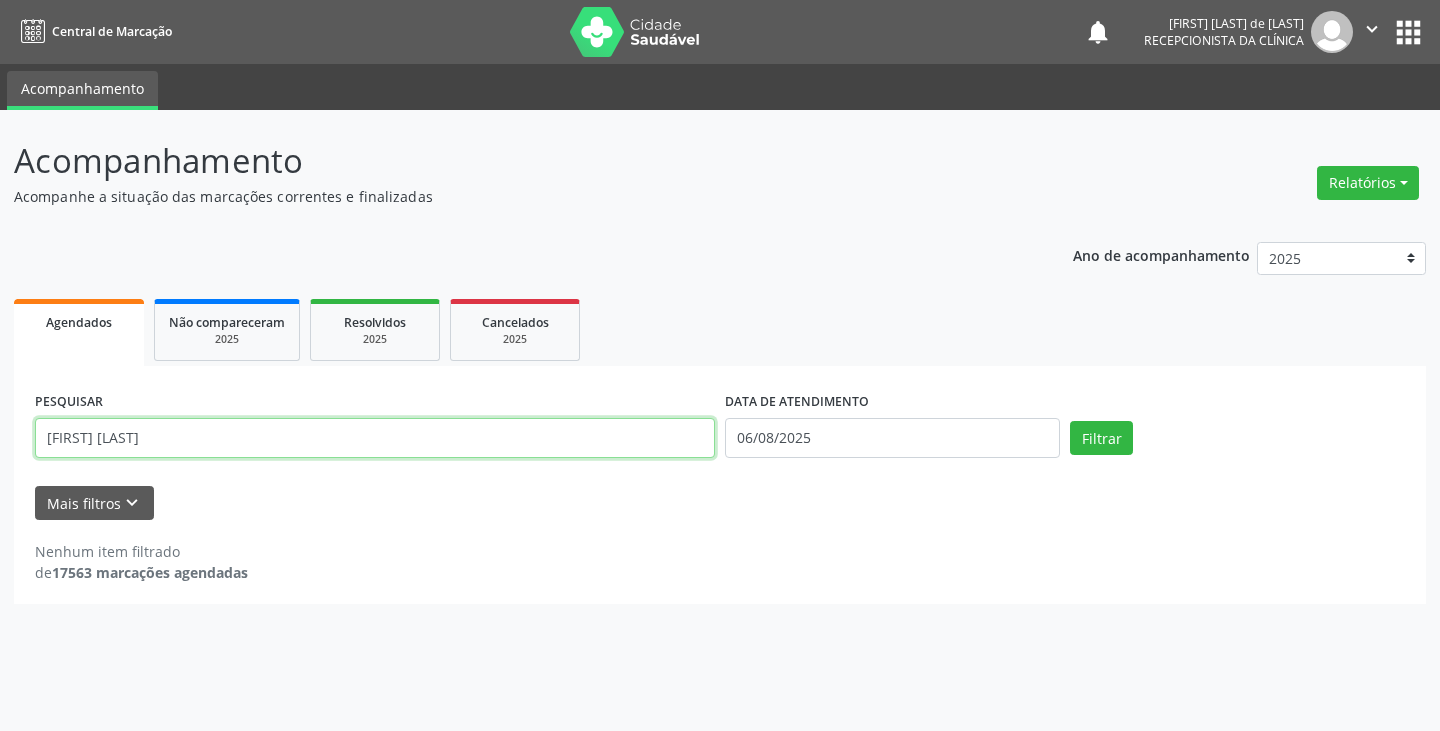 click on "[FIRST] [LAST]" at bounding box center [375, 438] 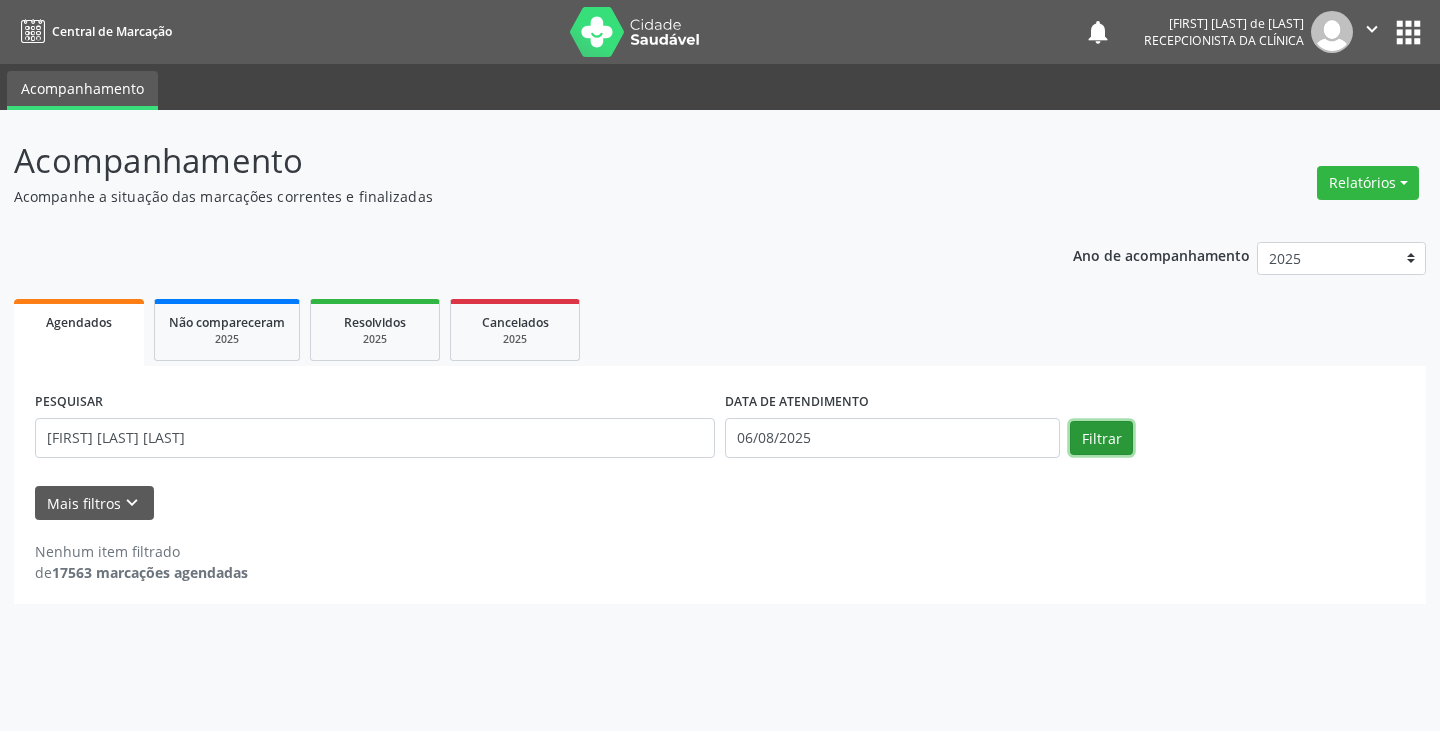 click on "Filtrar" at bounding box center [1101, 438] 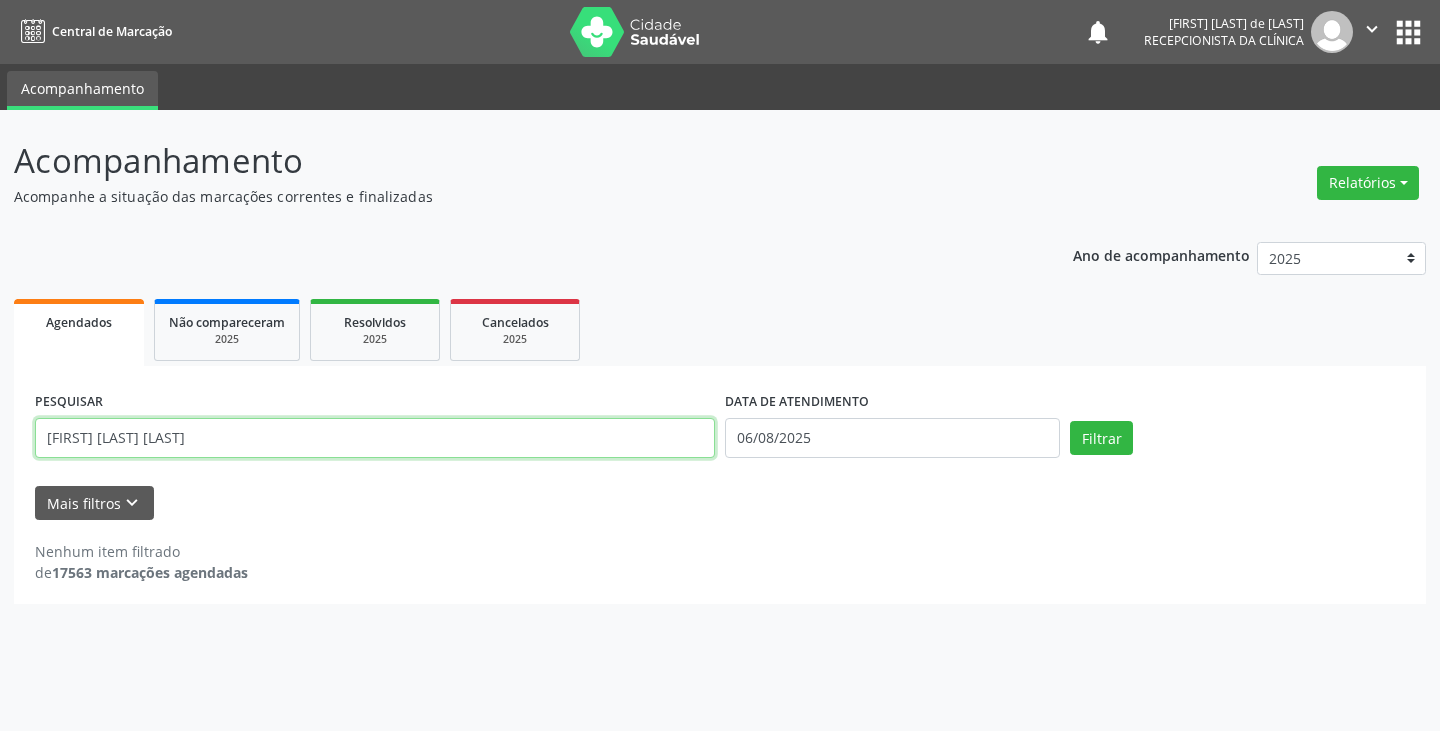 click on "[FIRST] [LAST] [LAST]" at bounding box center [375, 438] 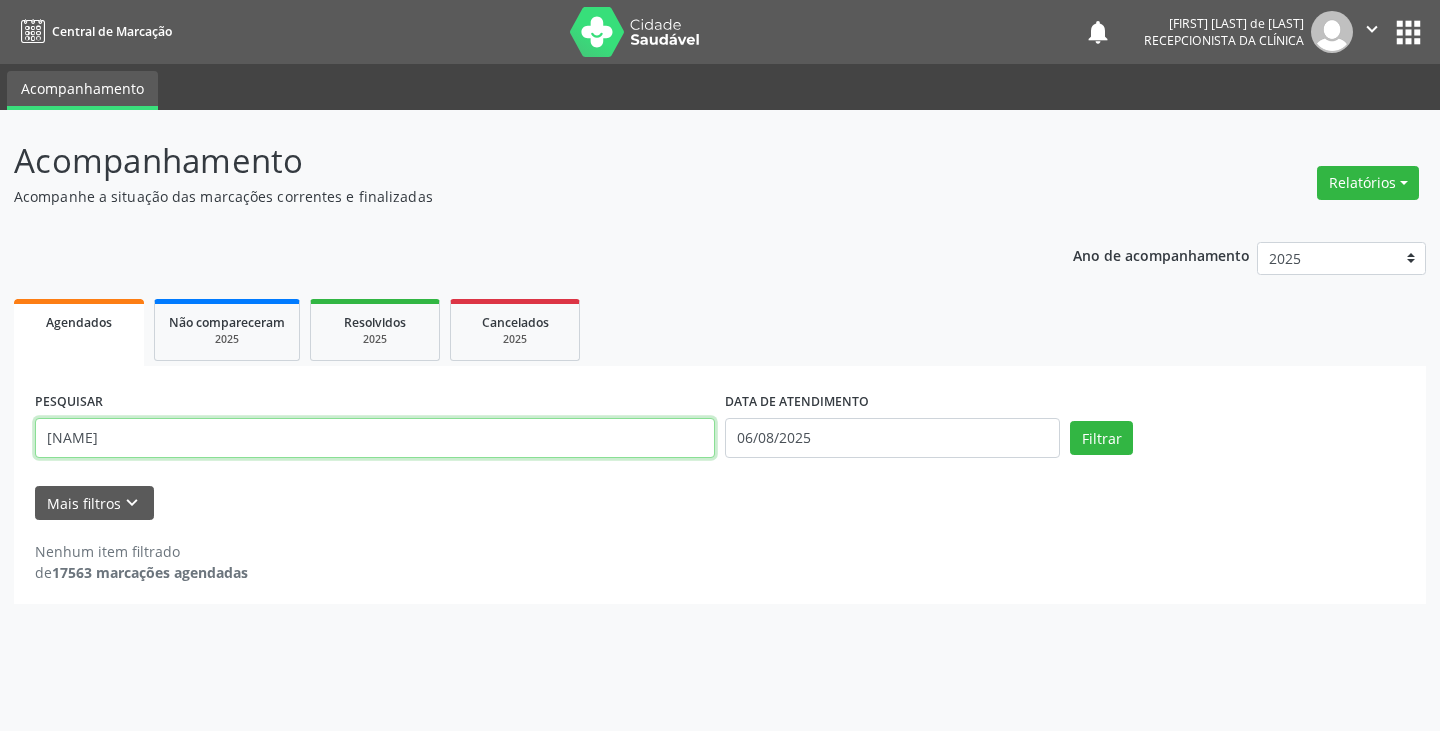 type on "a" 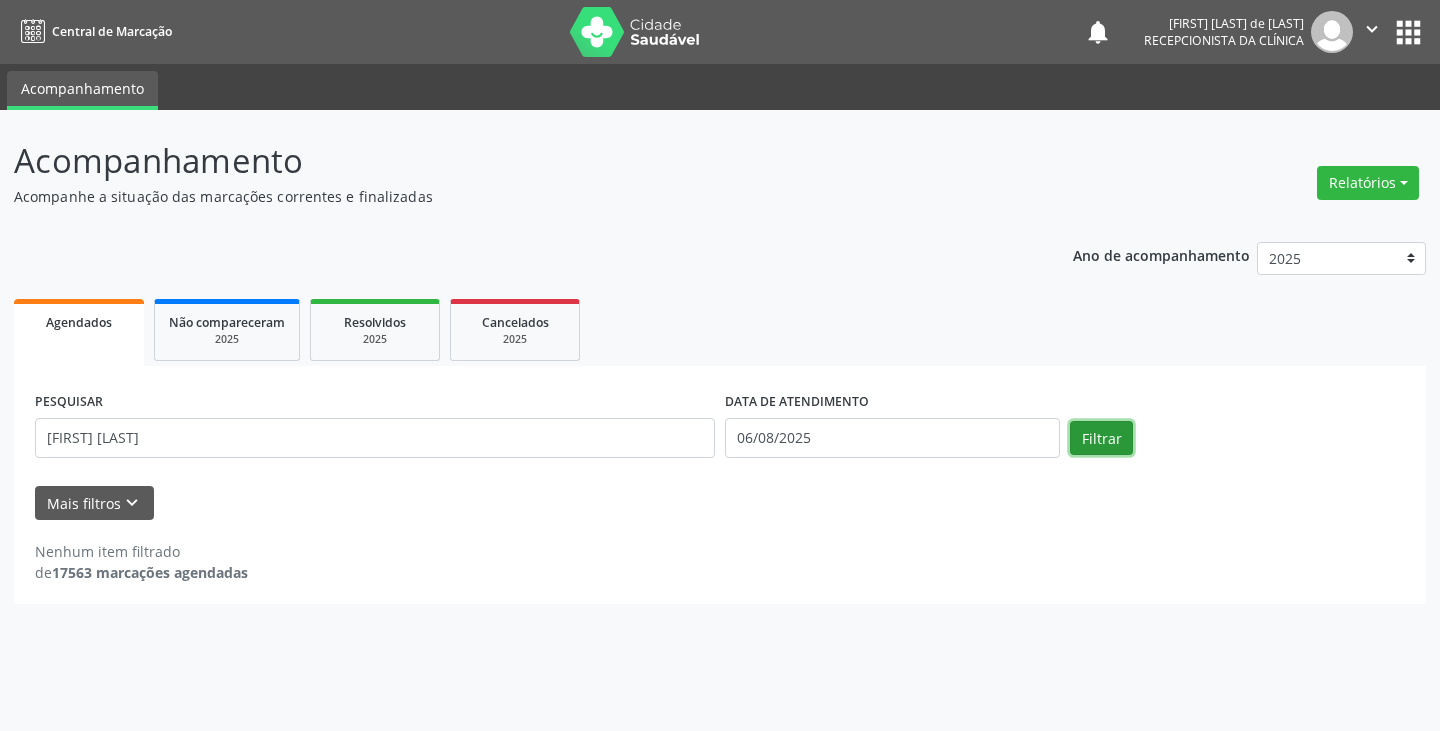 click on "Filtrar" at bounding box center [1101, 438] 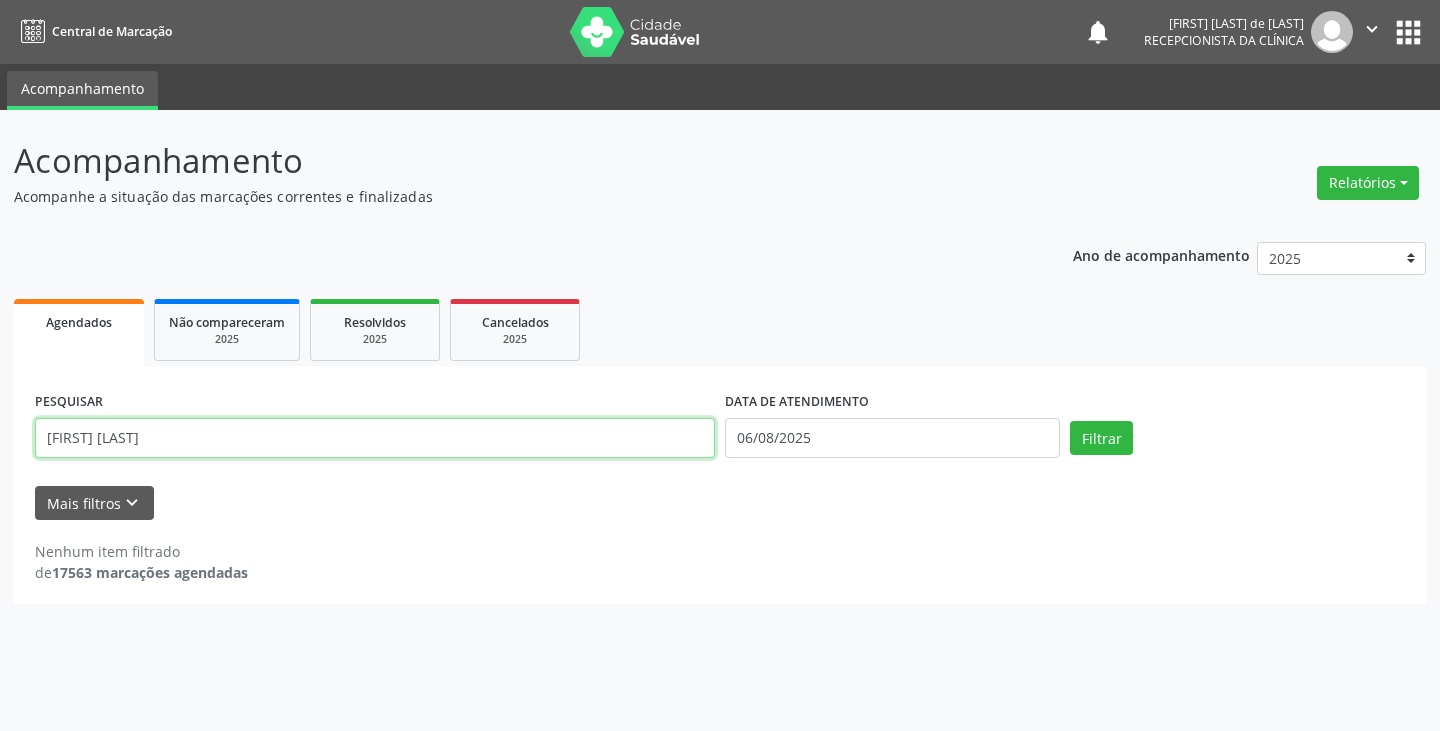 click on "[FIRST] [LAST]" at bounding box center (375, 438) 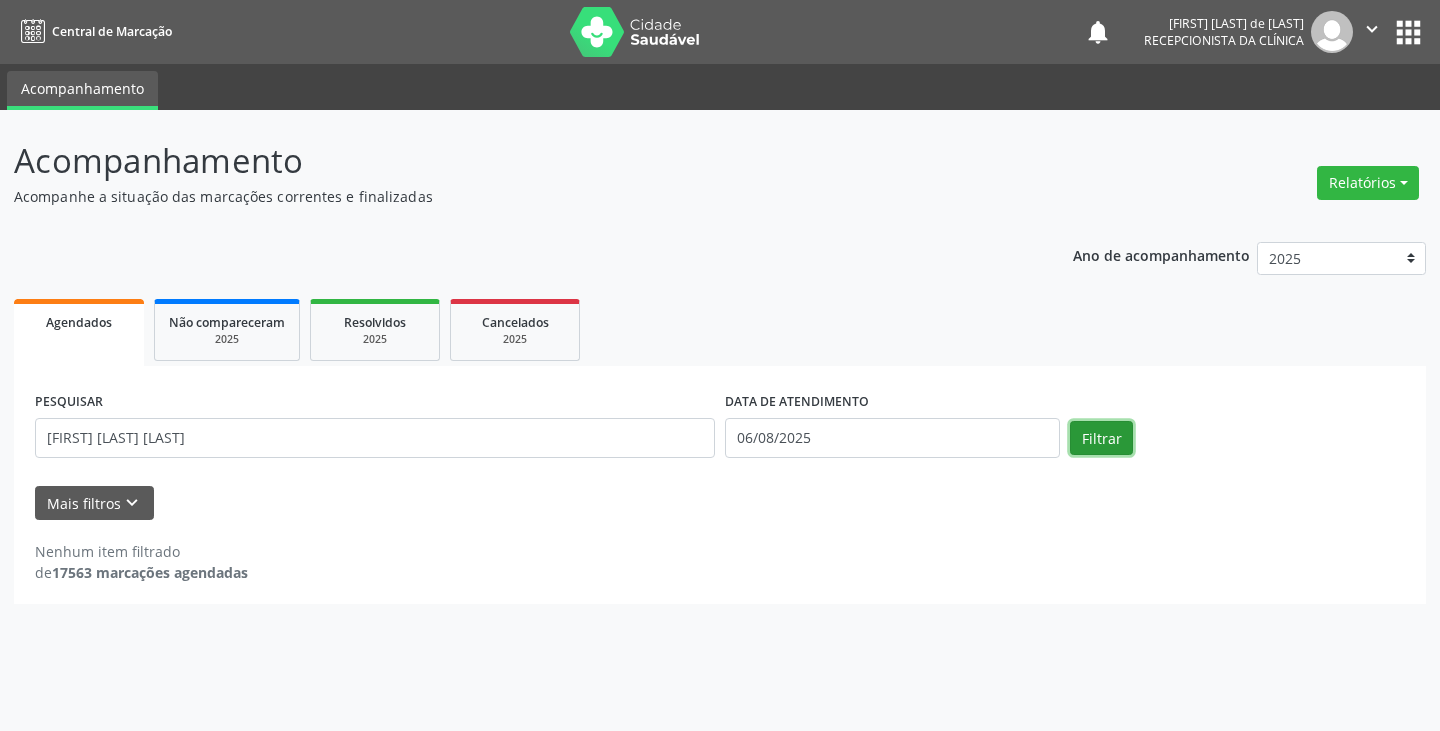 click on "Filtrar" at bounding box center (1101, 438) 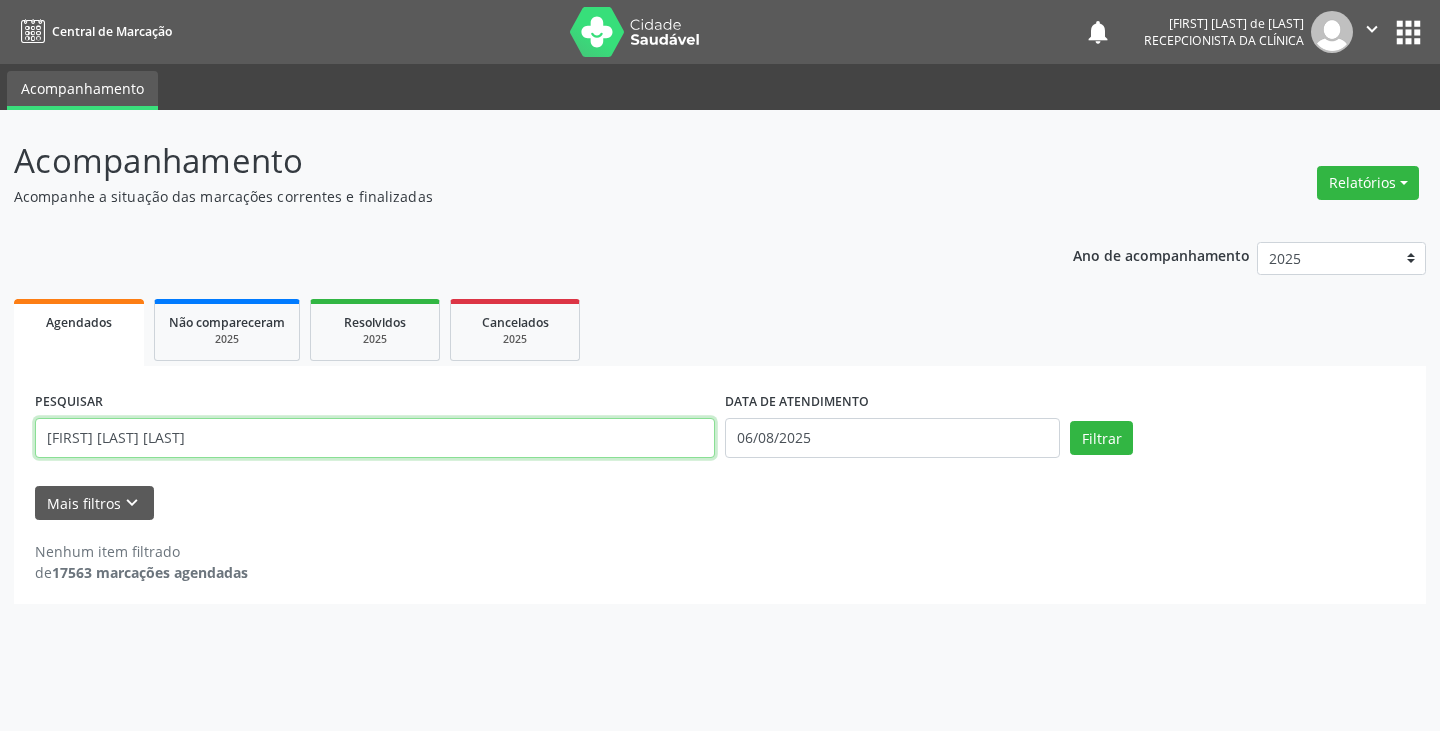 click on "[FIRST] [LAST] [LAST]" at bounding box center (375, 438) 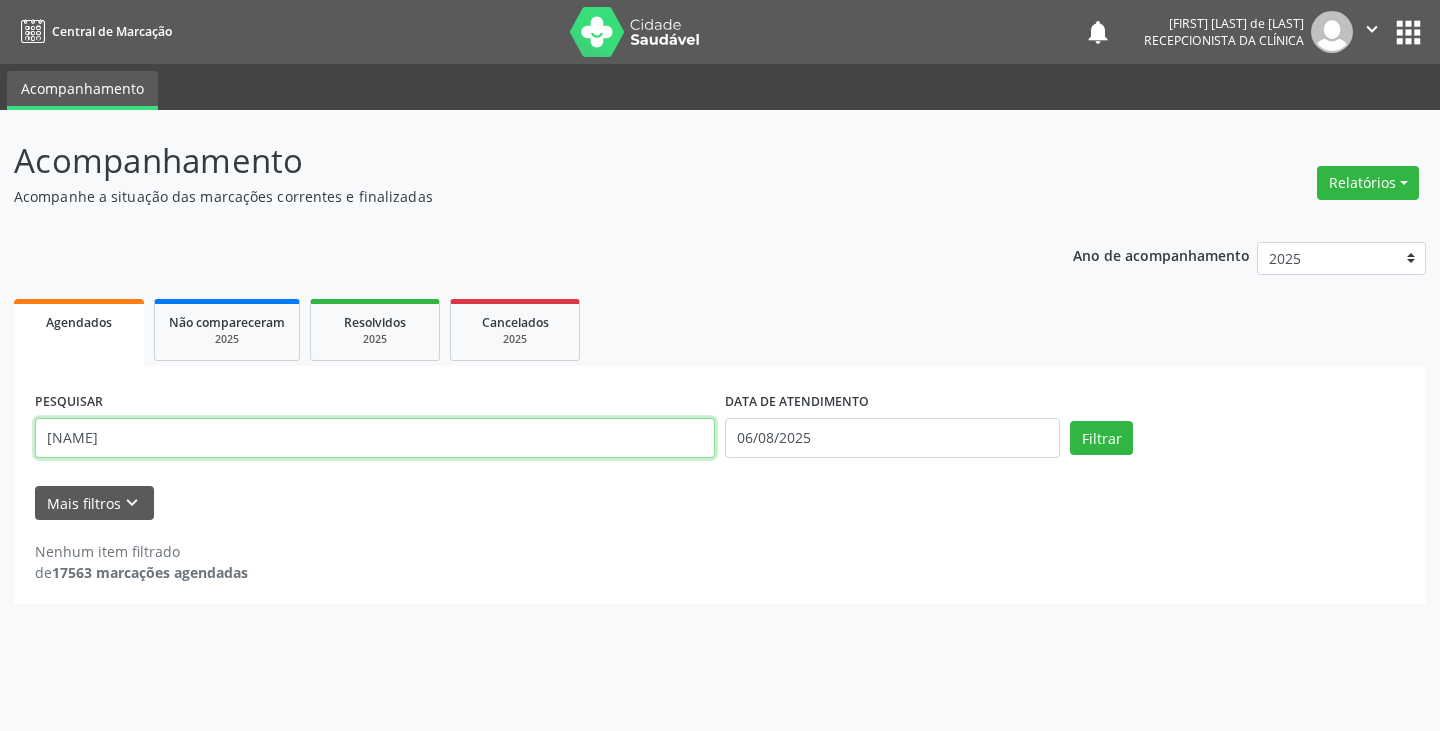 type on "a" 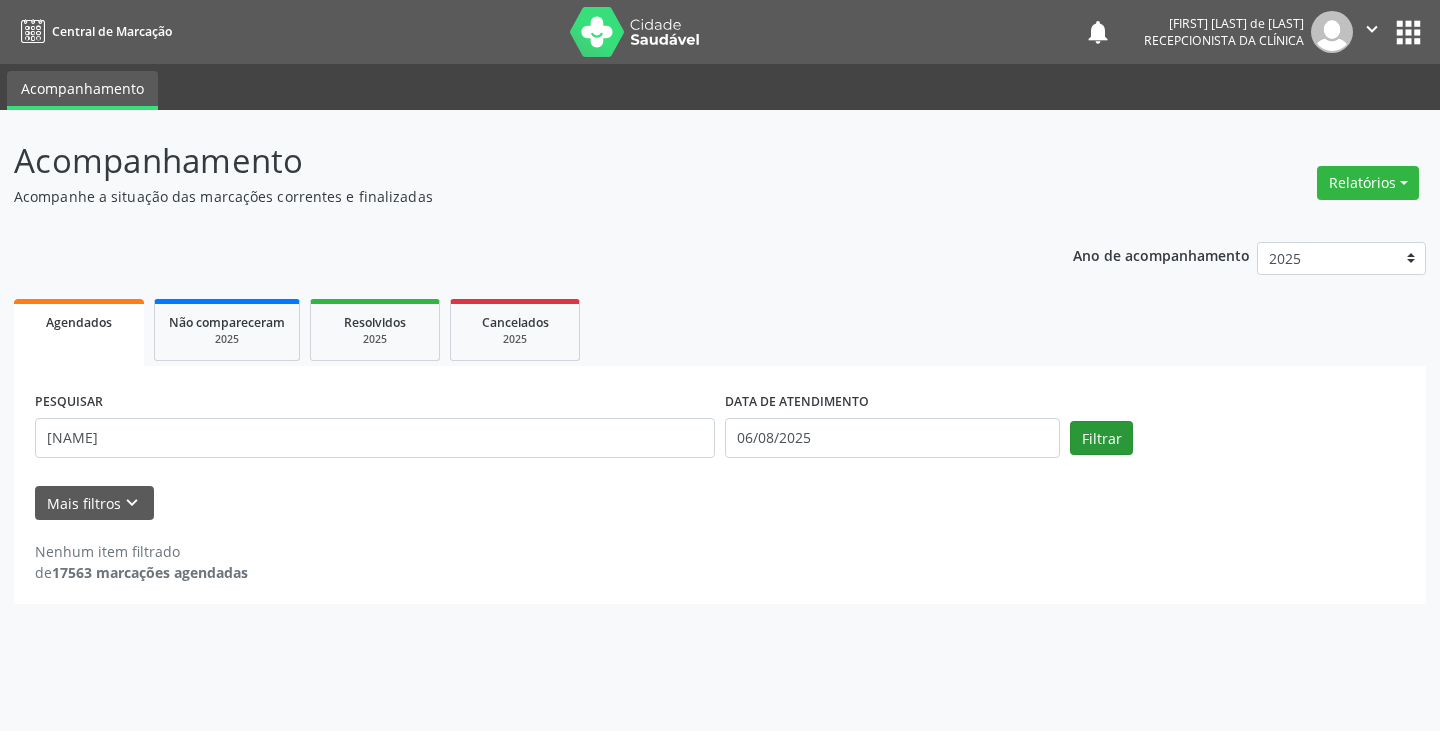 drag, startPoint x: 1067, startPoint y: 437, endPoint x: 1088, endPoint y: 444, distance: 22.135944 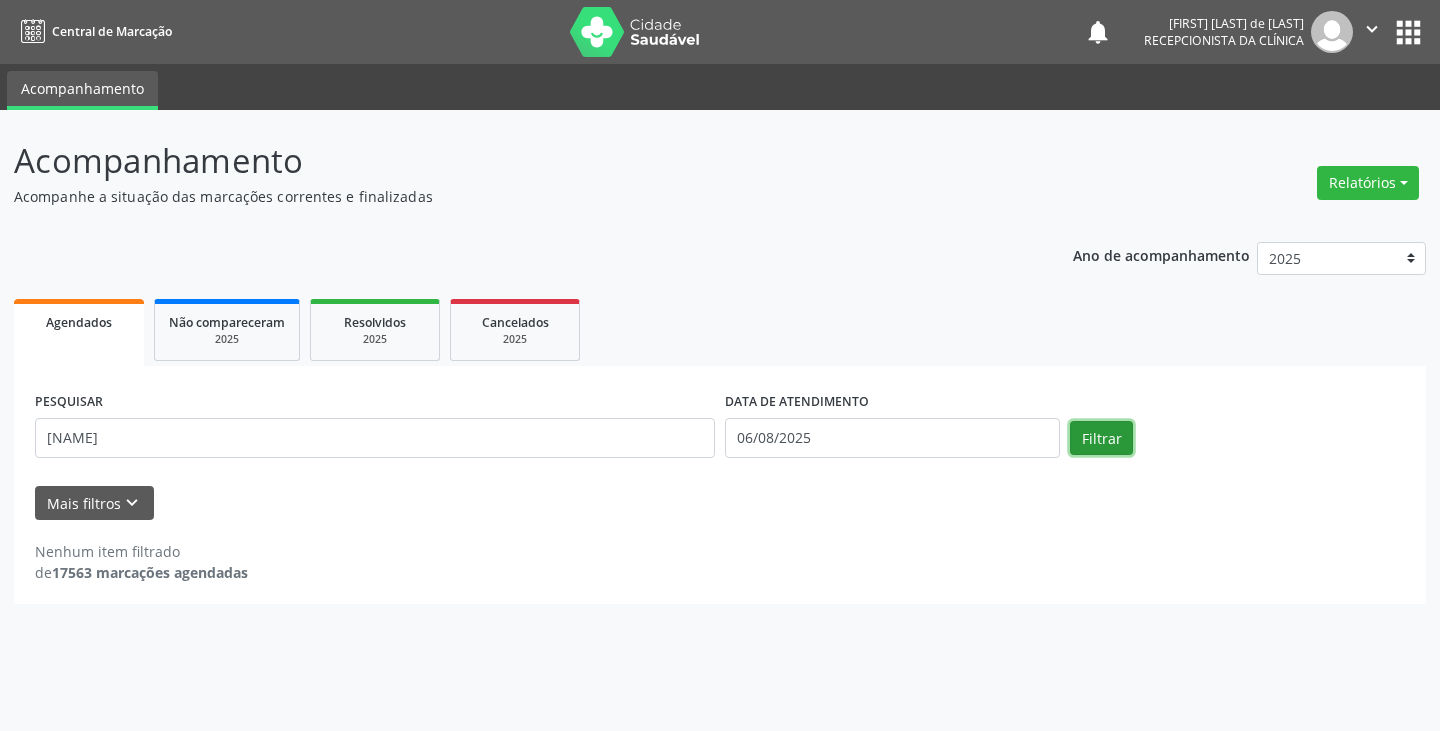 click on "Filtrar" at bounding box center [1101, 438] 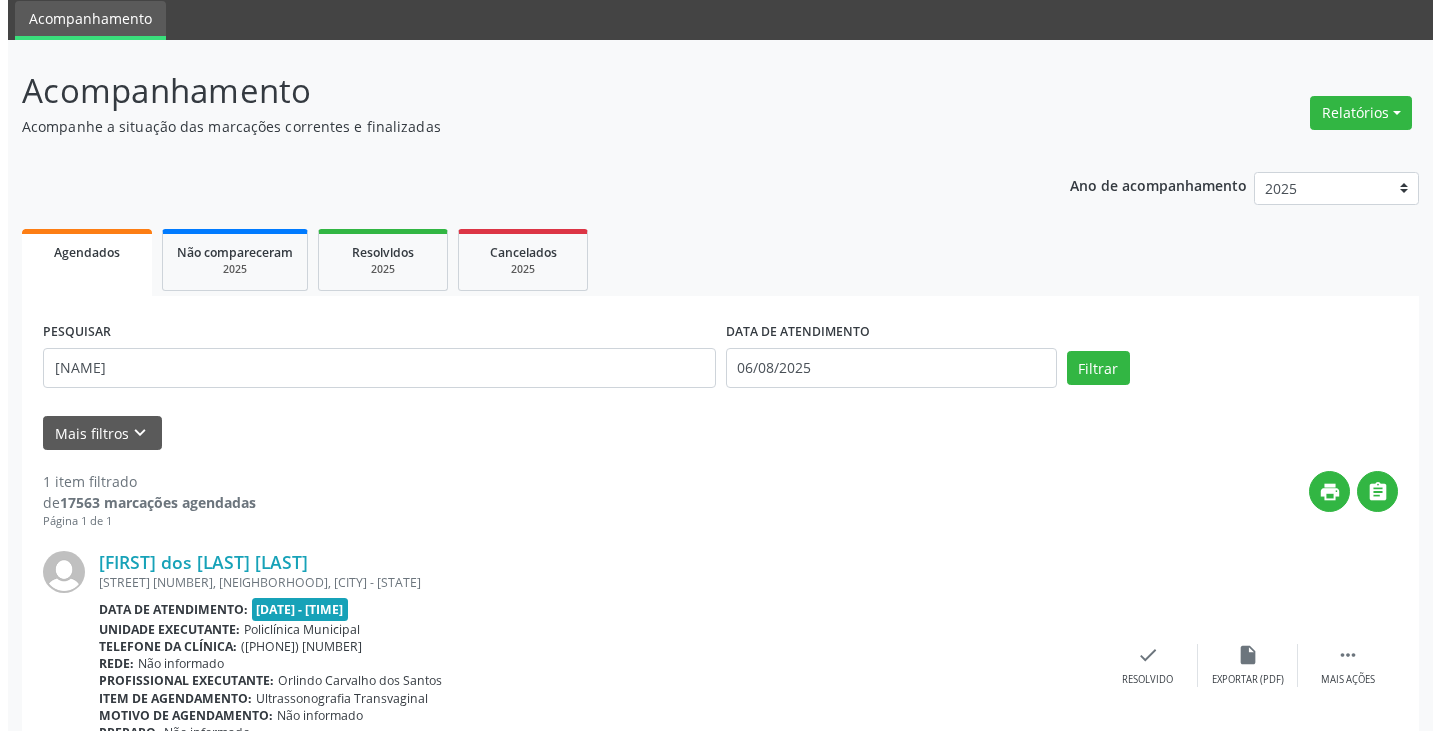scroll, scrollTop: 174, scrollLeft: 0, axis: vertical 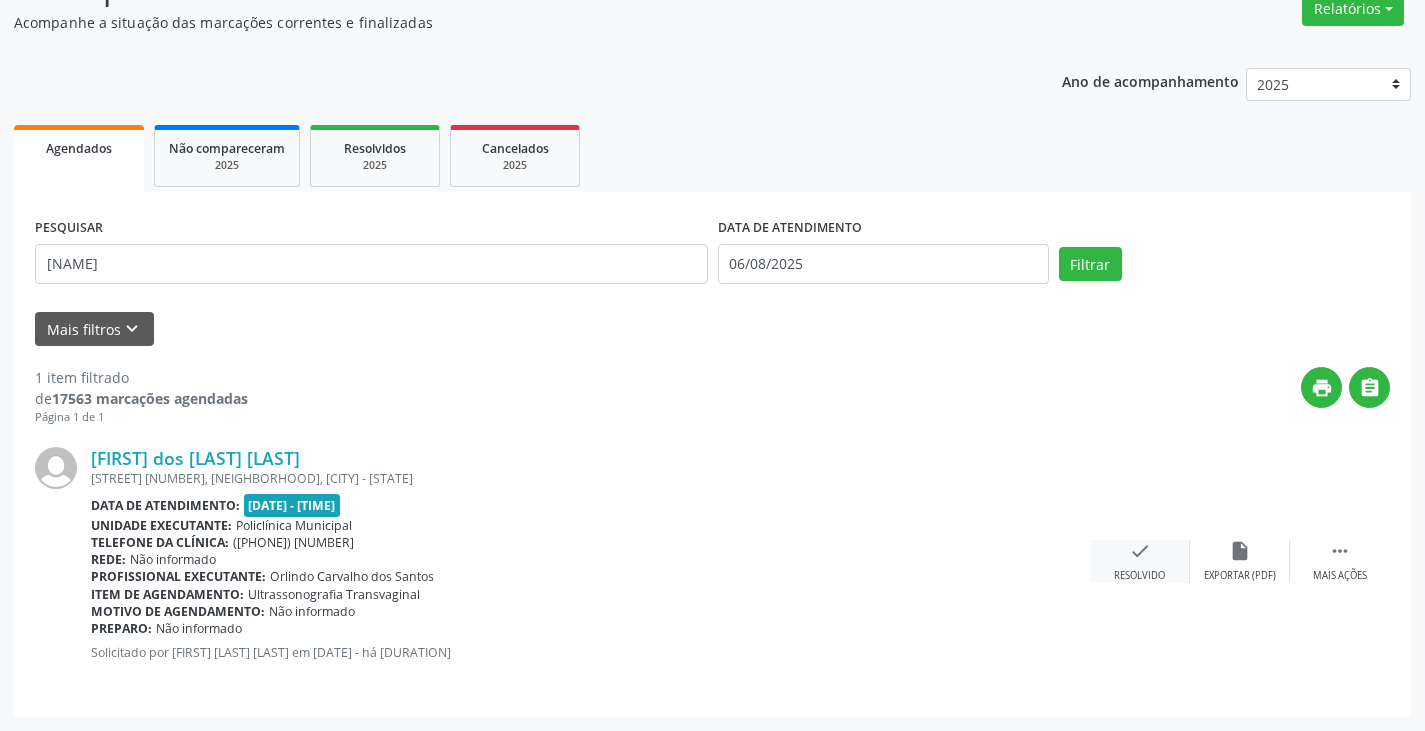 click on "check
Resolvido" at bounding box center [1140, 561] 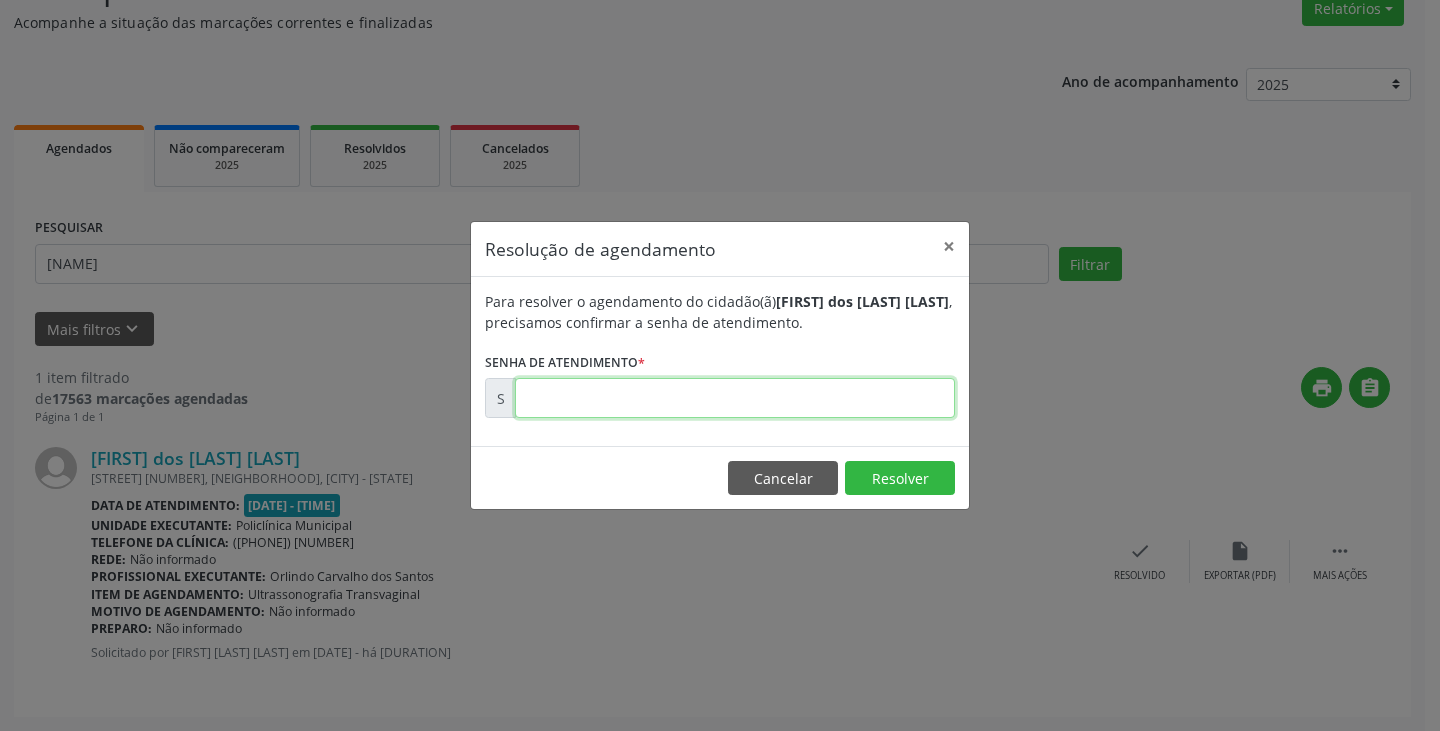 click at bounding box center [735, 398] 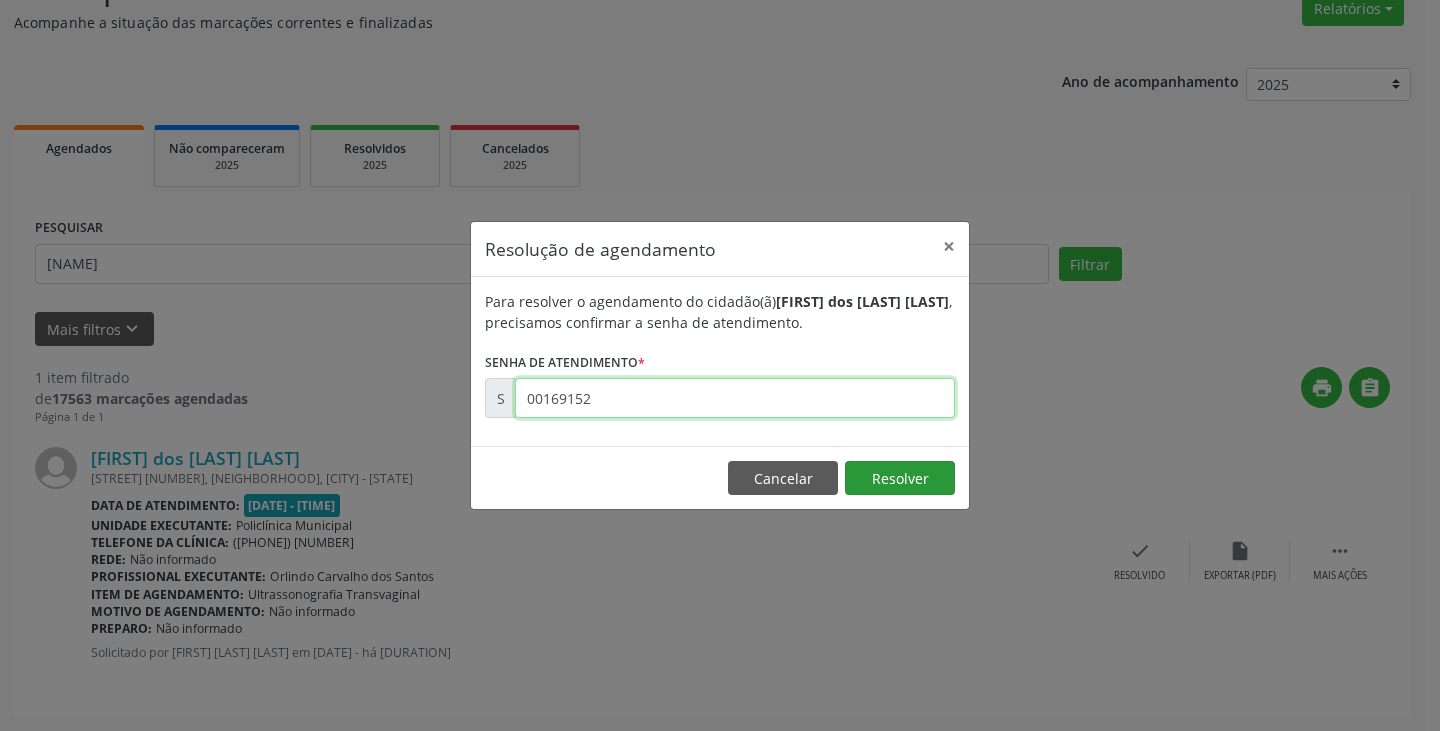 type on "00169152" 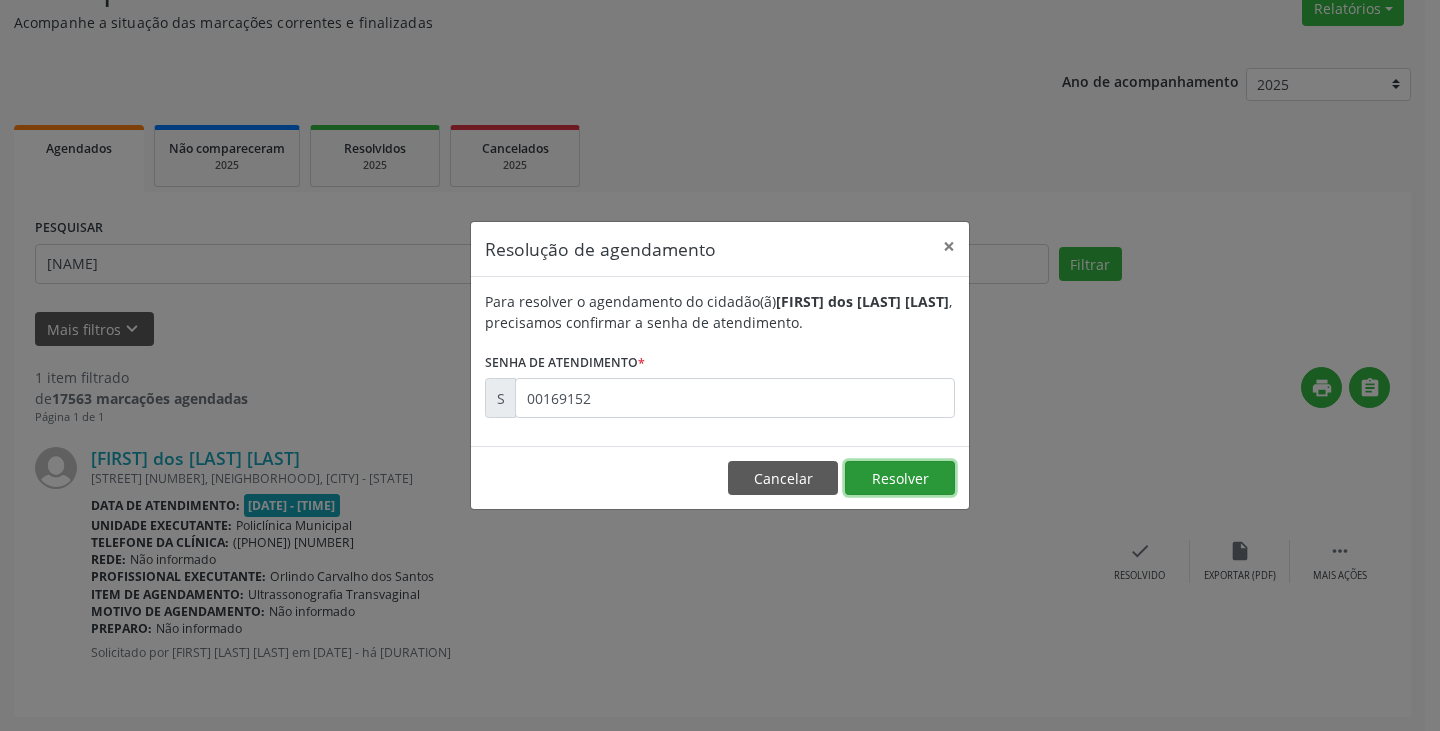 click on "Resolver" at bounding box center [900, 478] 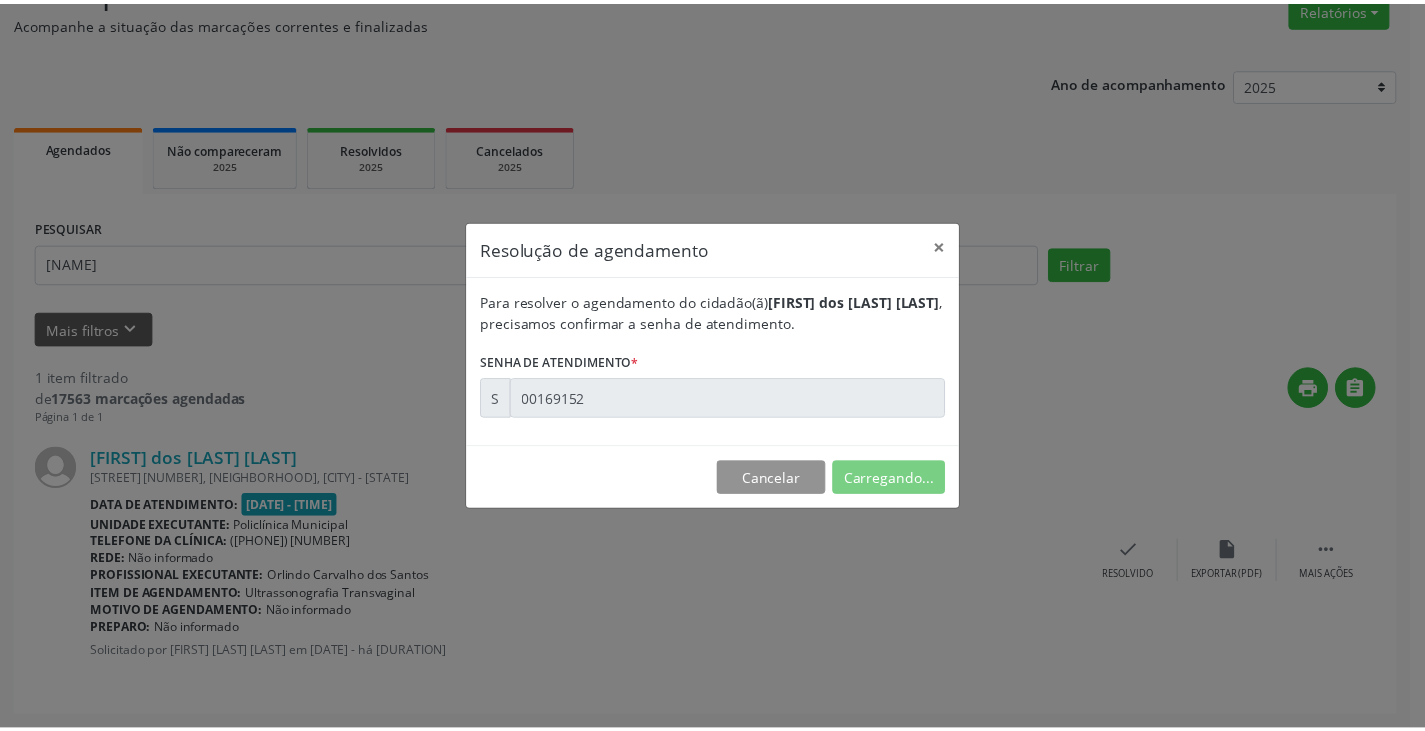 scroll, scrollTop: 0, scrollLeft: 0, axis: both 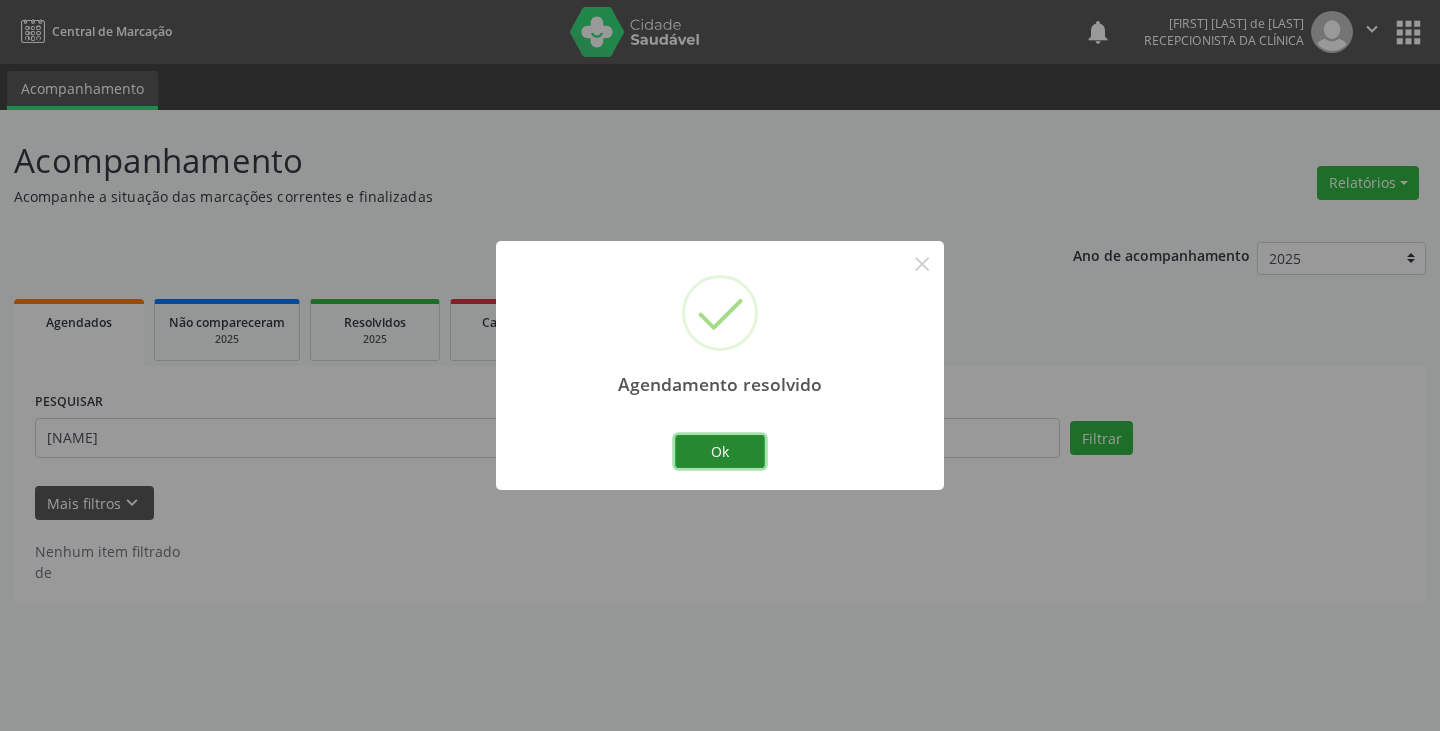 click on "Ok" at bounding box center [720, 452] 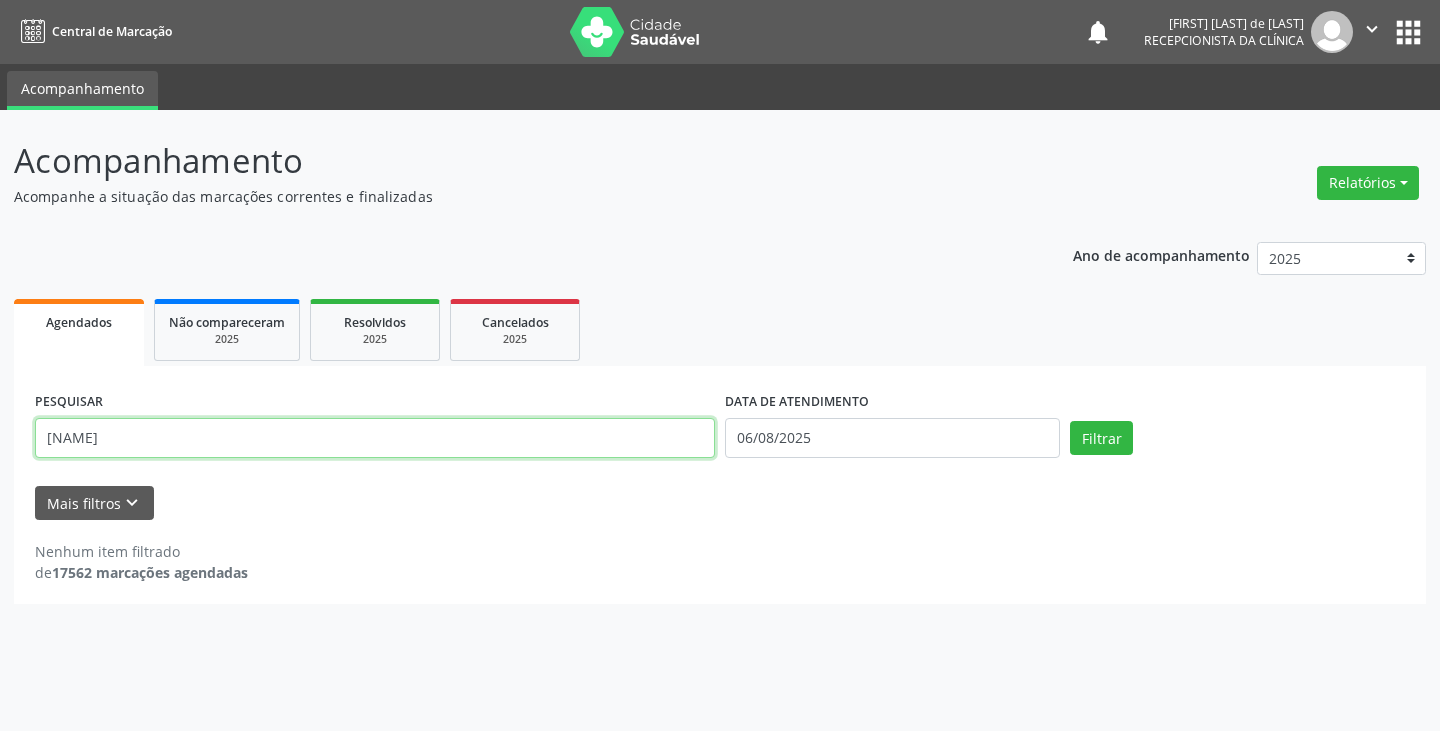 click on "[NAME]" at bounding box center [375, 438] 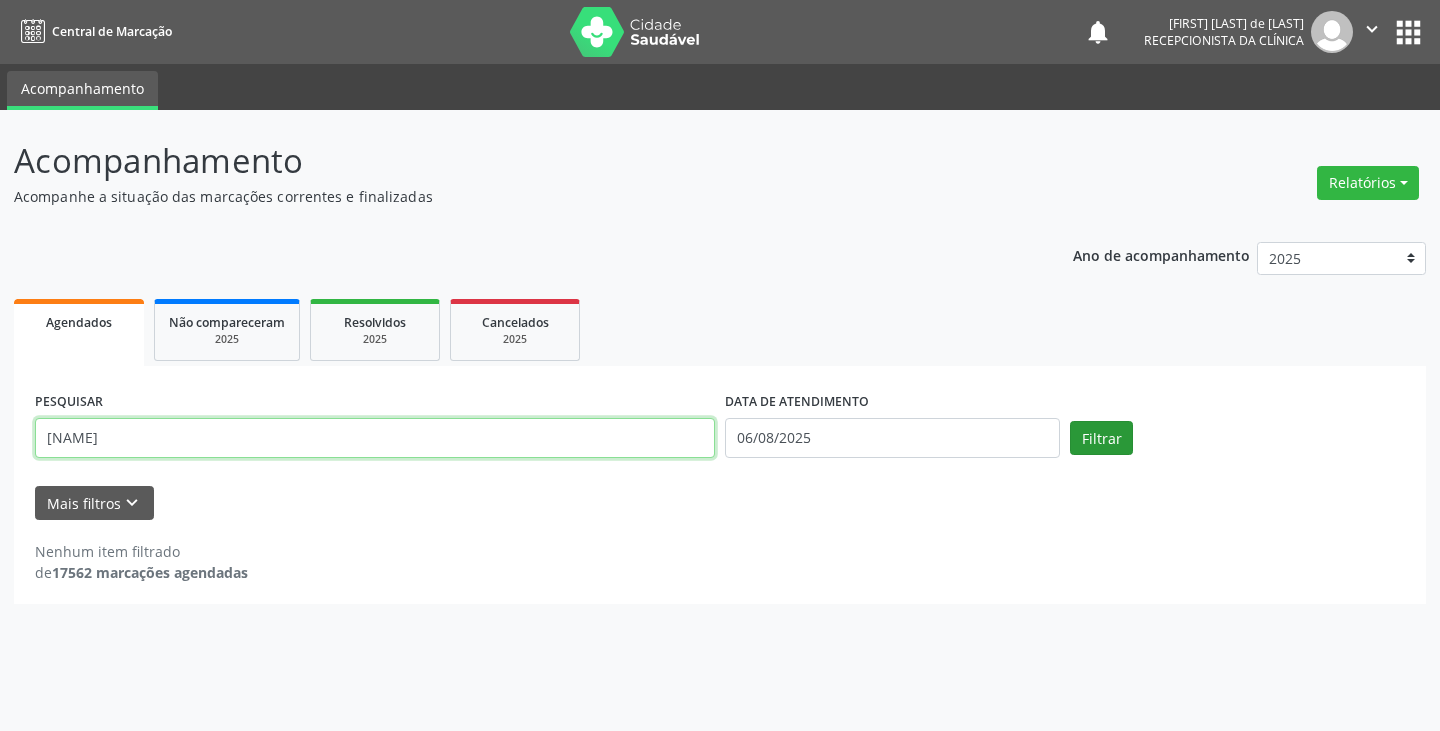 type on "[NAME]" 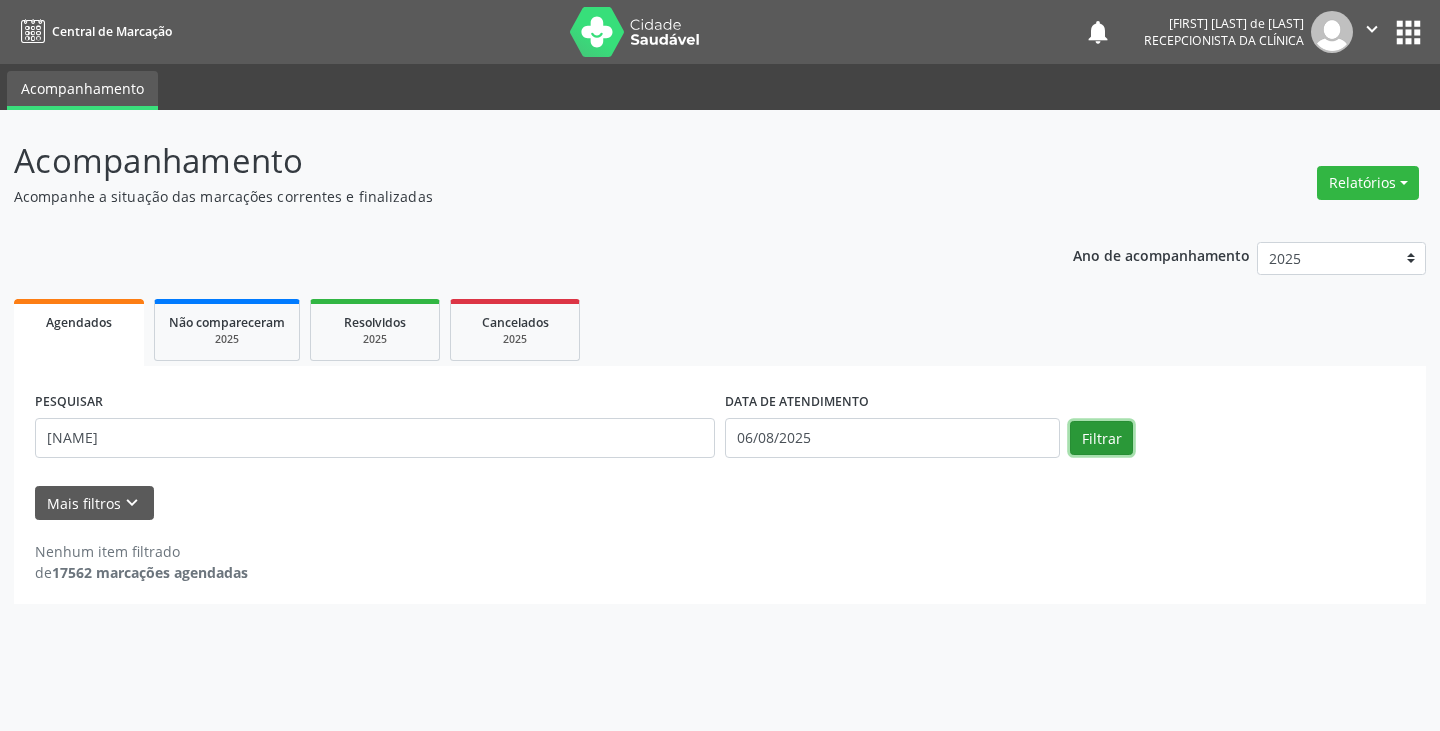 click on "Filtrar" at bounding box center [1101, 438] 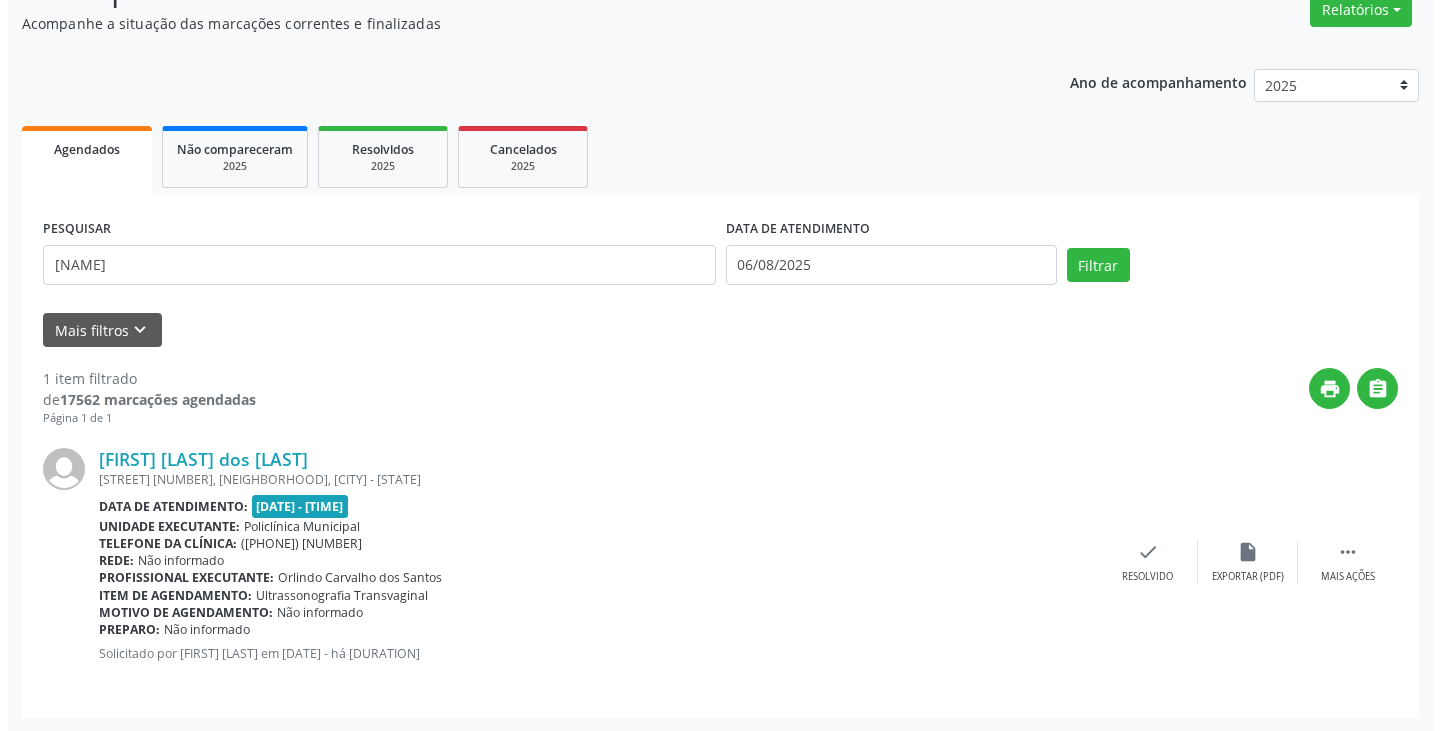 scroll, scrollTop: 174, scrollLeft: 0, axis: vertical 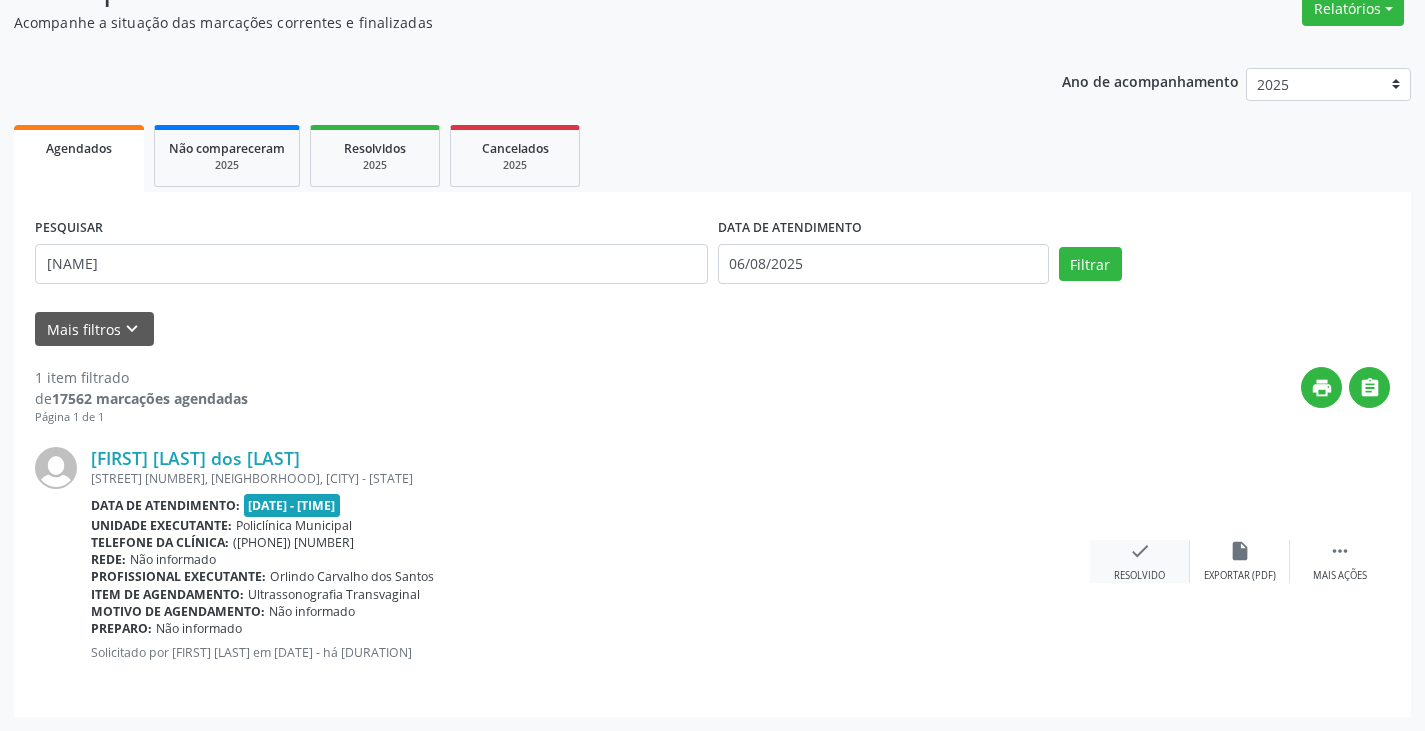 click on "check
Resolvido" at bounding box center [1140, 561] 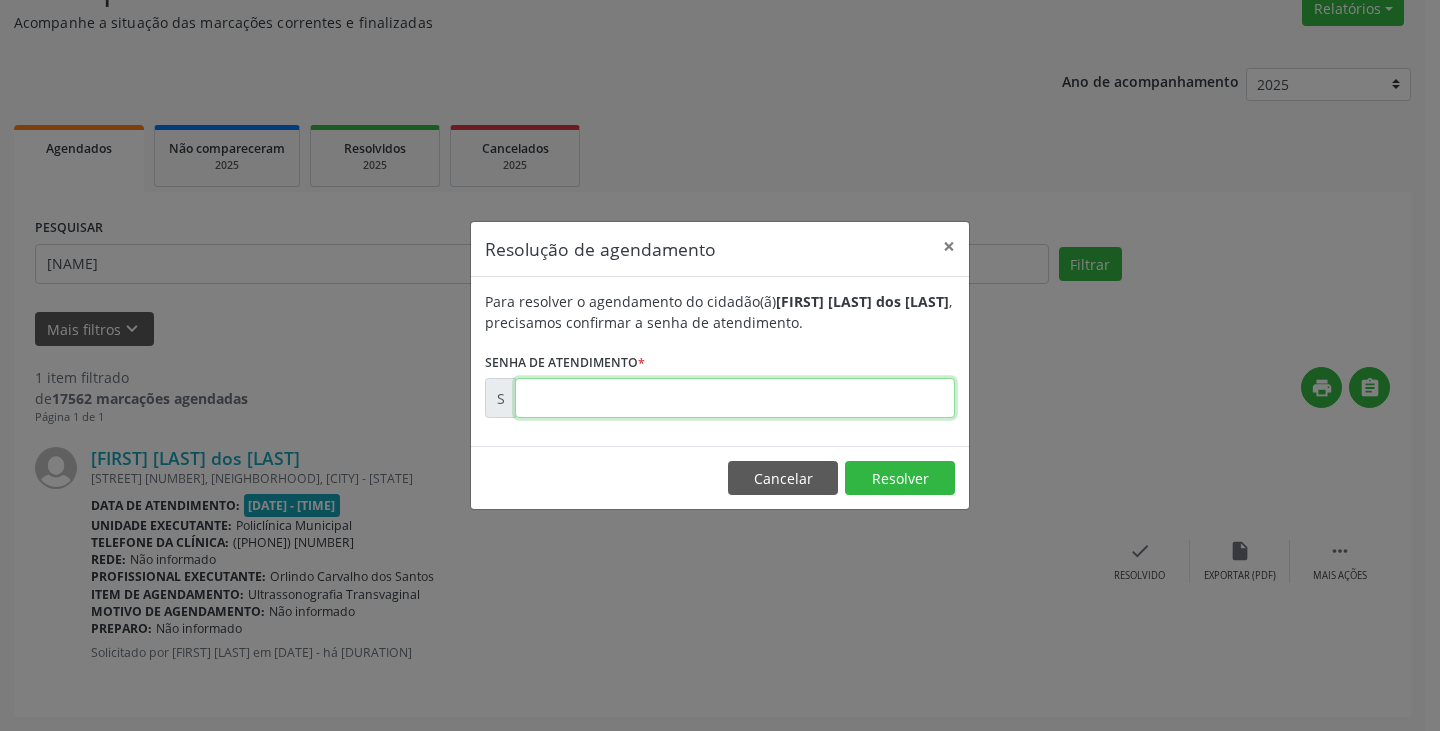 click at bounding box center [735, 398] 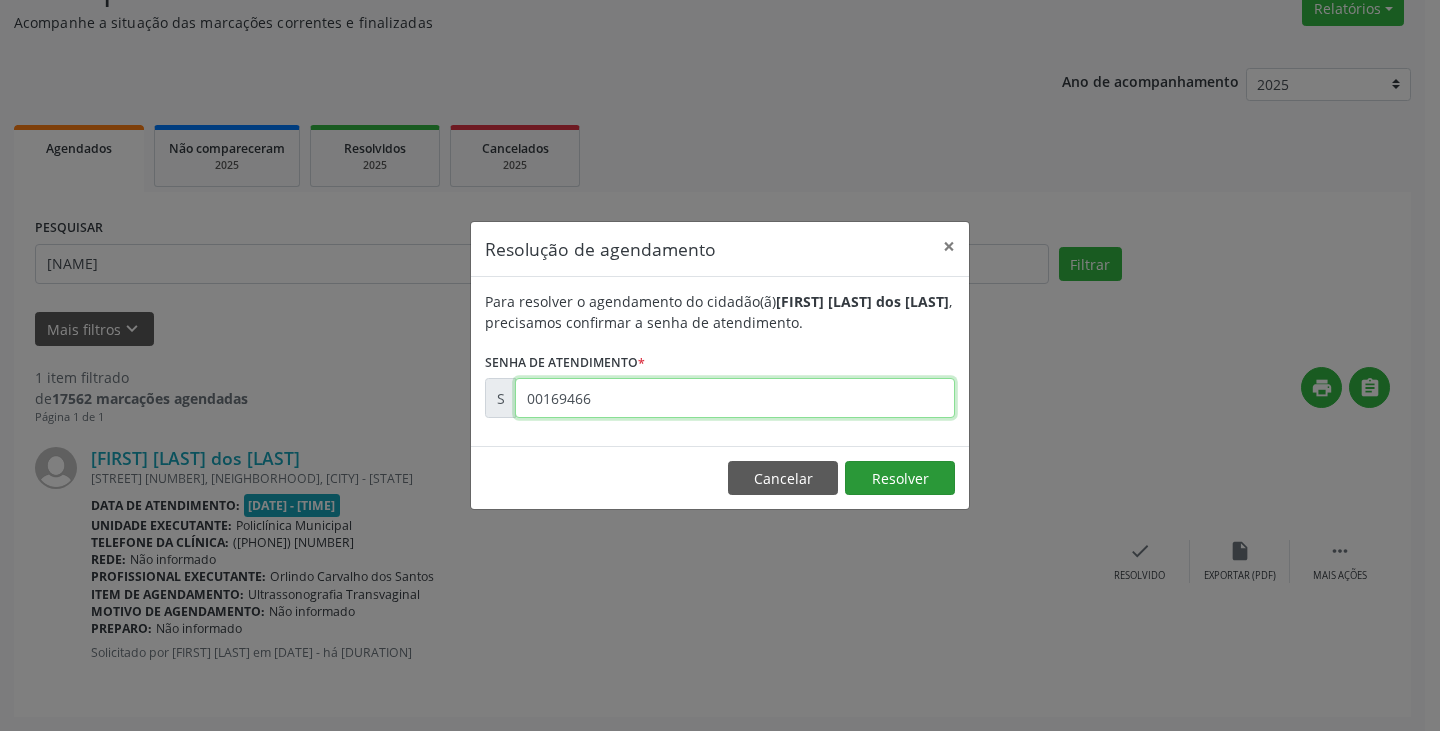 type on "00169466" 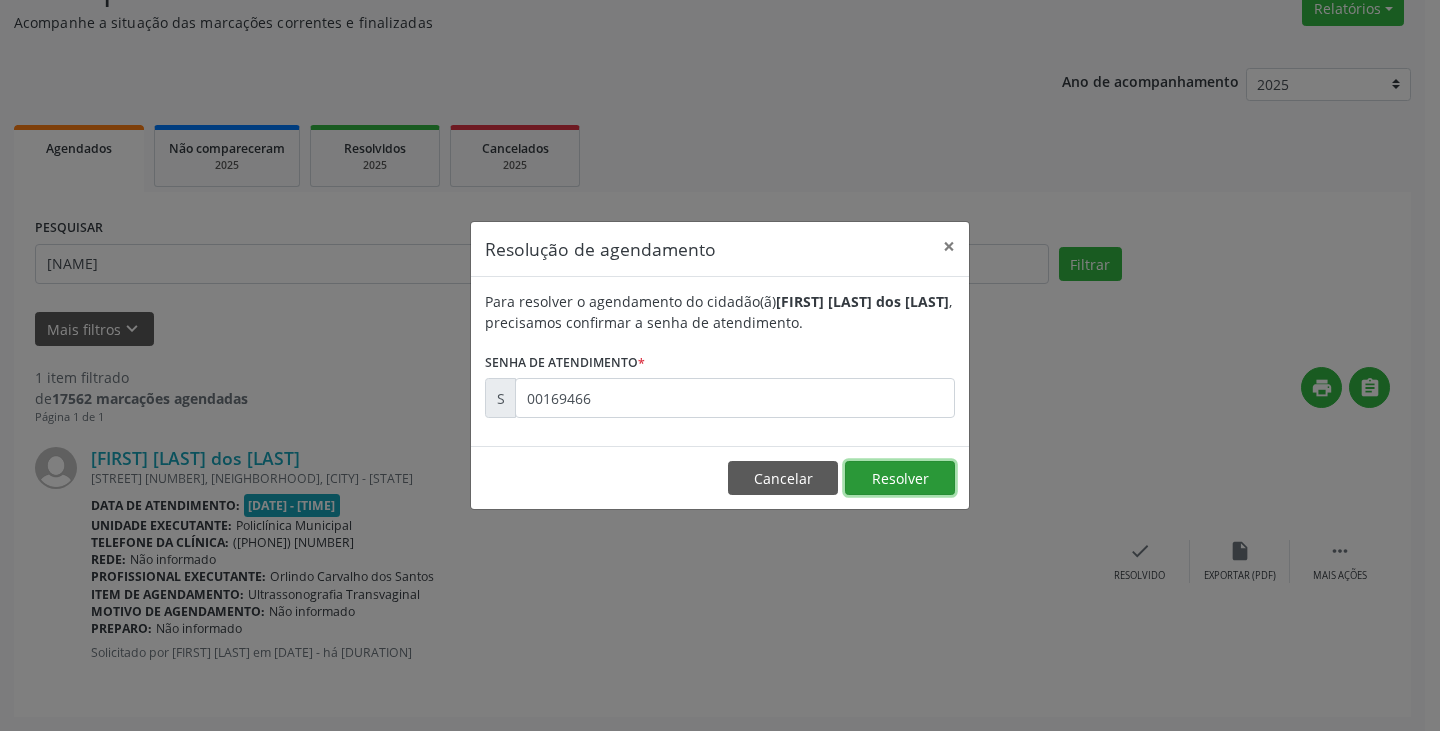 click on "Resolver" at bounding box center (900, 478) 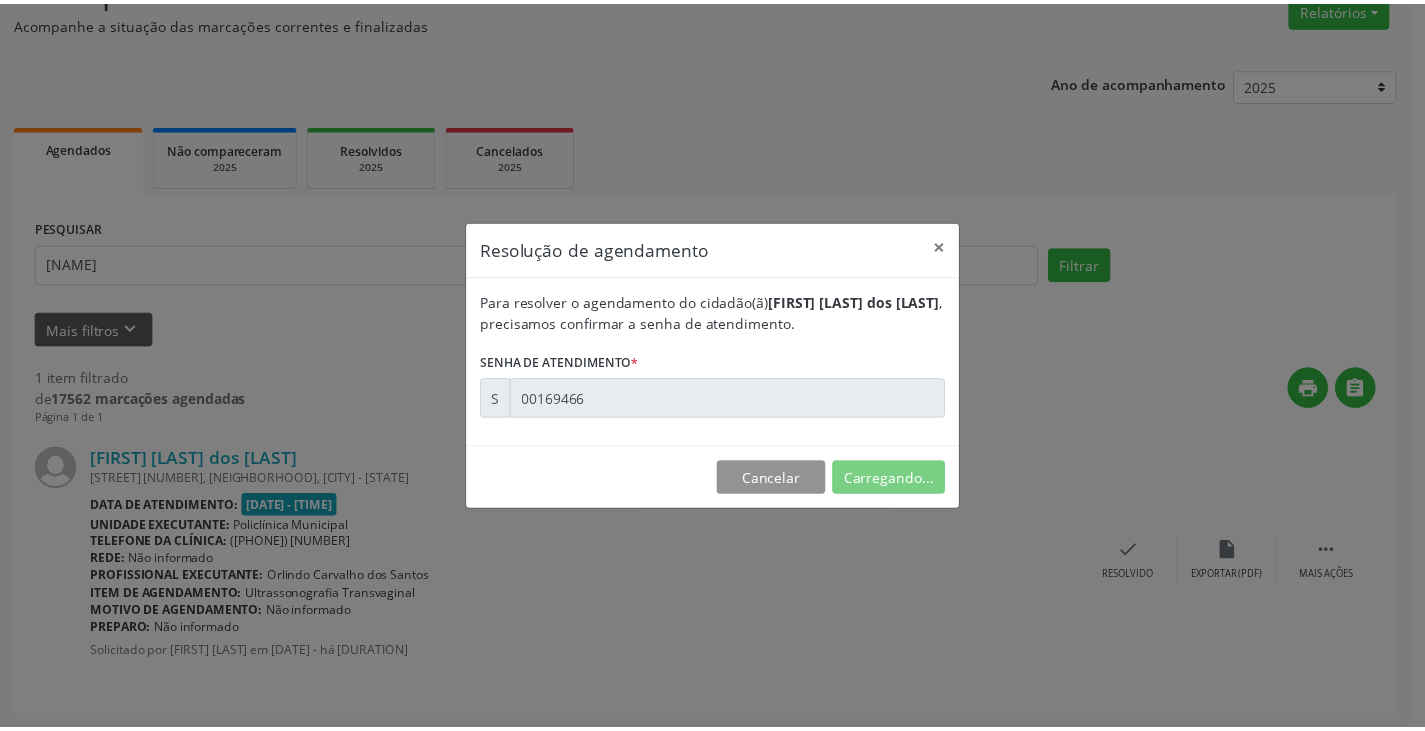 scroll, scrollTop: 0, scrollLeft: 0, axis: both 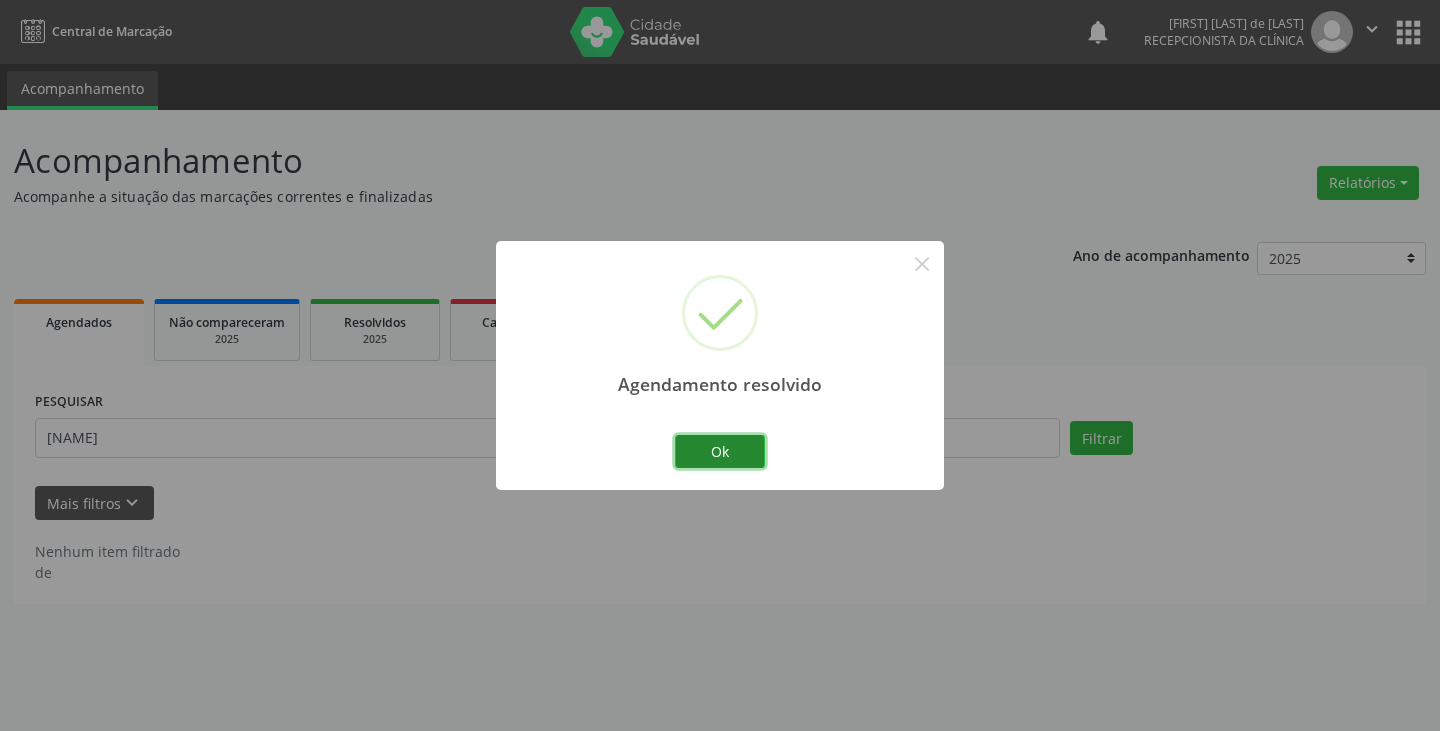 click on "Ok" at bounding box center (720, 452) 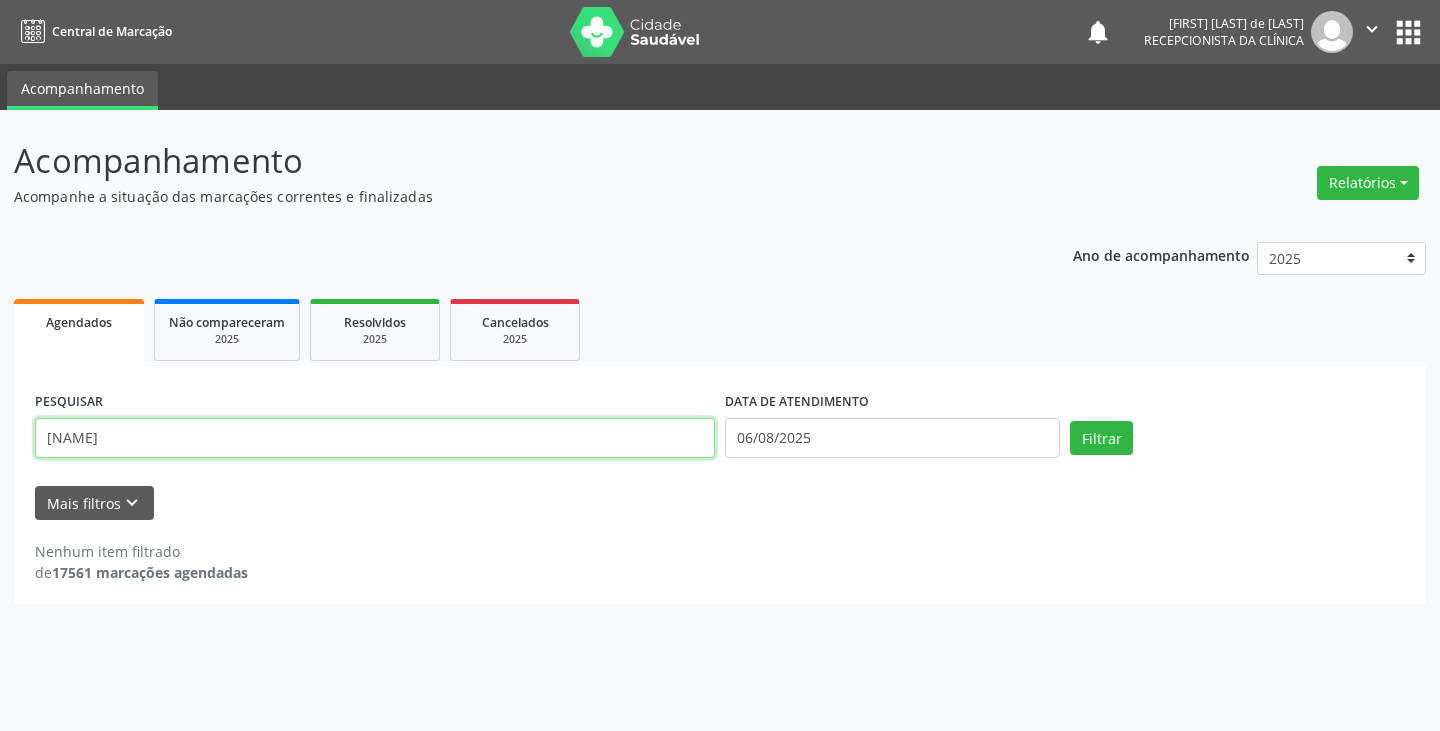 click on "[NAME]" at bounding box center (375, 438) 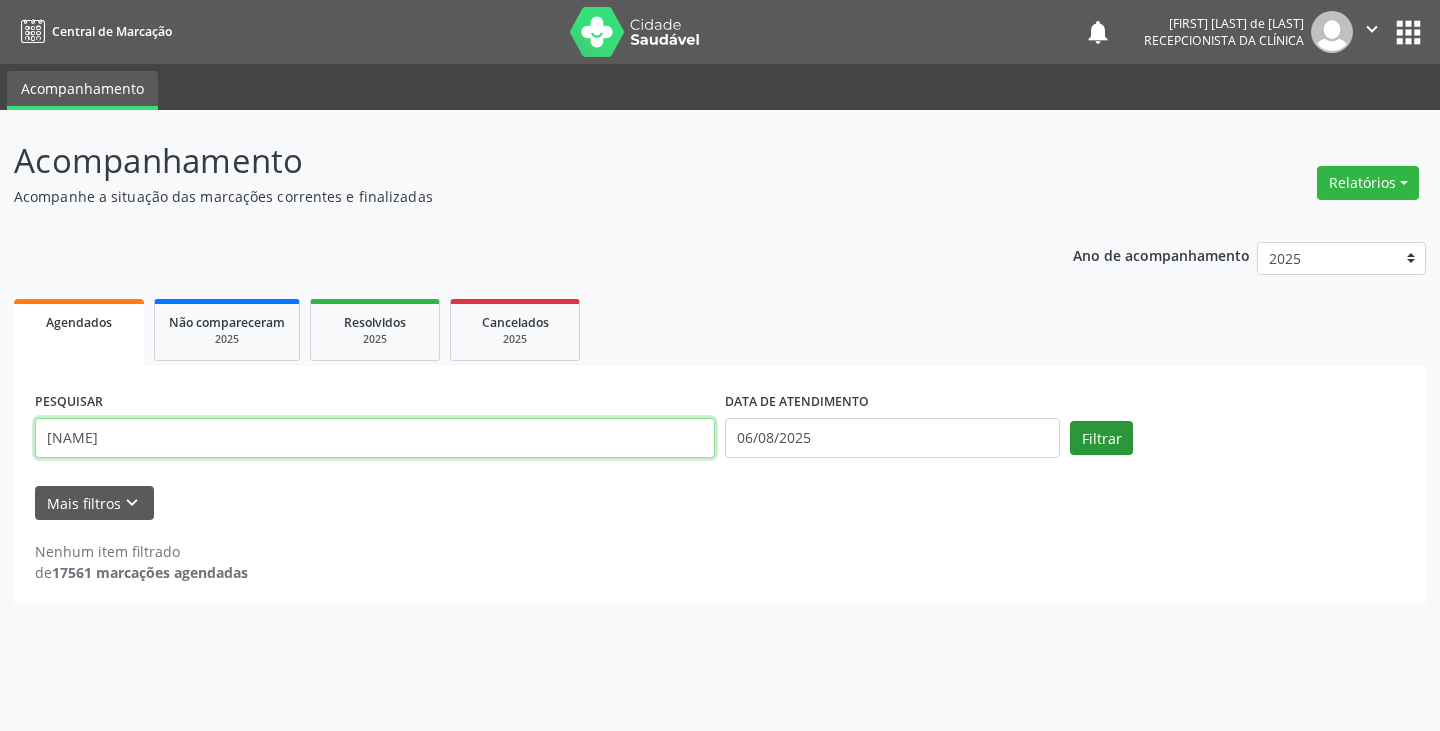 type on "[NAME]" 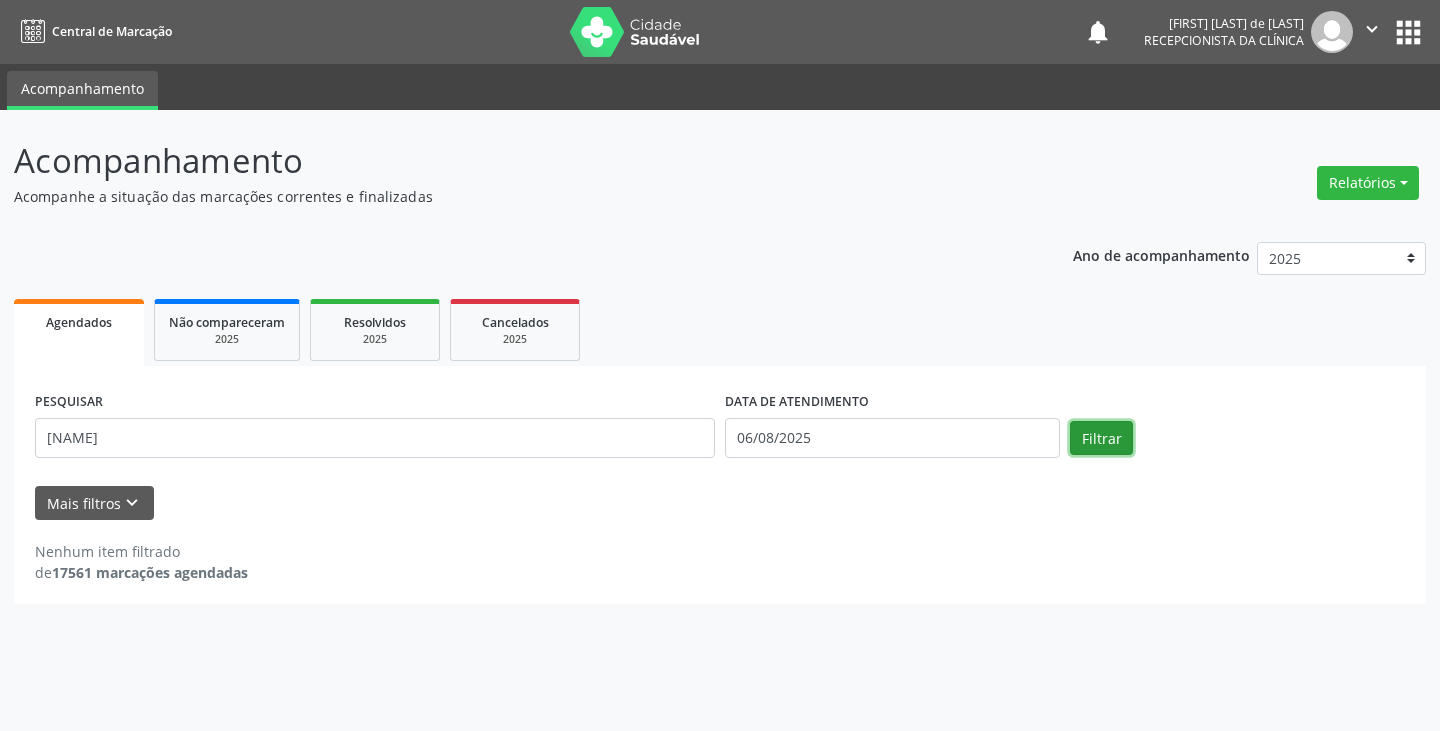click on "Filtrar" at bounding box center (1101, 438) 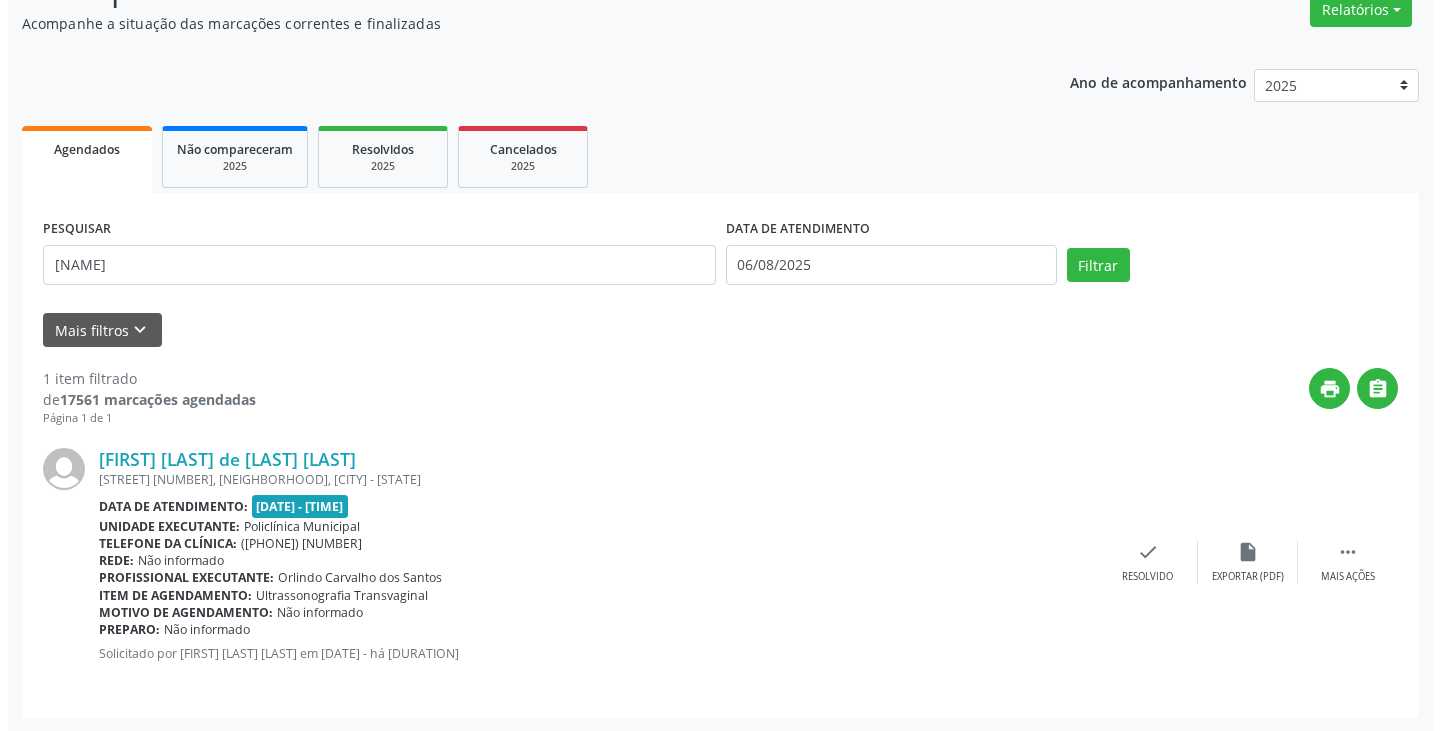 scroll, scrollTop: 174, scrollLeft: 0, axis: vertical 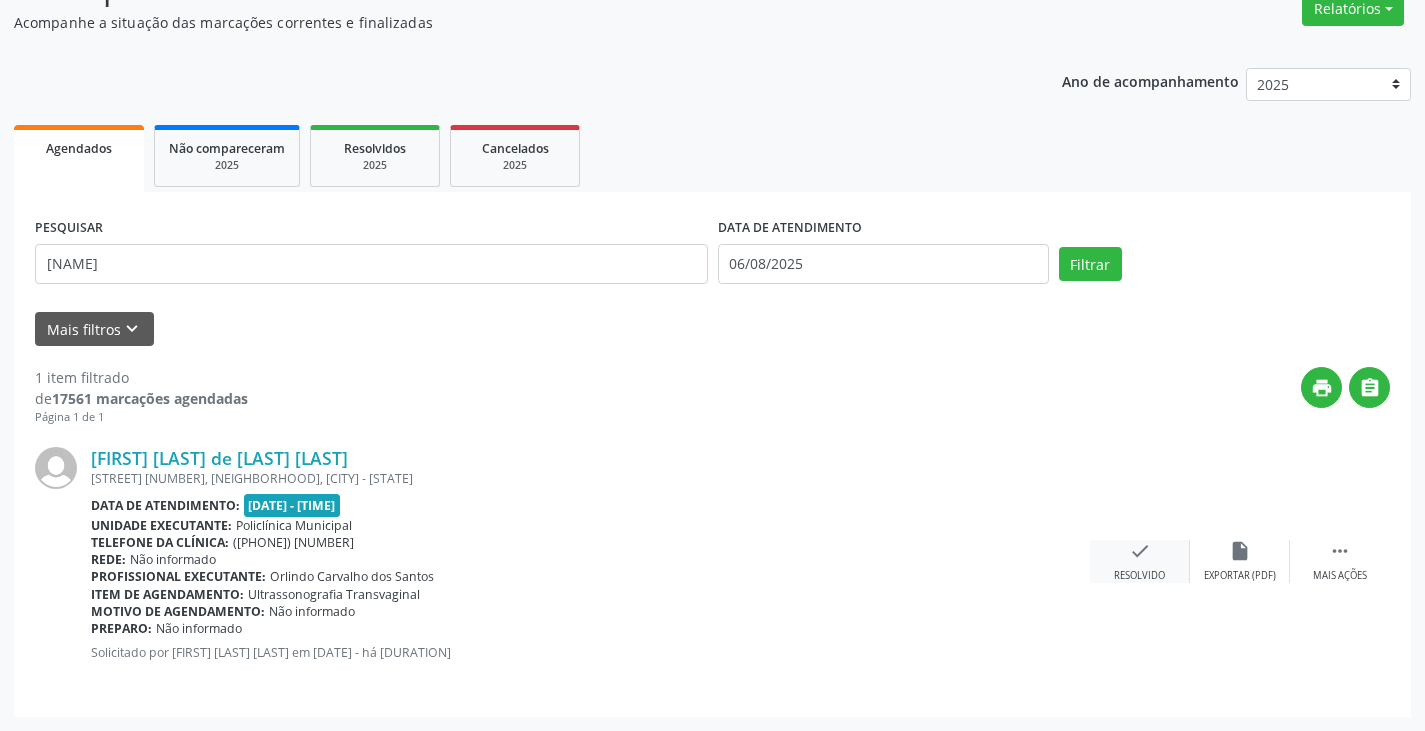 click on "Resolvido" at bounding box center [1139, 576] 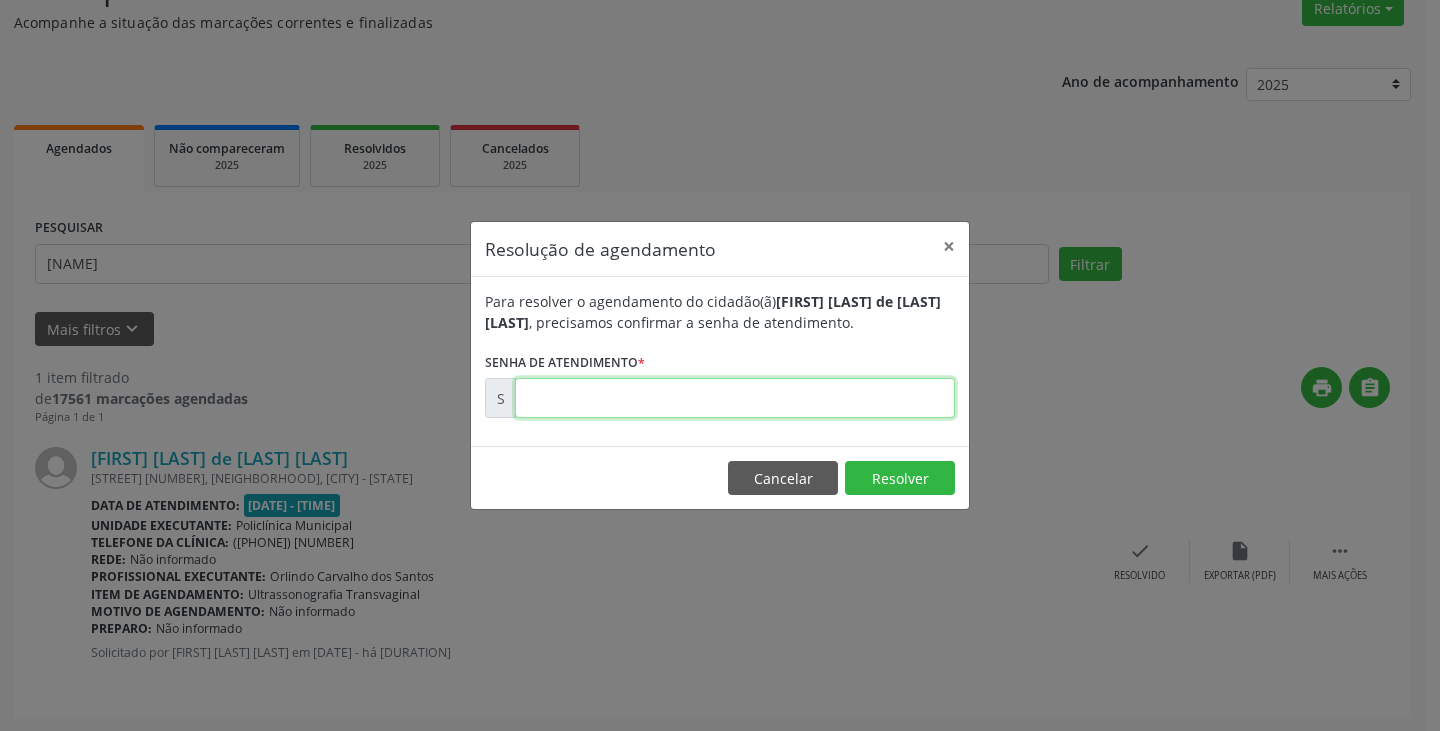 click at bounding box center [735, 398] 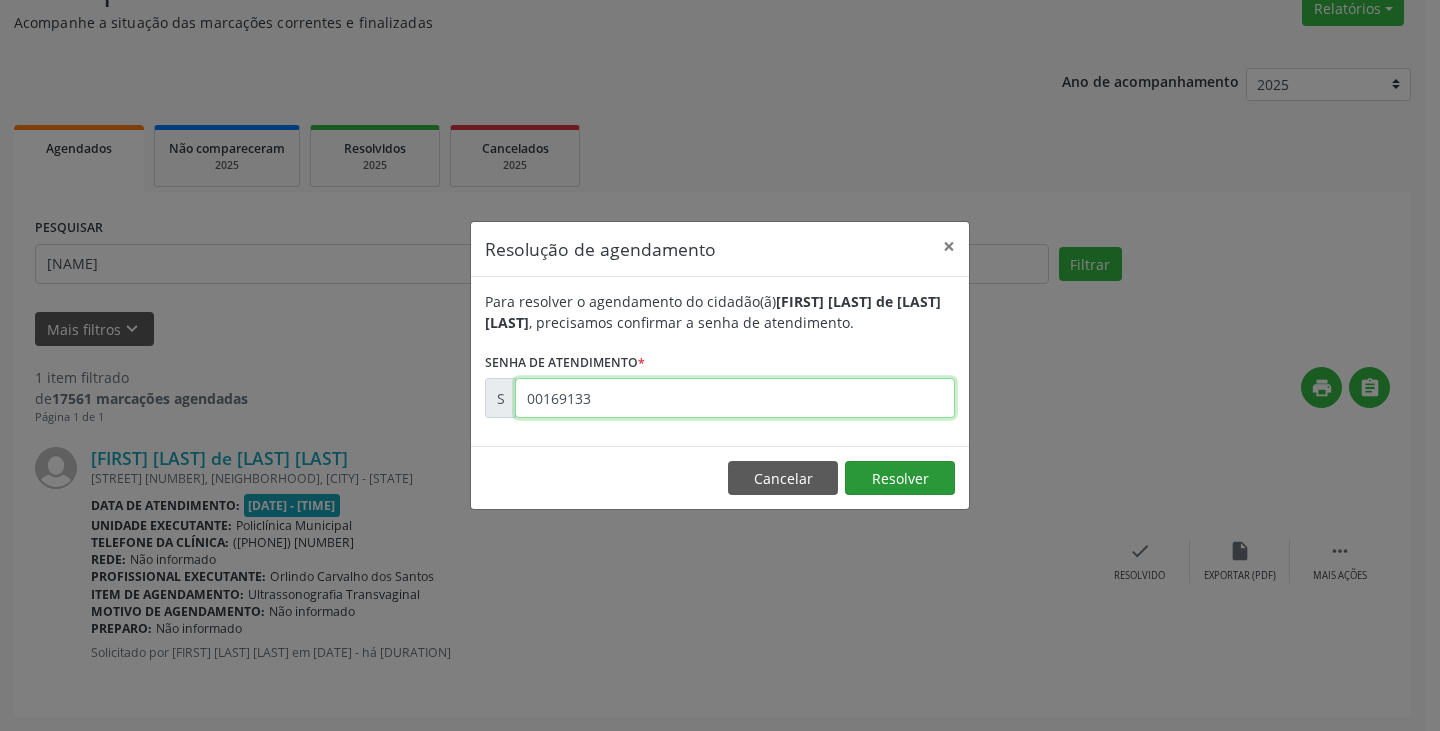type on "00169133" 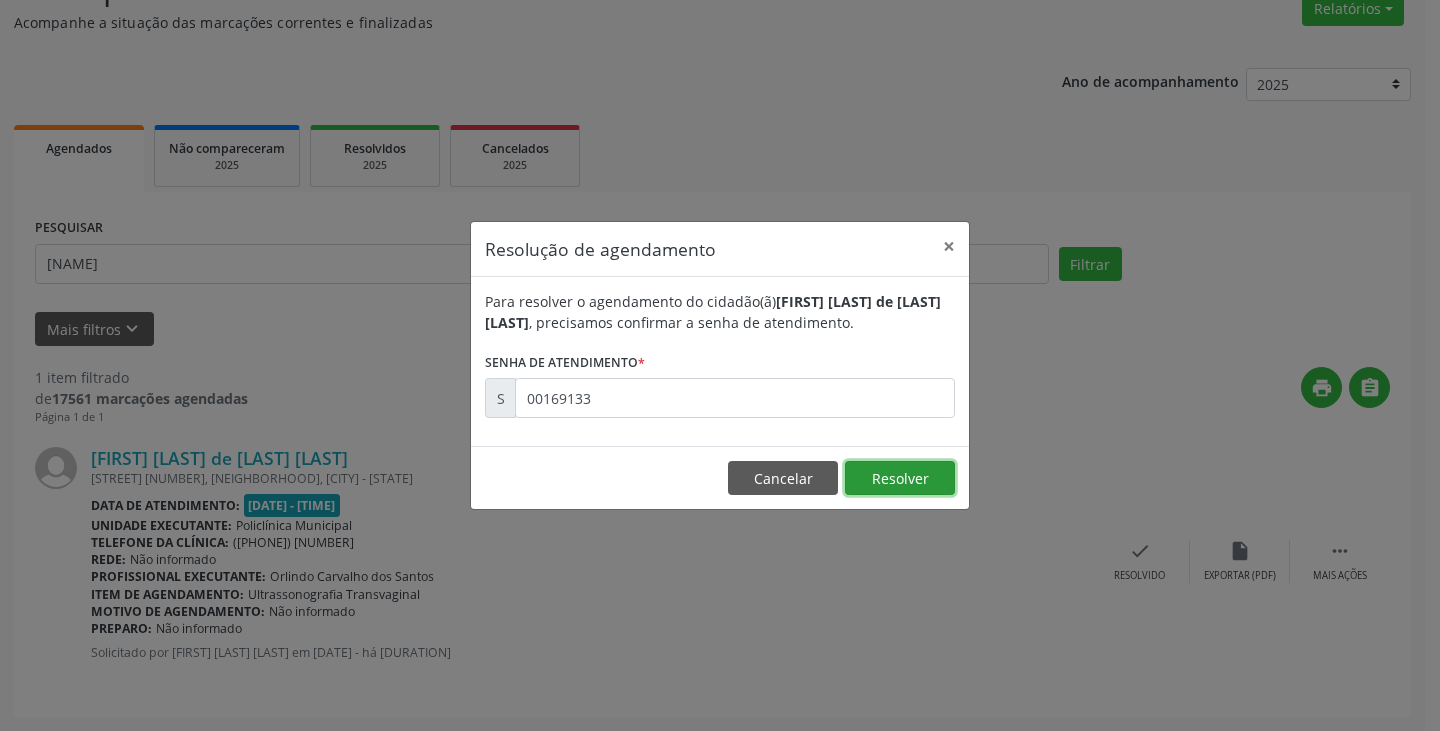 click on "Resolver" at bounding box center (900, 478) 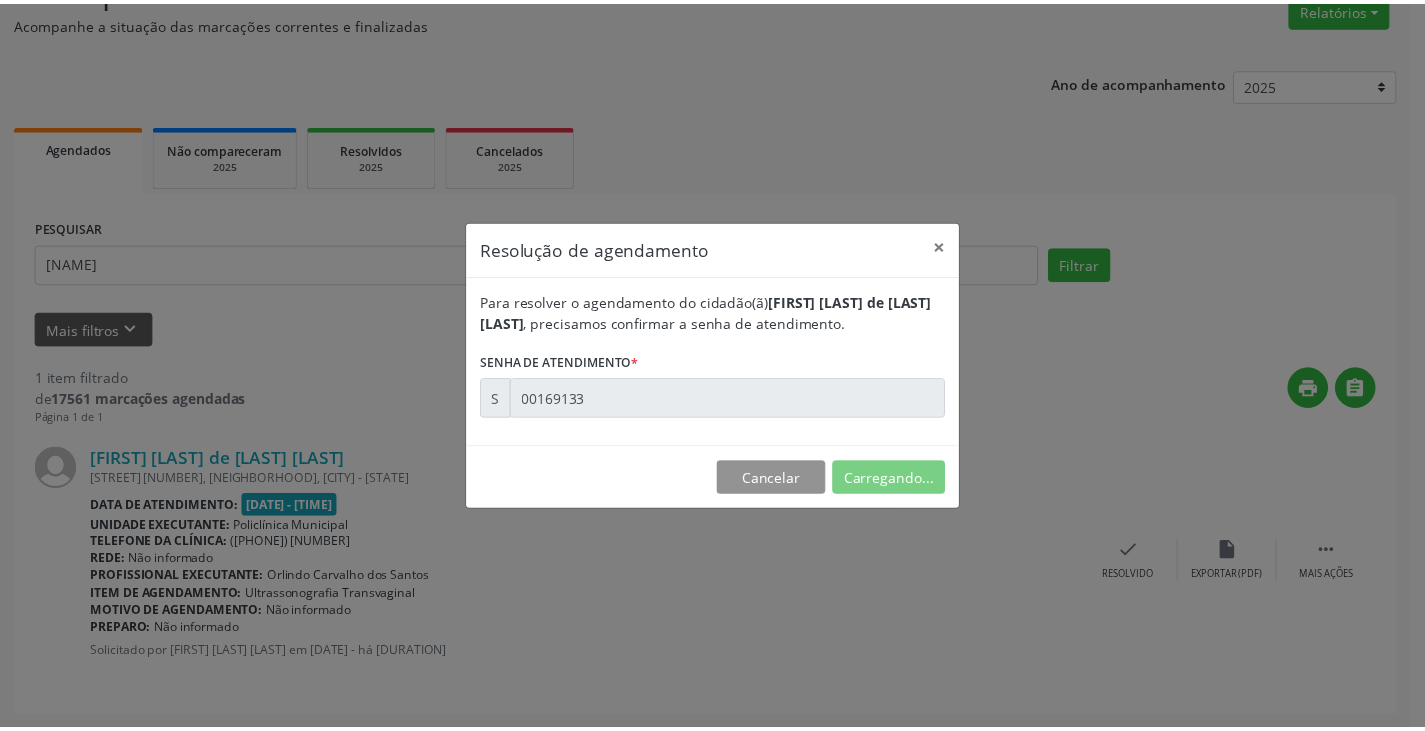 scroll, scrollTop: 0, scrollLeft: 0, axis: both 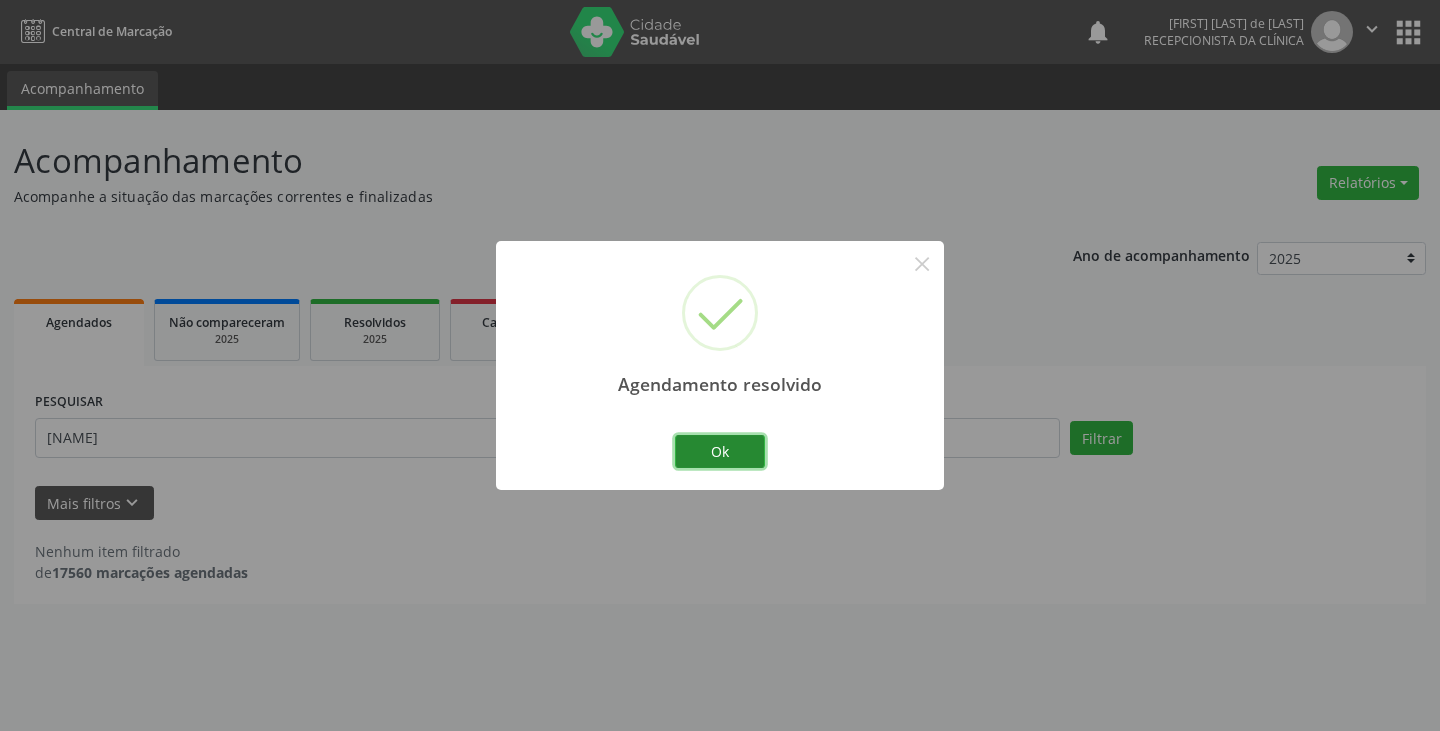 click on "Ok" at bounding box center (720, 452) 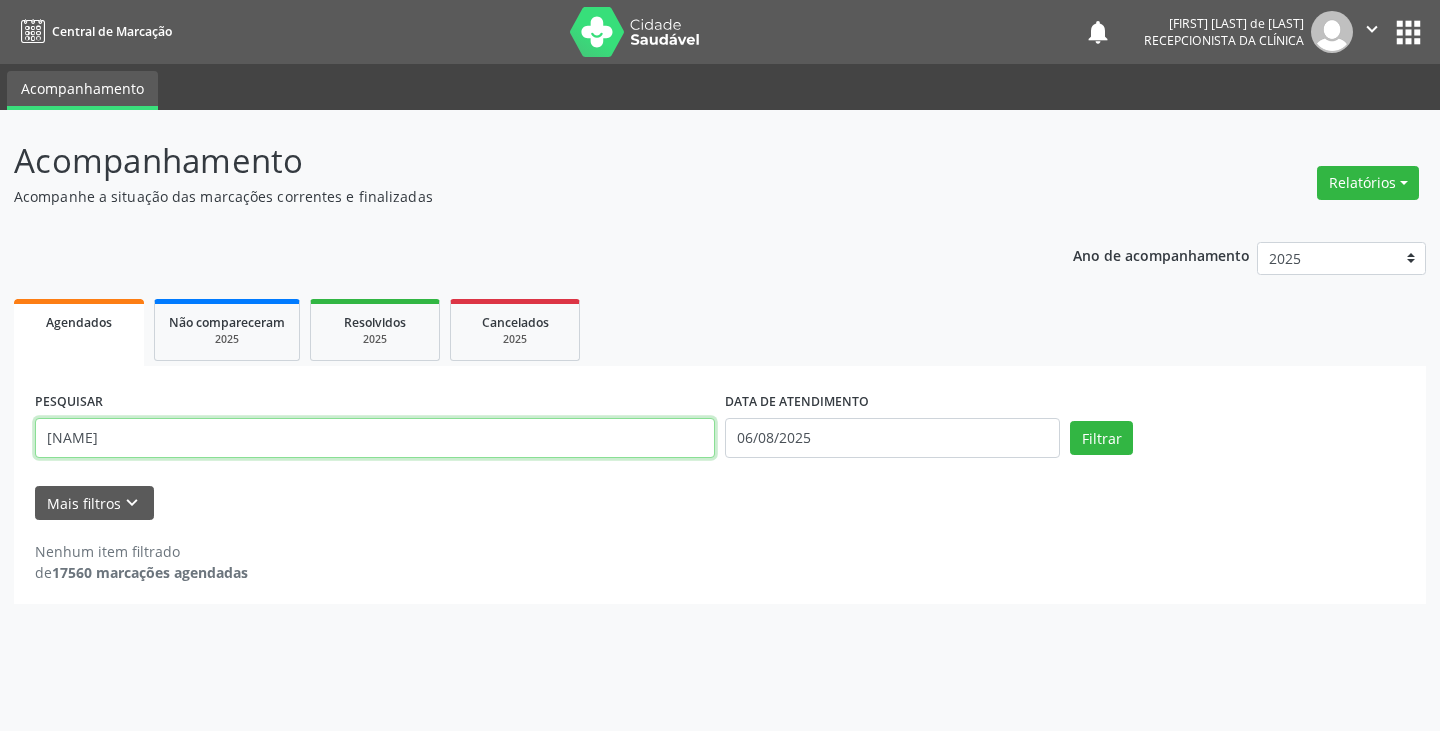 click on "[NAME]" at bounding box center [375, 438] 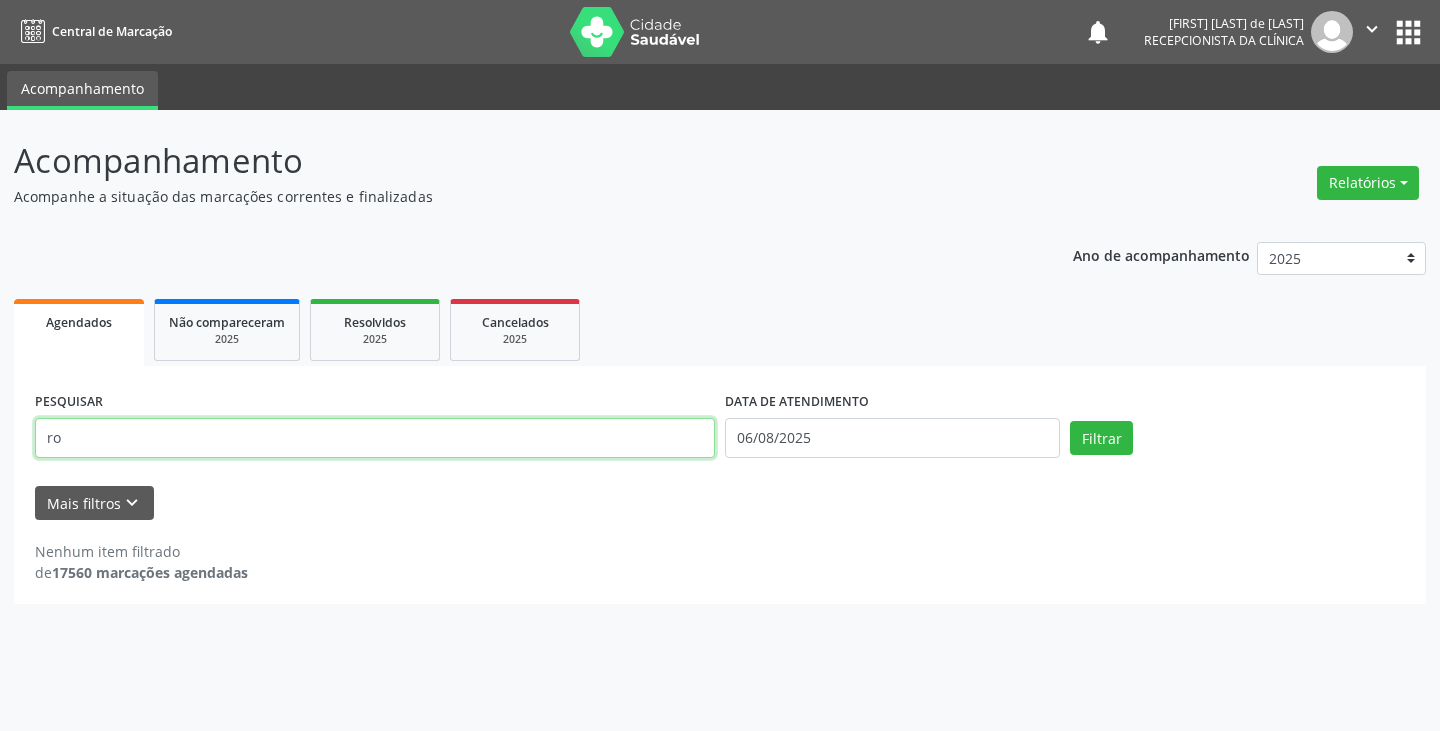 type on "r" 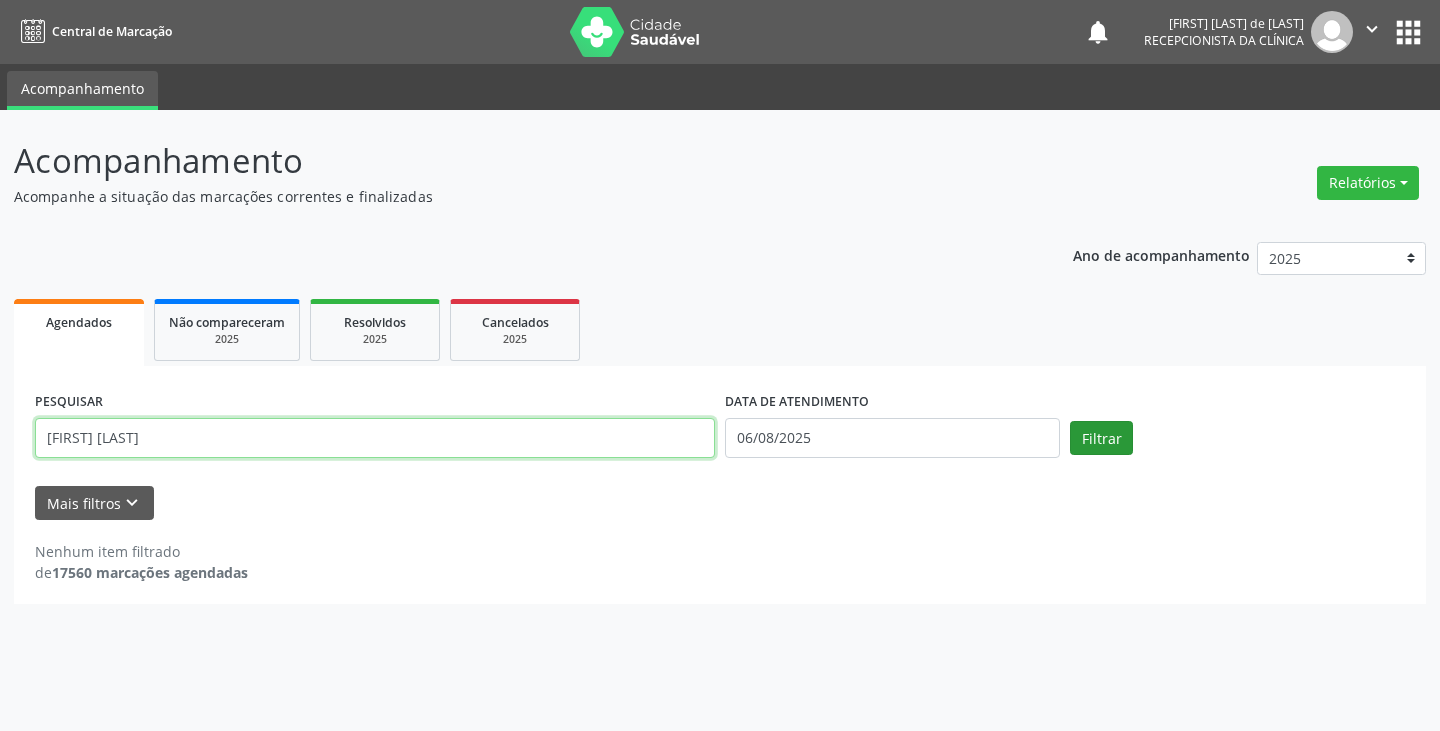 type on "[FIRST] [LAST]" 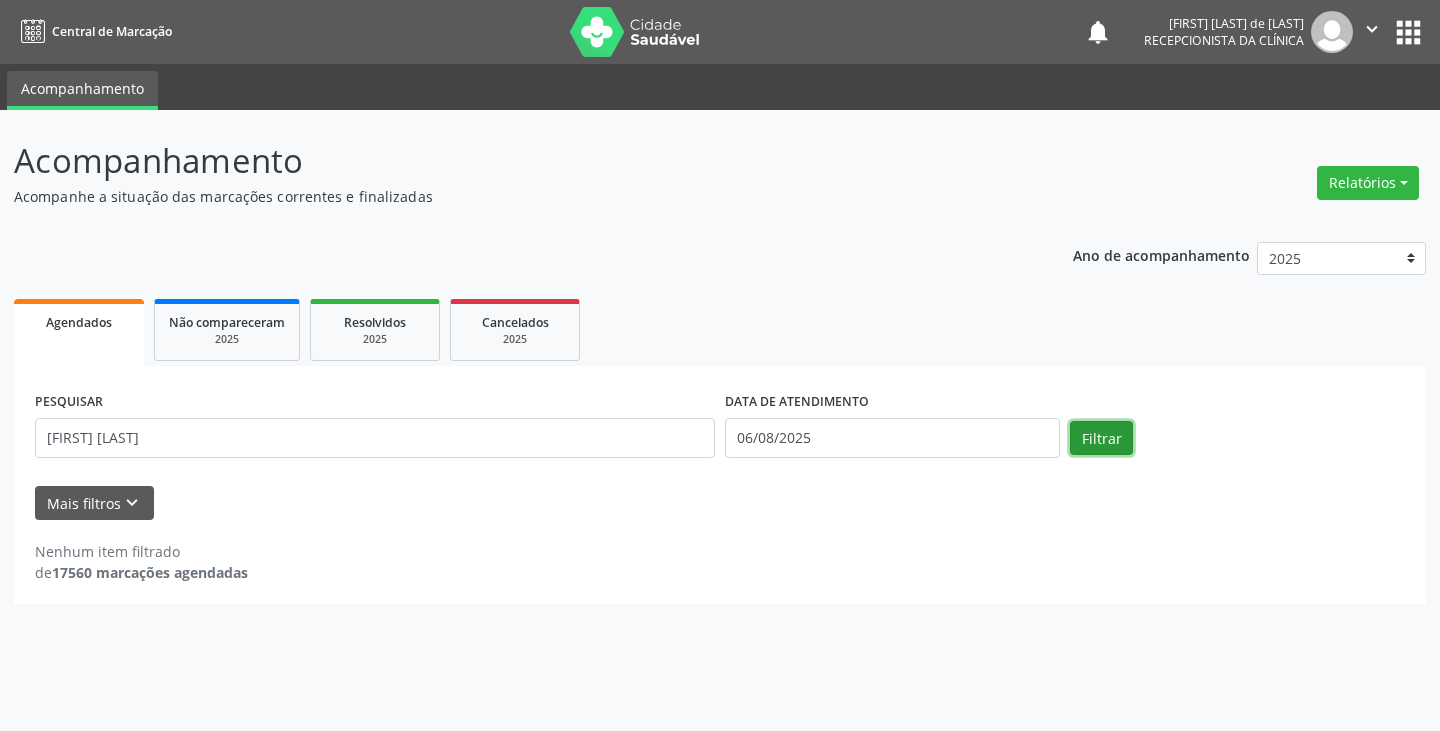click on "Filtrar" at bounding box center (1101, 438) 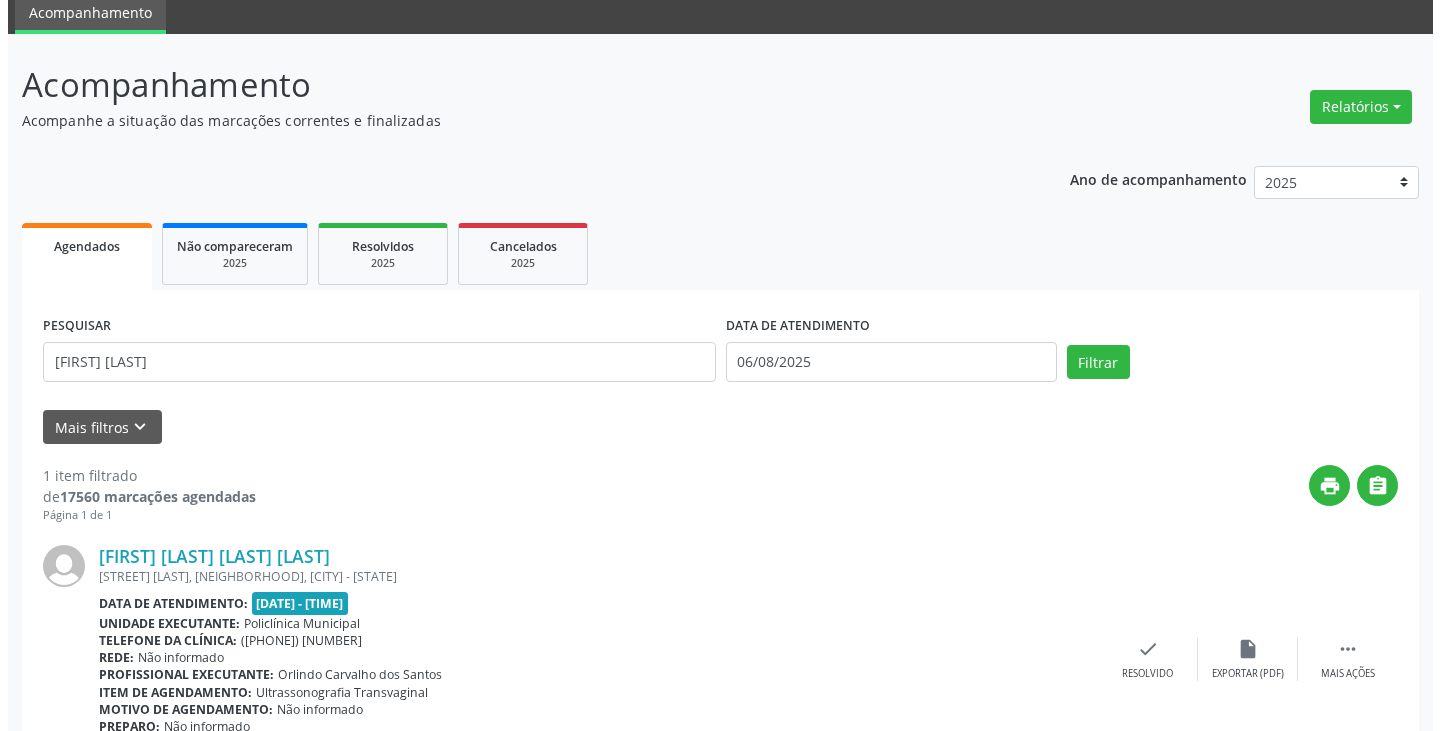 scroll, scrollTop: 174, scrollLeft: 0, axis: vertical 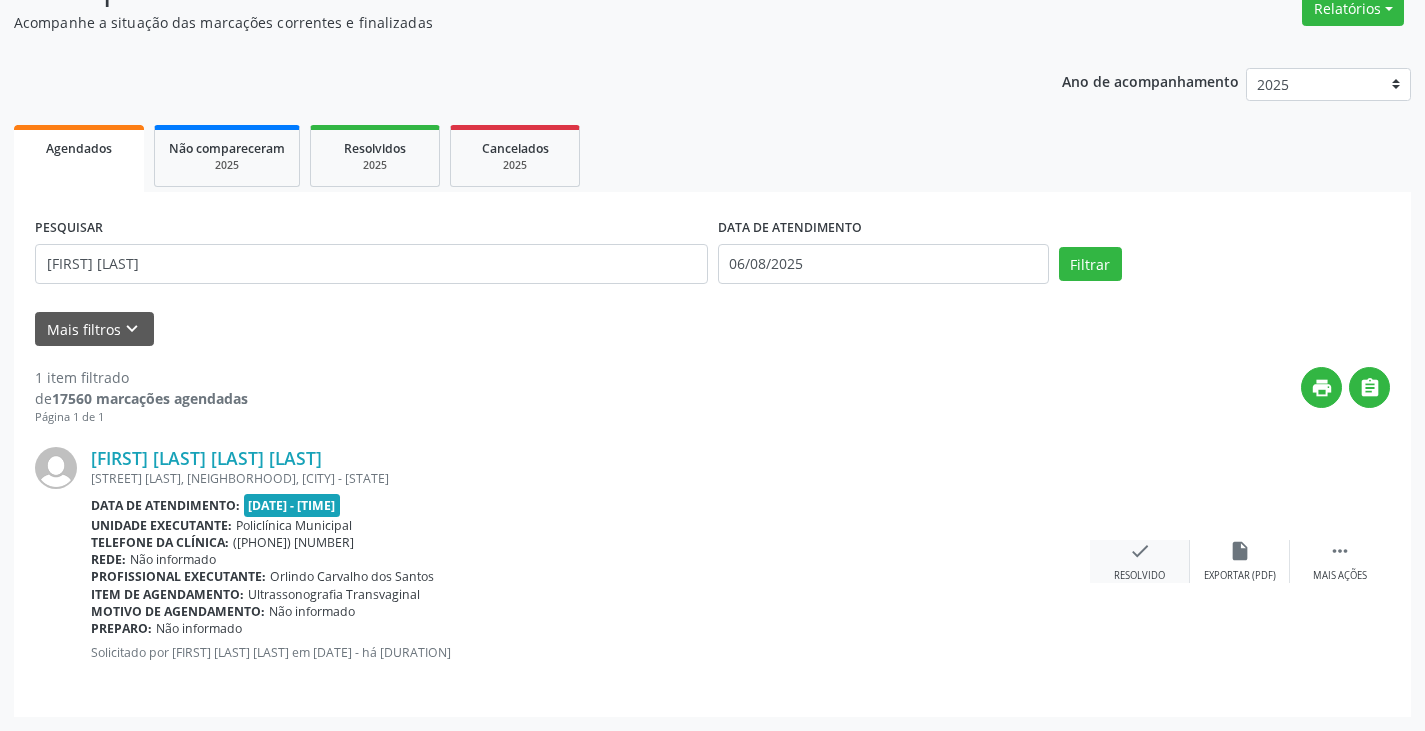click on "Resolvido" at bounding box center [1139, 576] 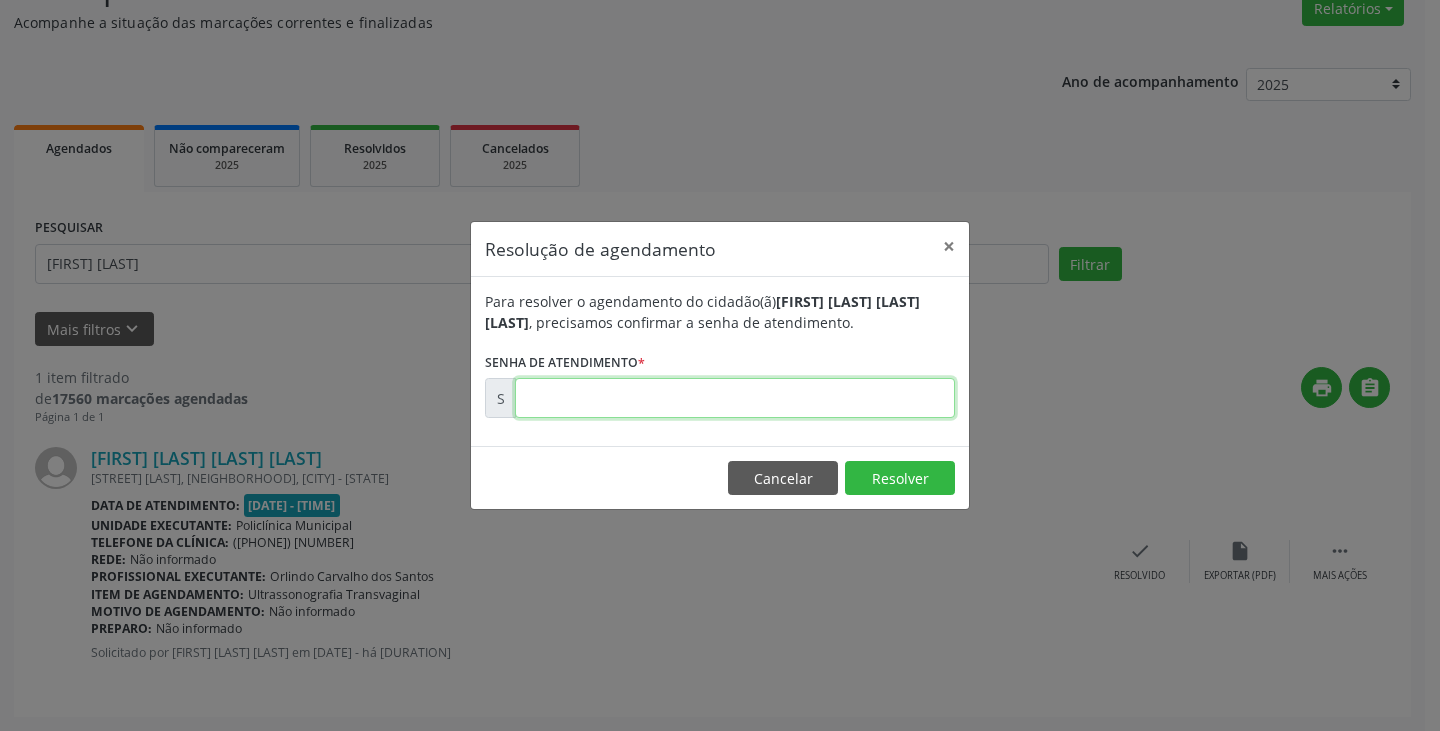 click at bounding box center [735, 398] 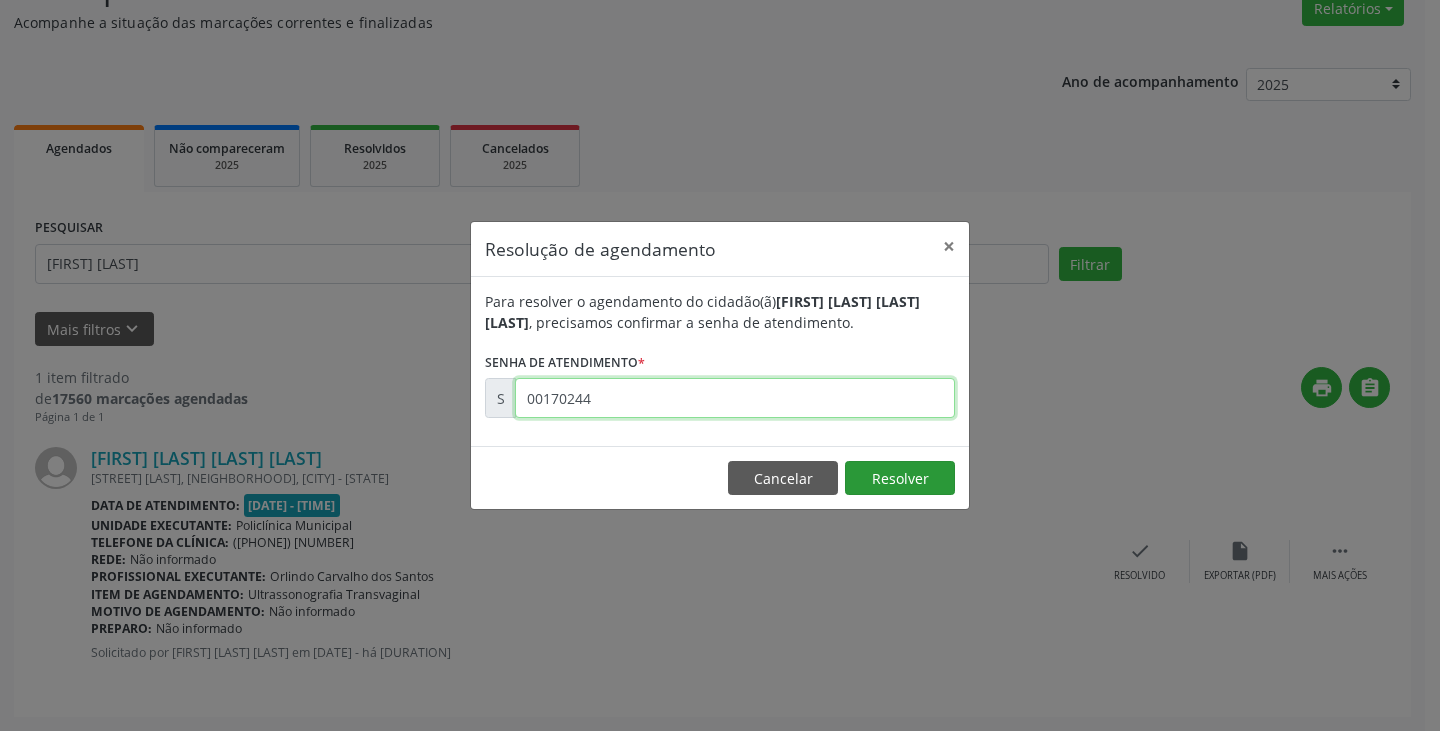type on "00170244" 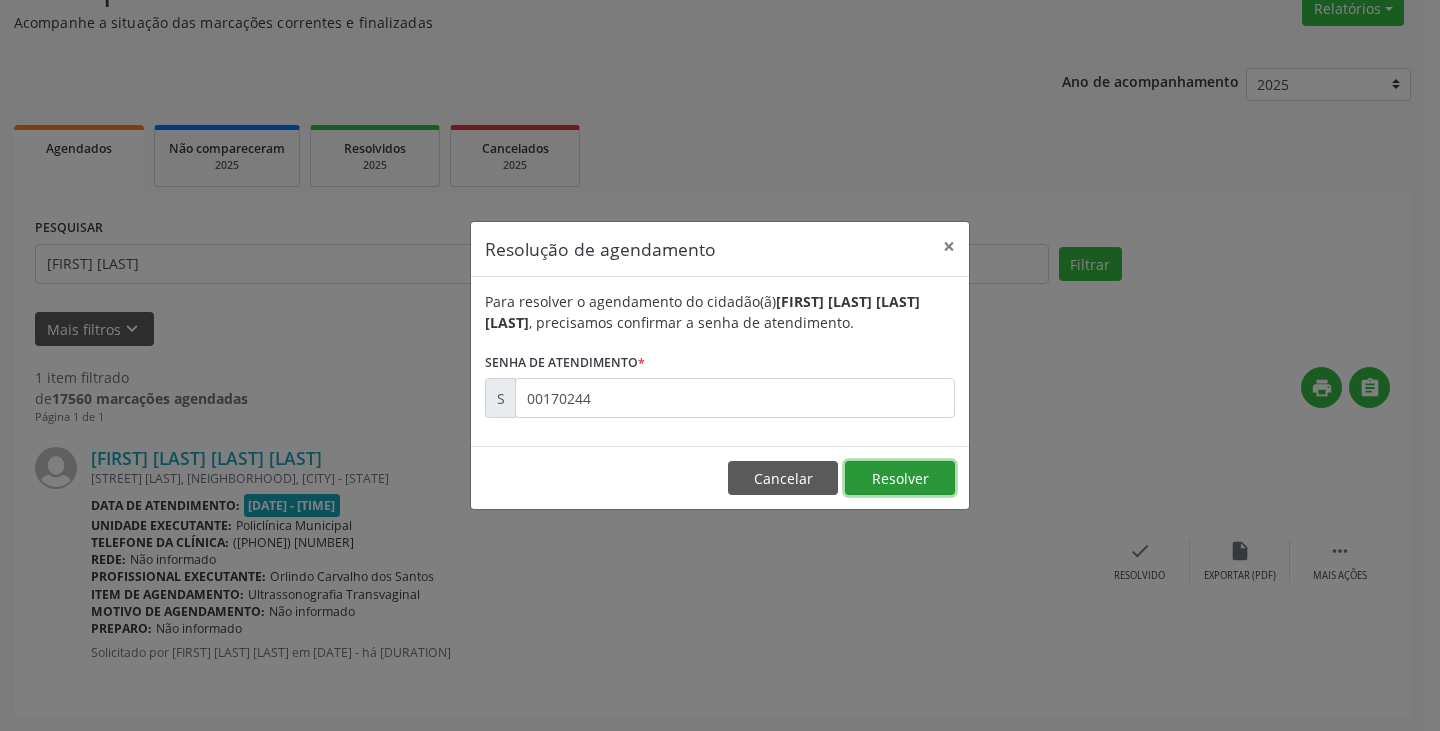 click on "Resolver" at bounding box center (900, 478) 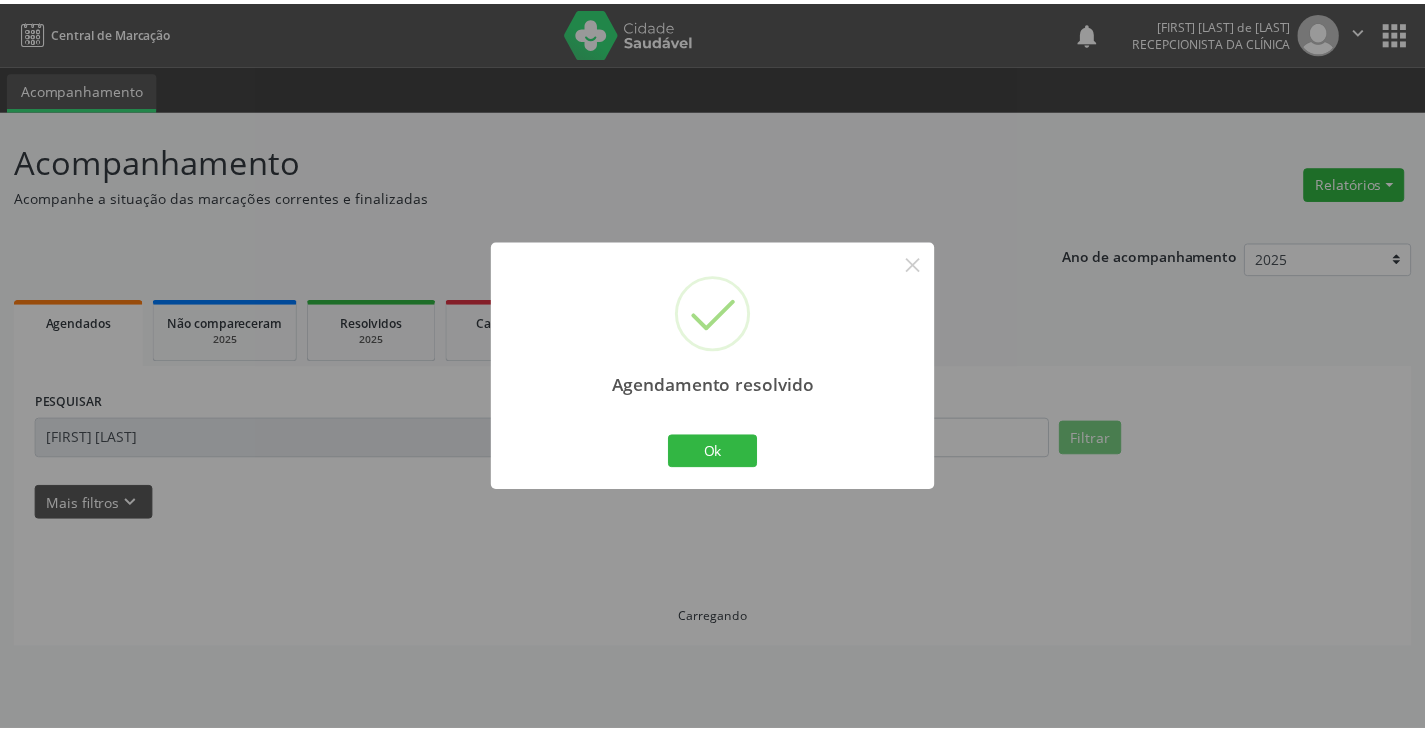 scroll, scrollTop: 0, scrollLeft: 0, axis: both 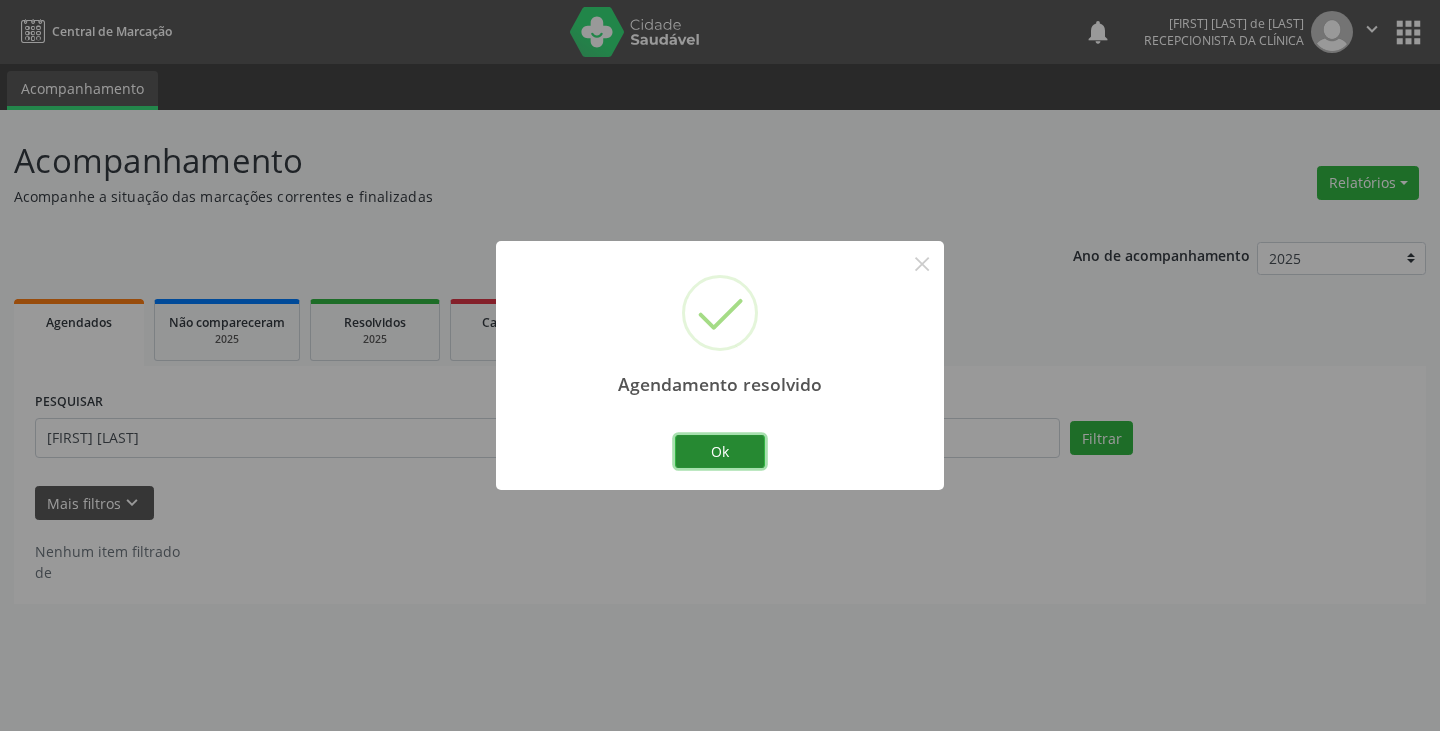 click on "Ok" at bounding box center (720, 452) 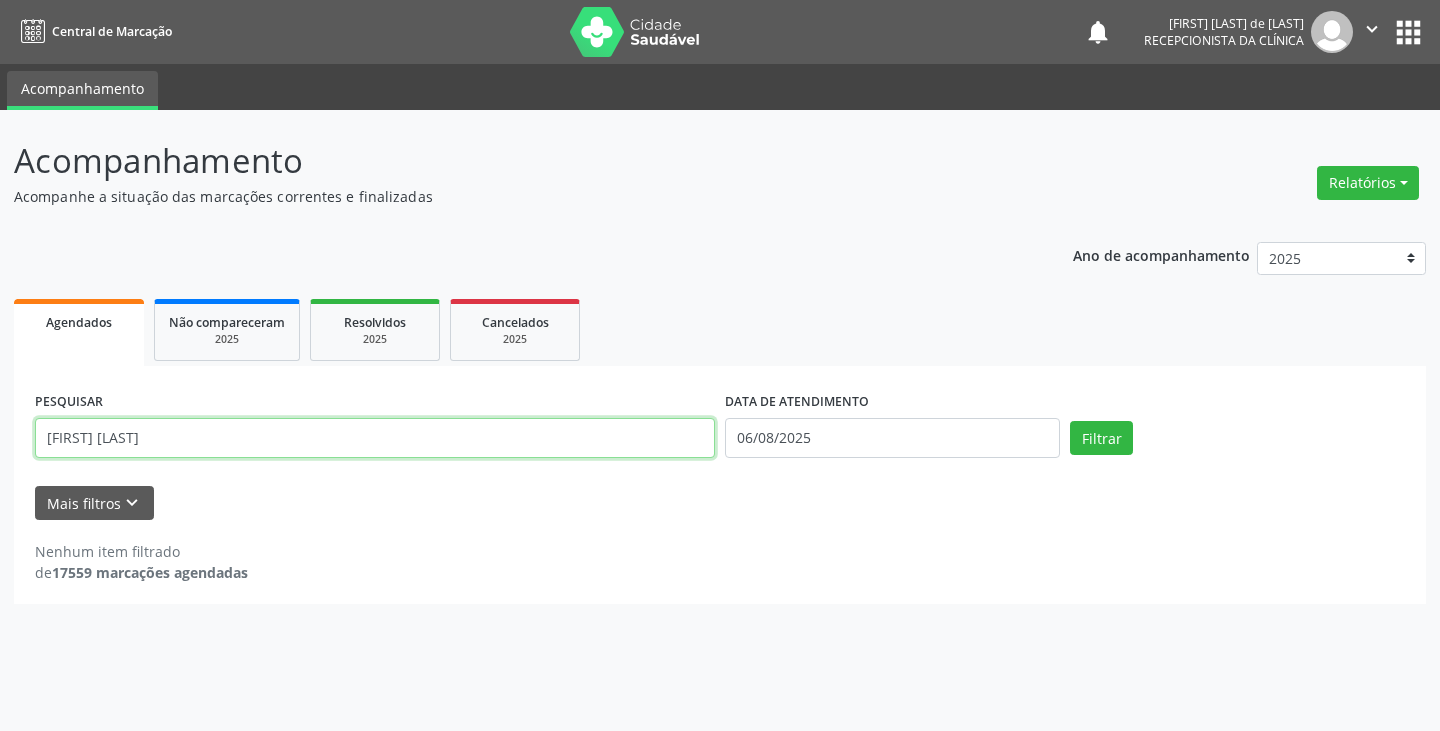 click on "[FIRST] [LAST]" at bounding box center [375, 438] 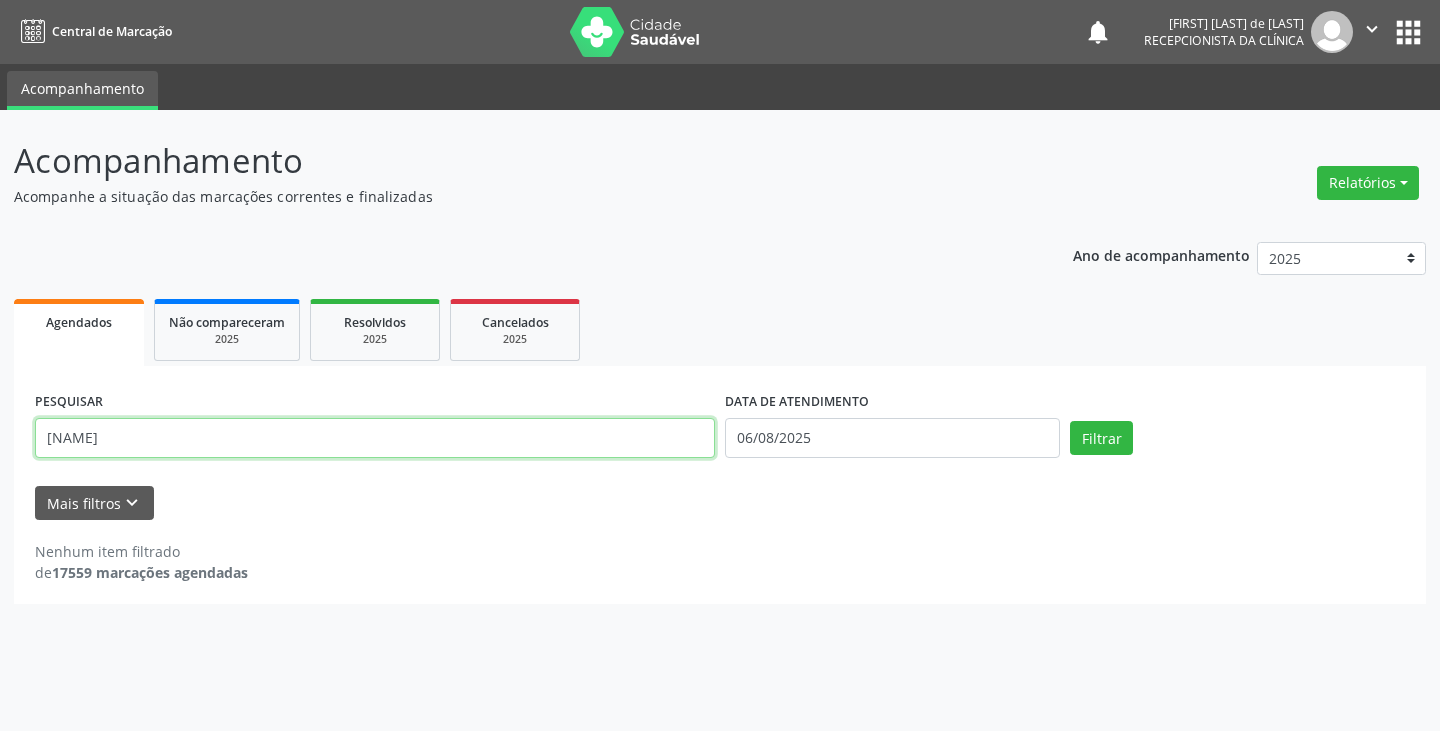 type on "a" 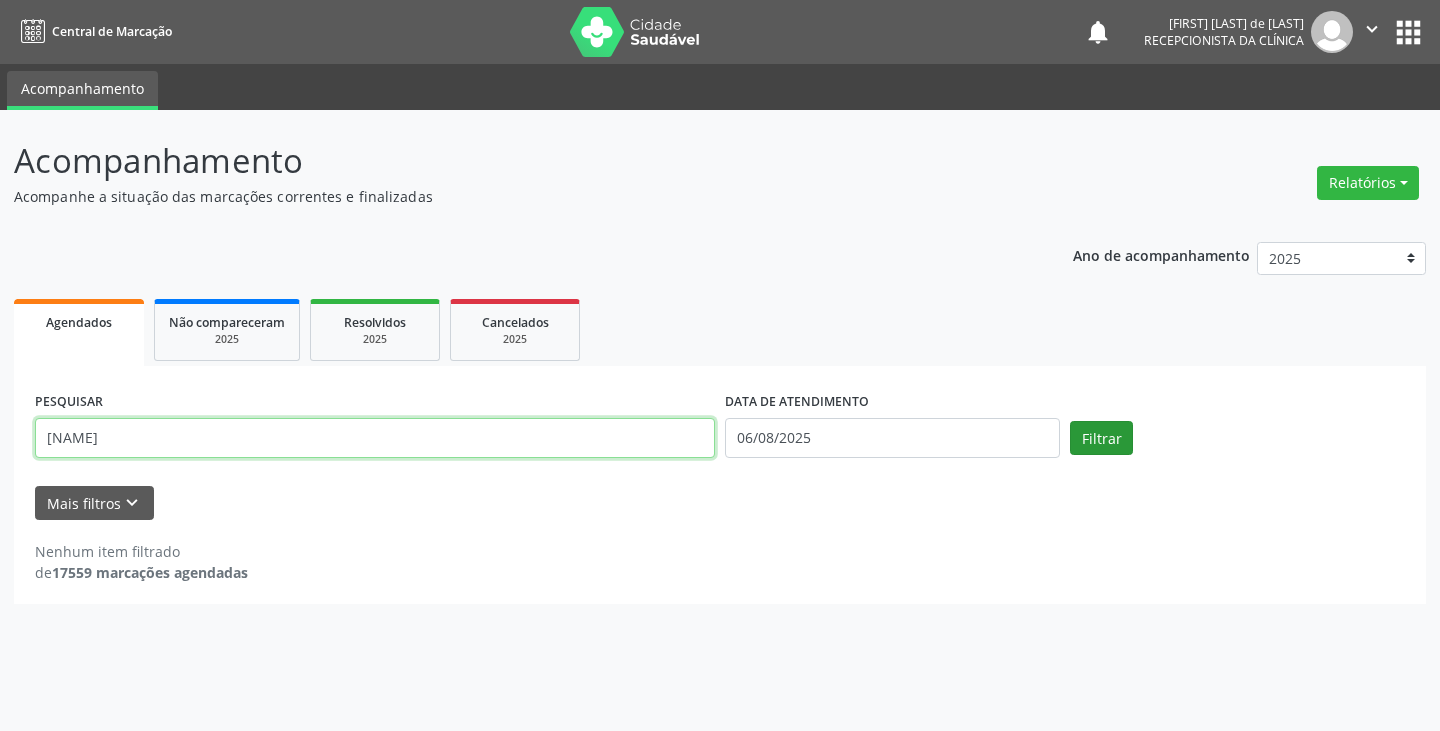 type on "[NAME]" 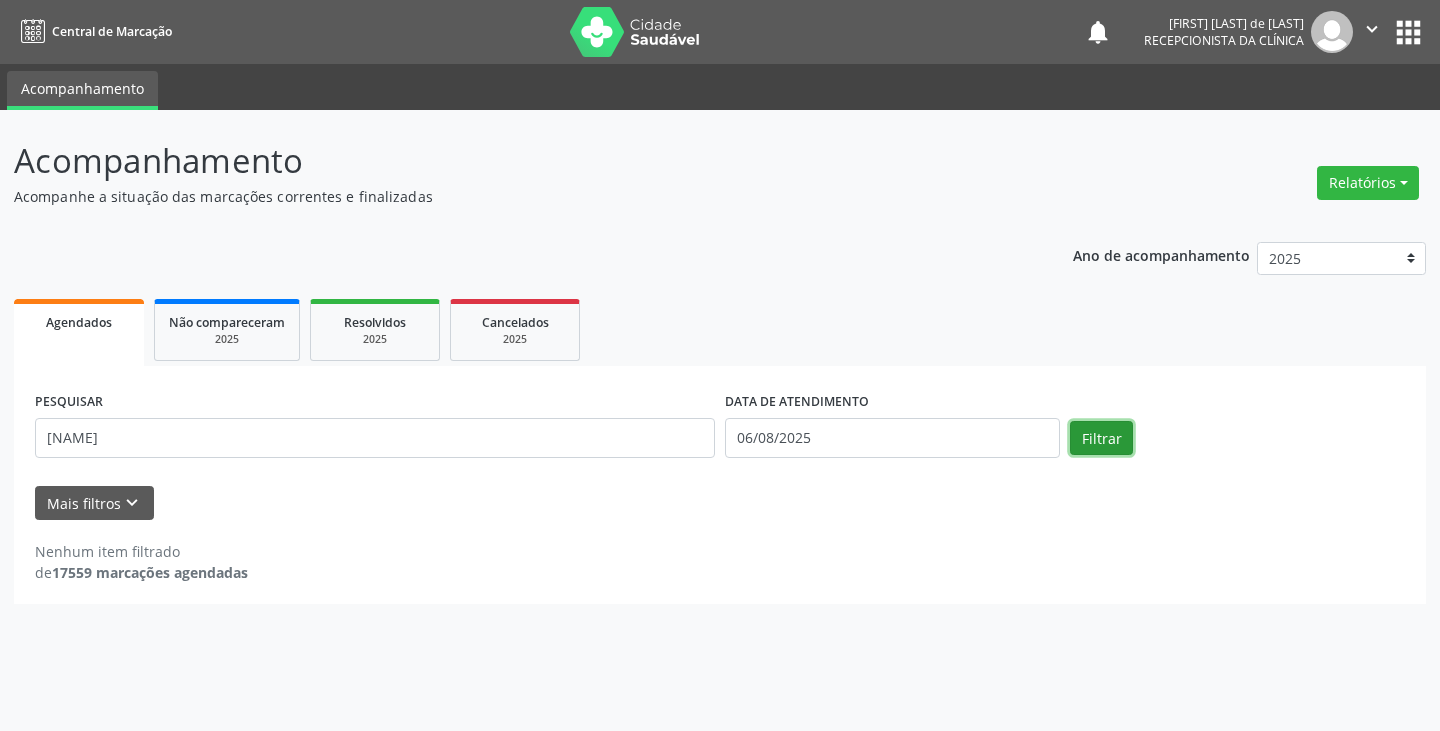 click on "Filtrar" at bounding box center (1101, 438) 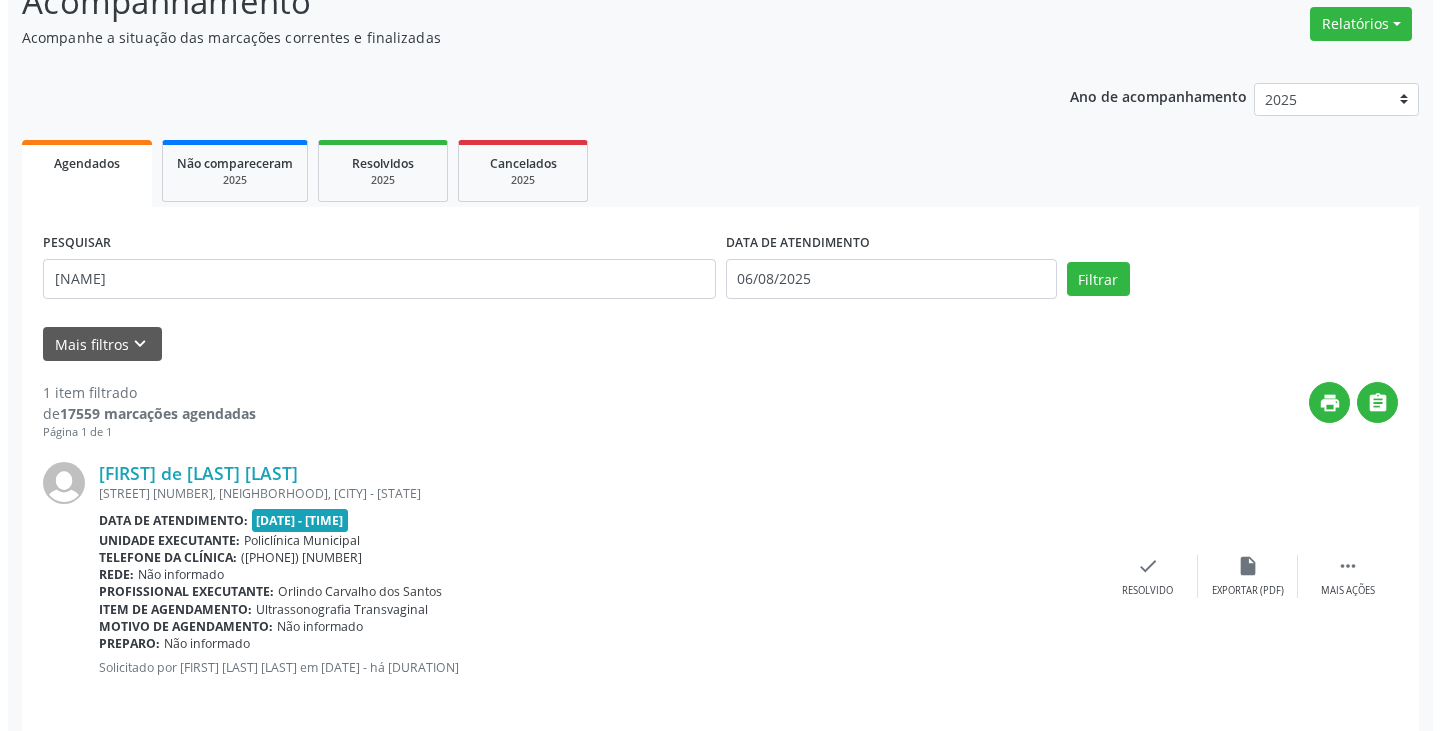 scroll, scrollTop: 174, scrollLeft: 0, axis: vertical 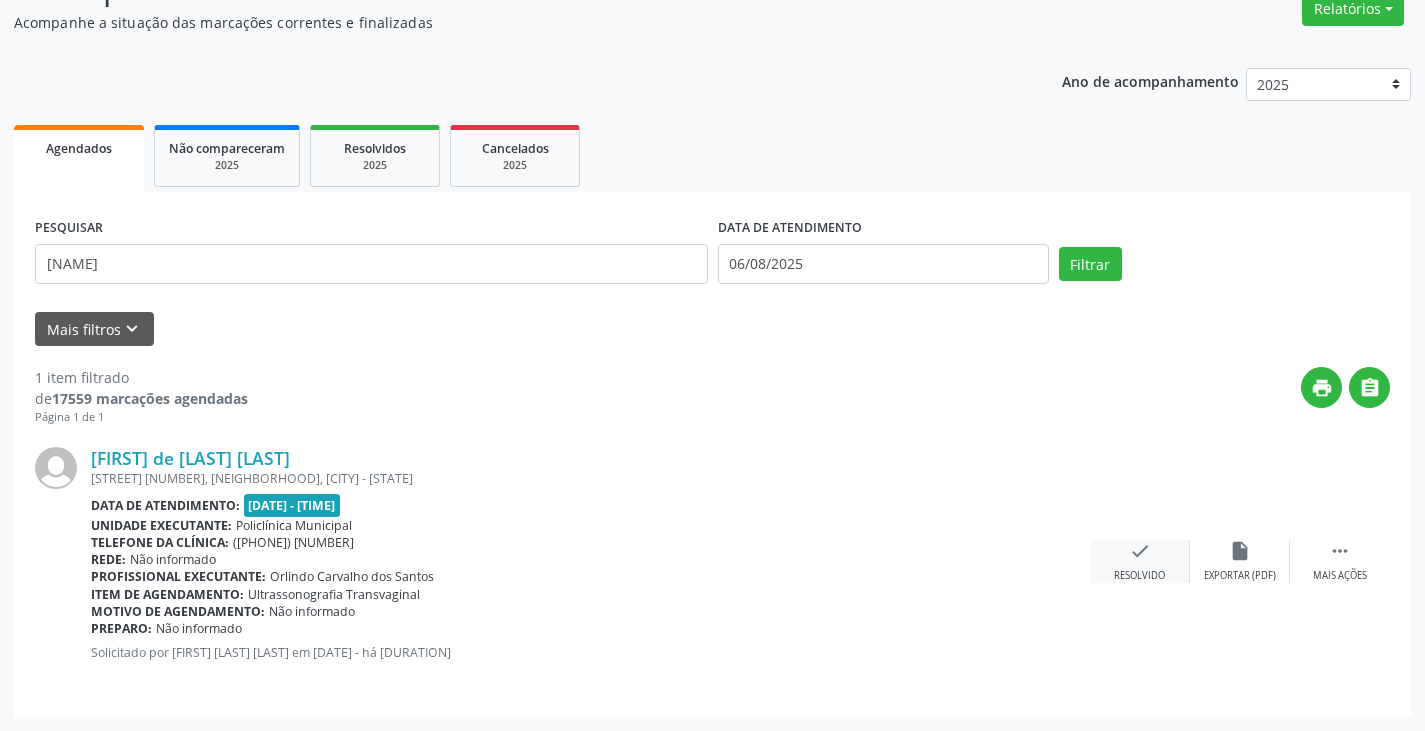 click on "check" at bounding box center [1140, 551] 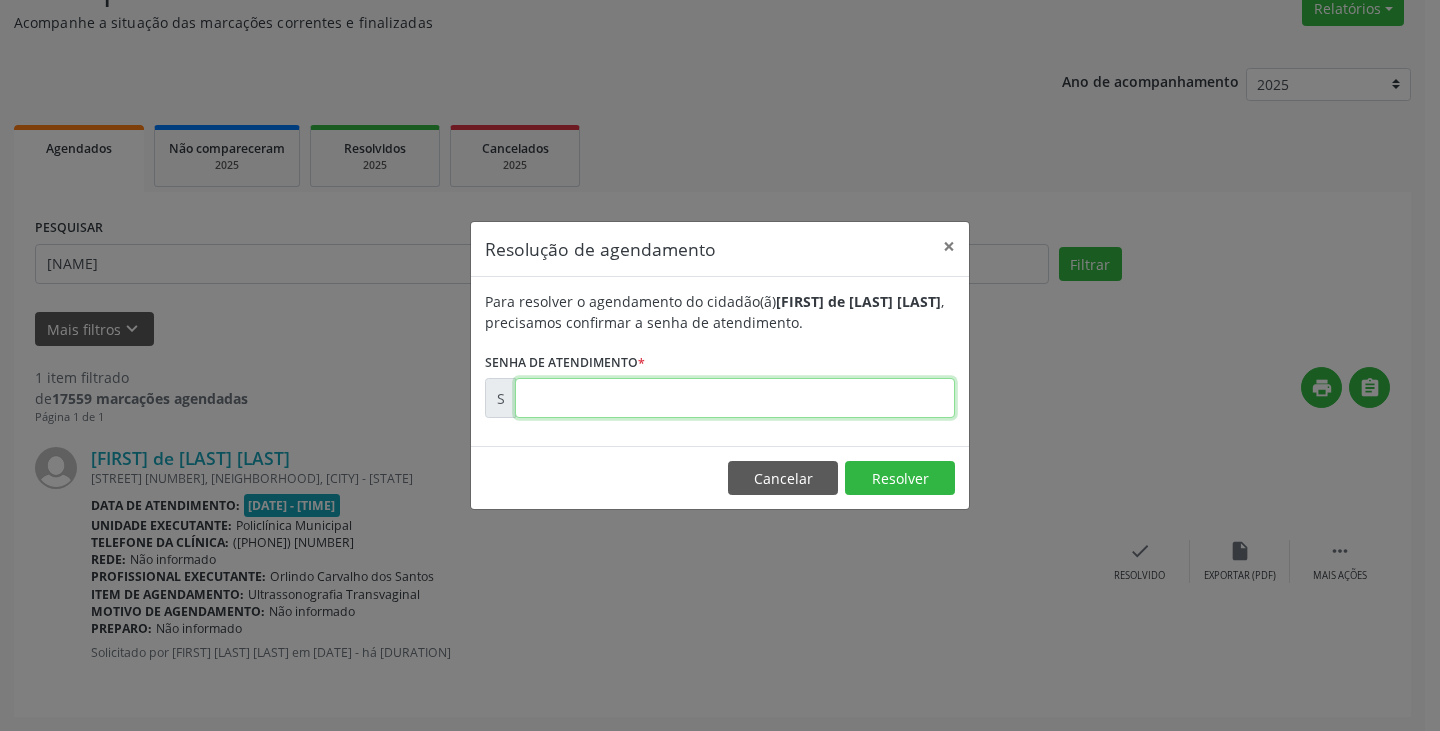 click at bounding box center [735, 398] 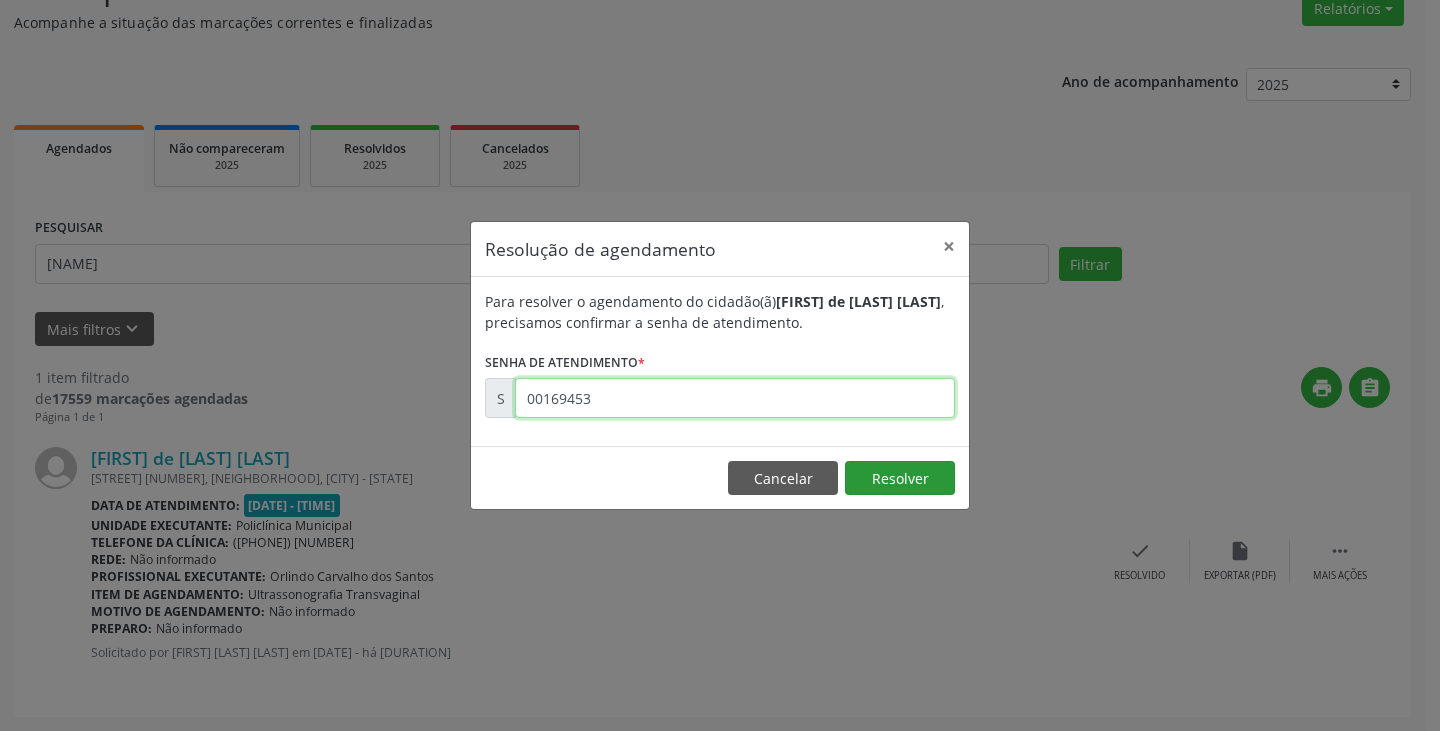 type on "00169453" 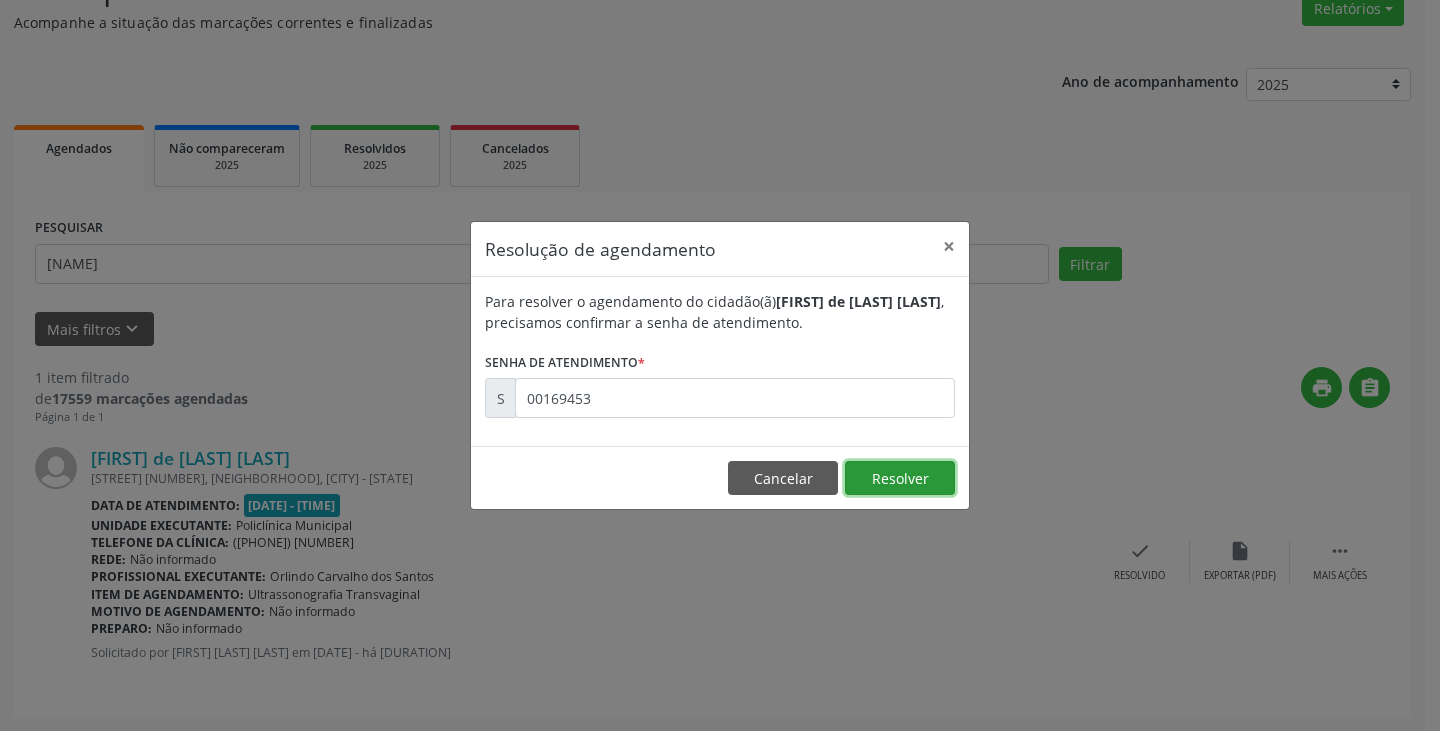 click on "Resolver" at bounding box center [900, 478] 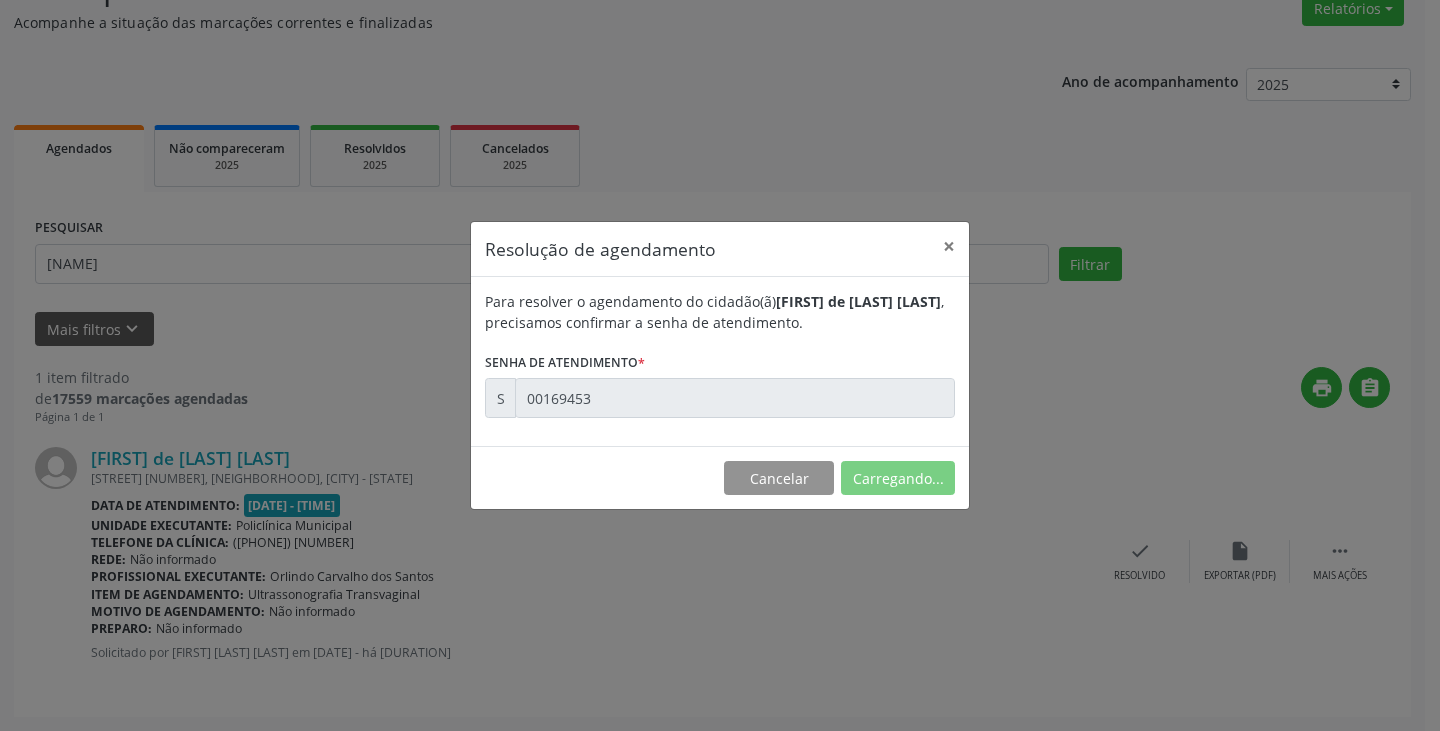 scroll, scrollTop: 0, scrollLeft: 0, axis: both 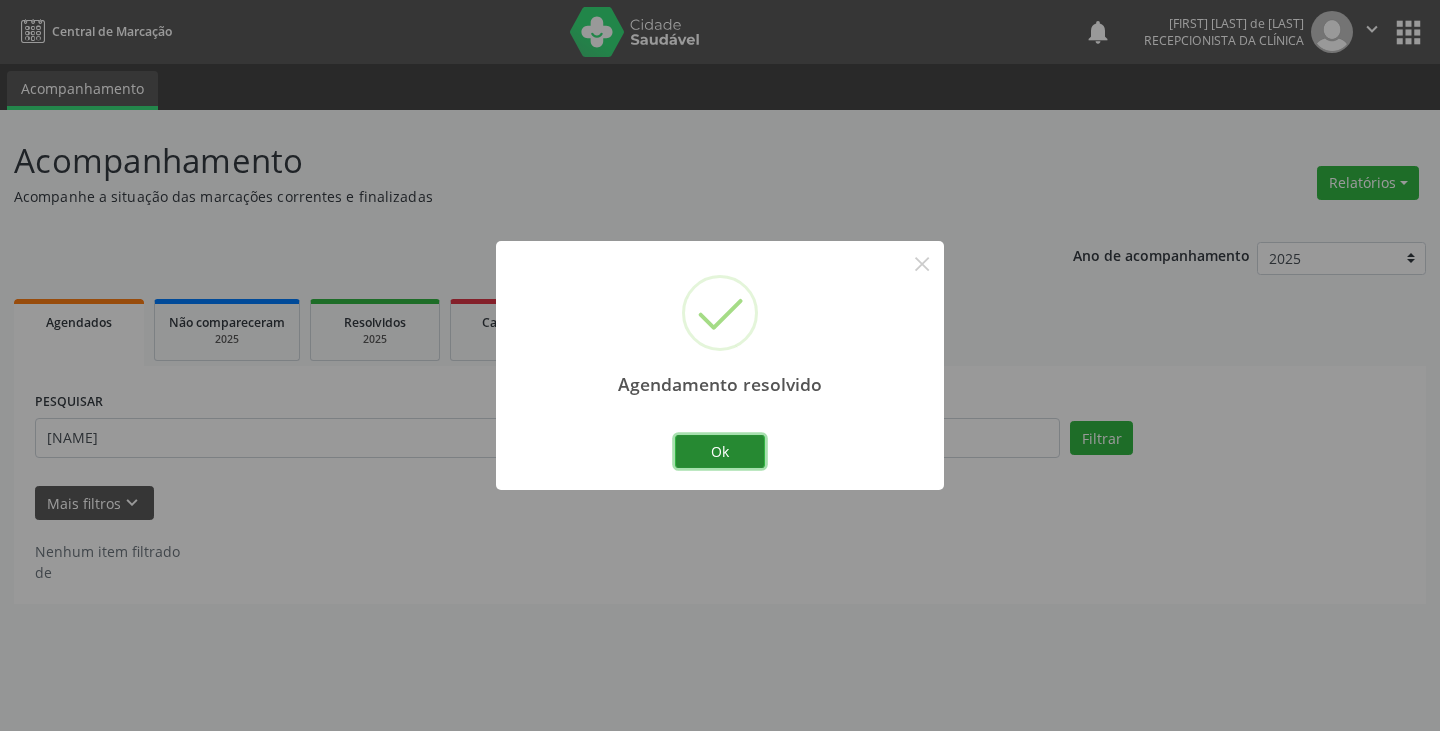click on "Ok" at bounding box center [720, 452] 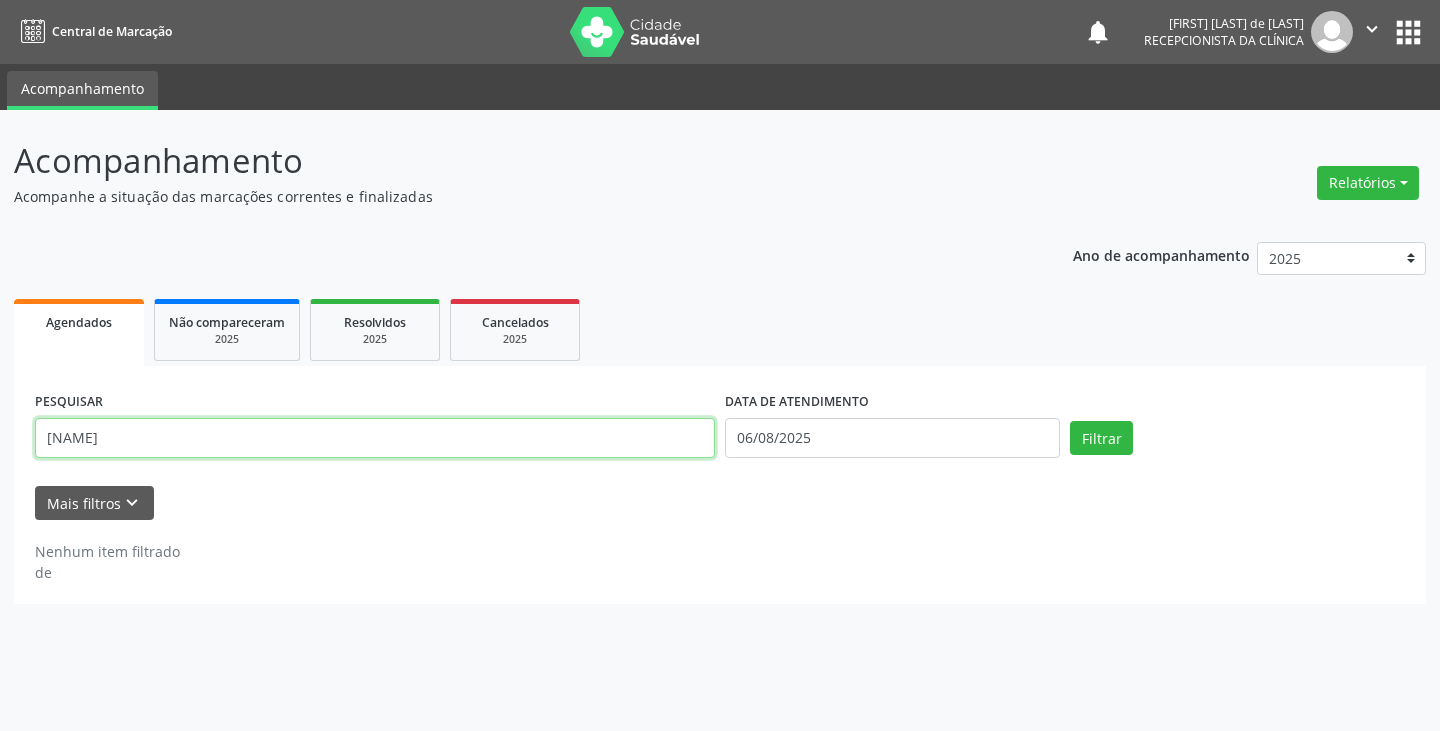 click on "[NAME]" at bounding box center (375, 438) 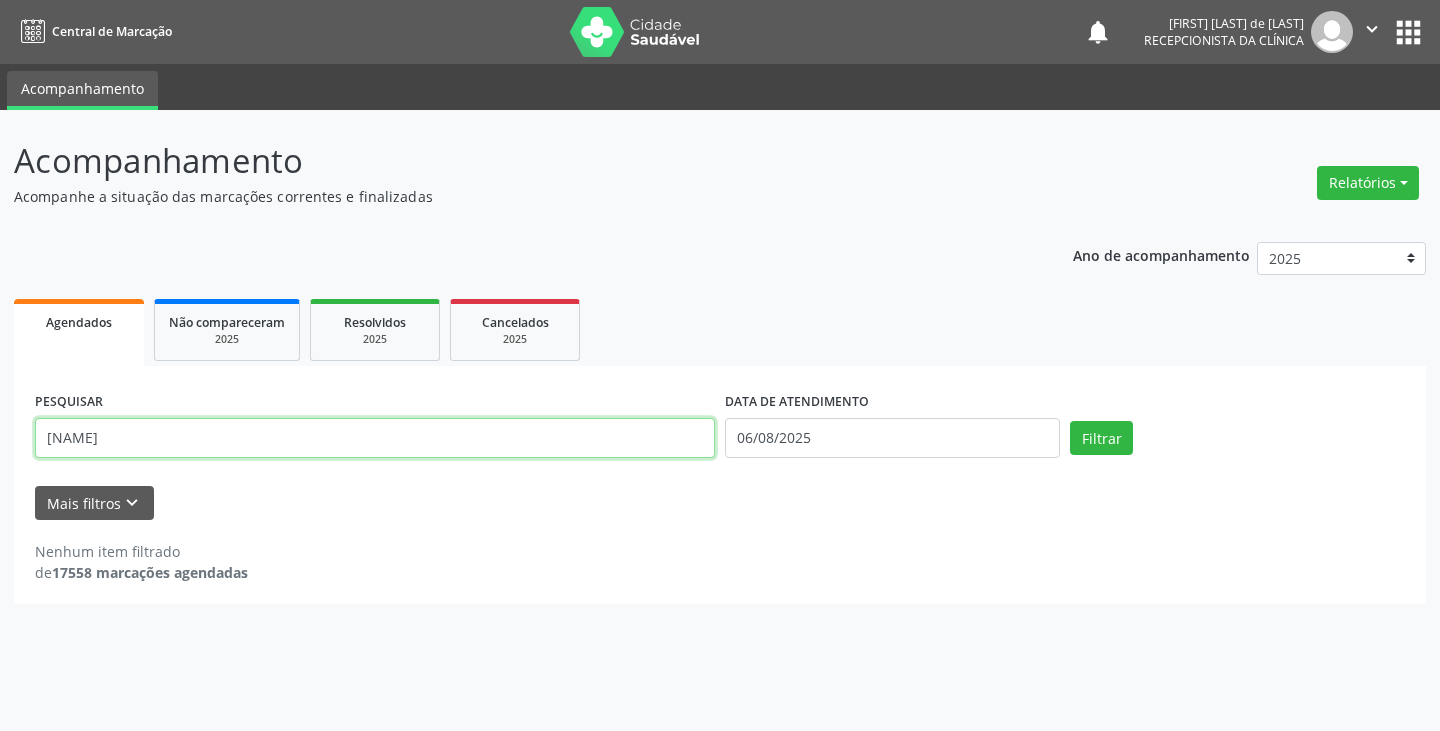type on "b" 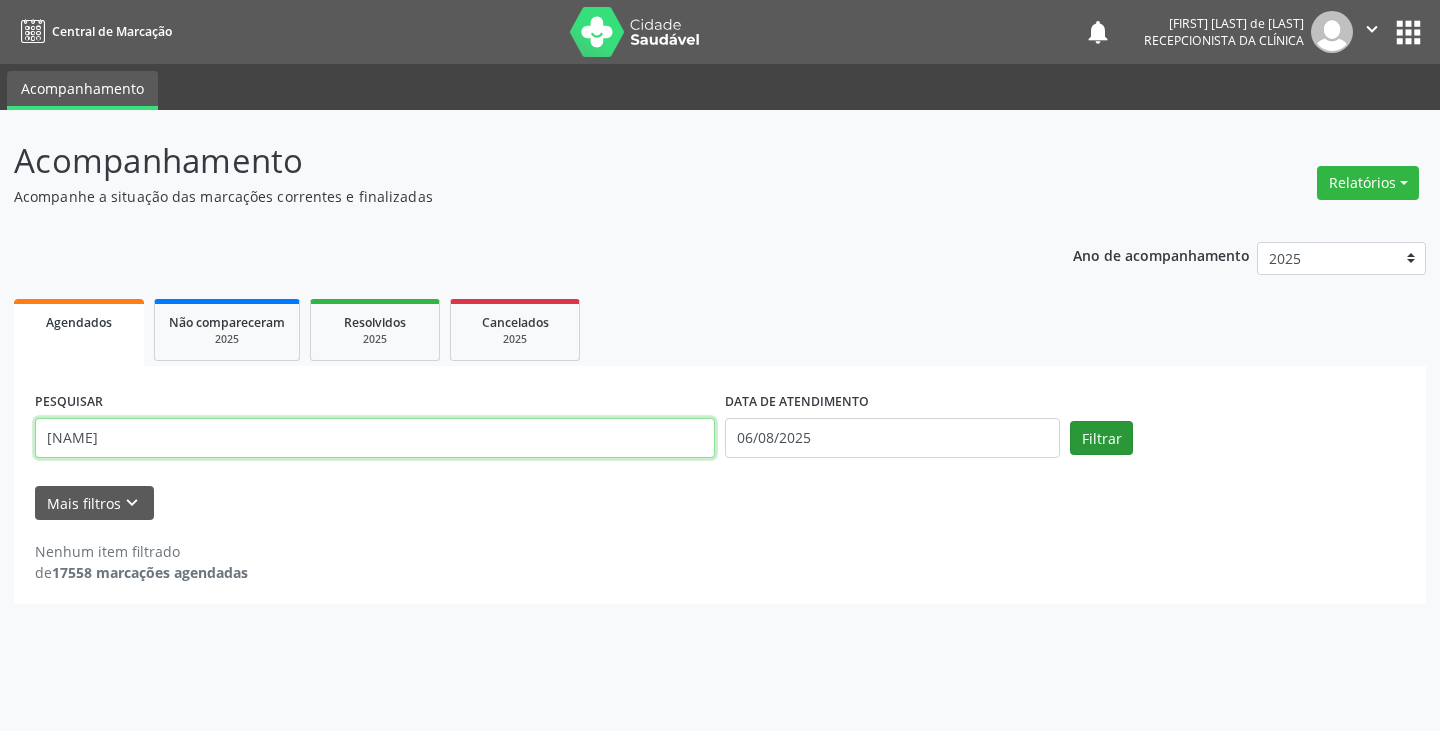 type on "[NAME]" 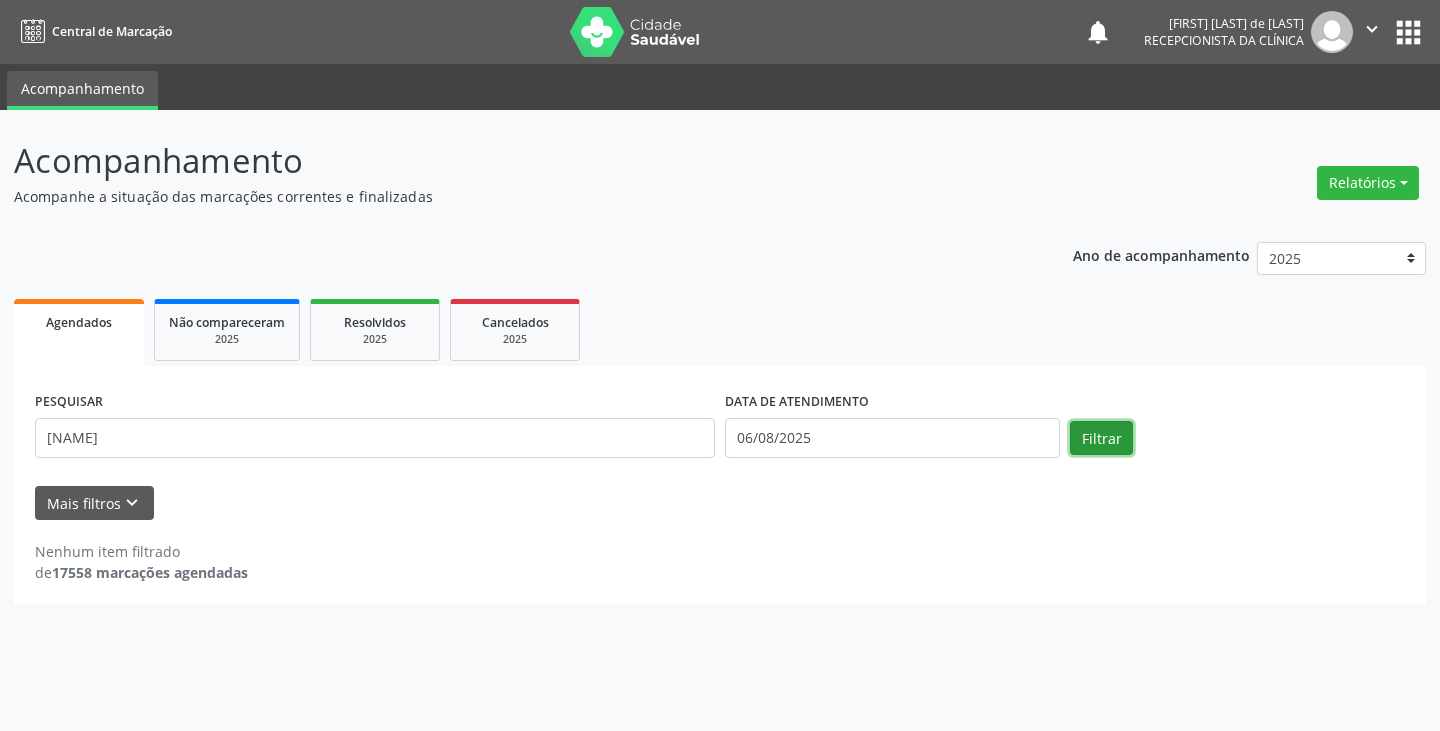 click on "Filtrar" at bounding box center (1101, 438) 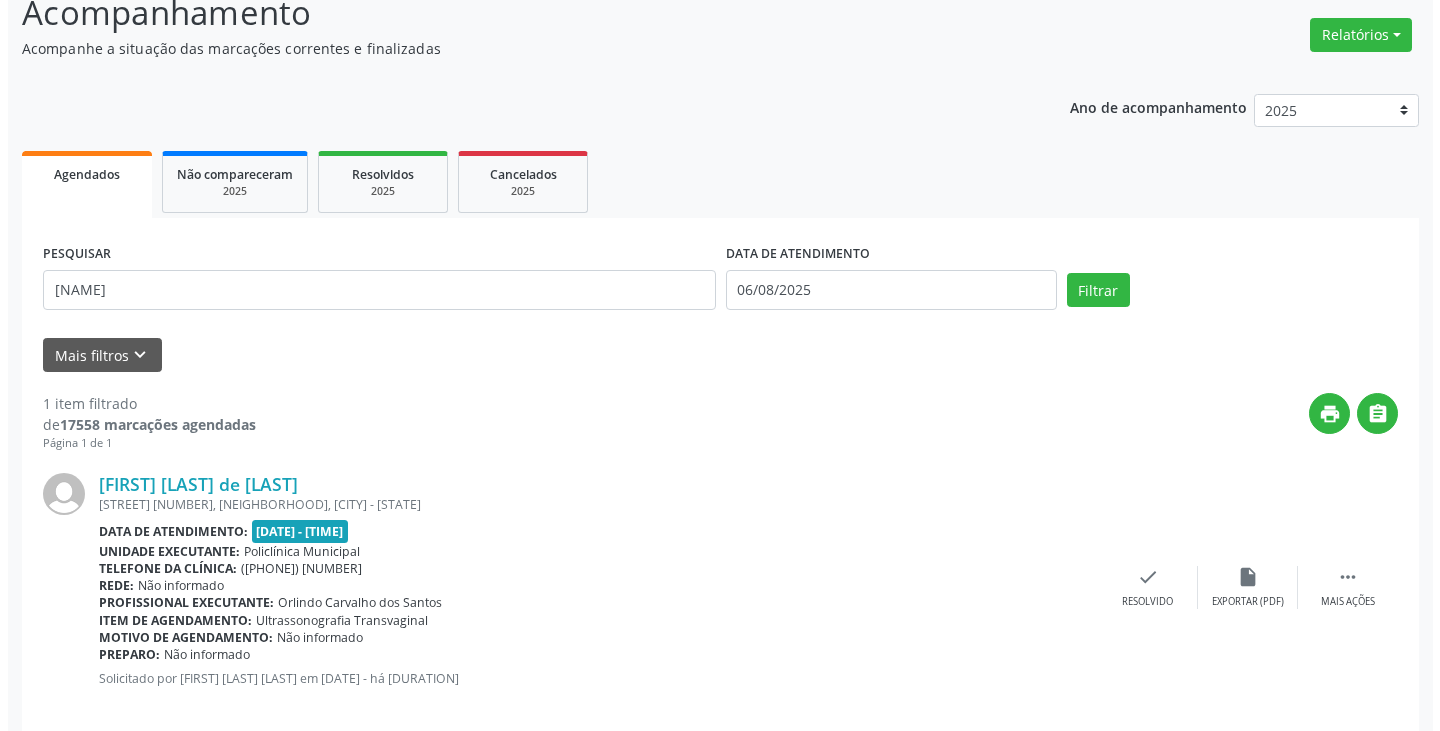 scroll, scrollTop: 174, scrollLeft: 0, axis: vertical 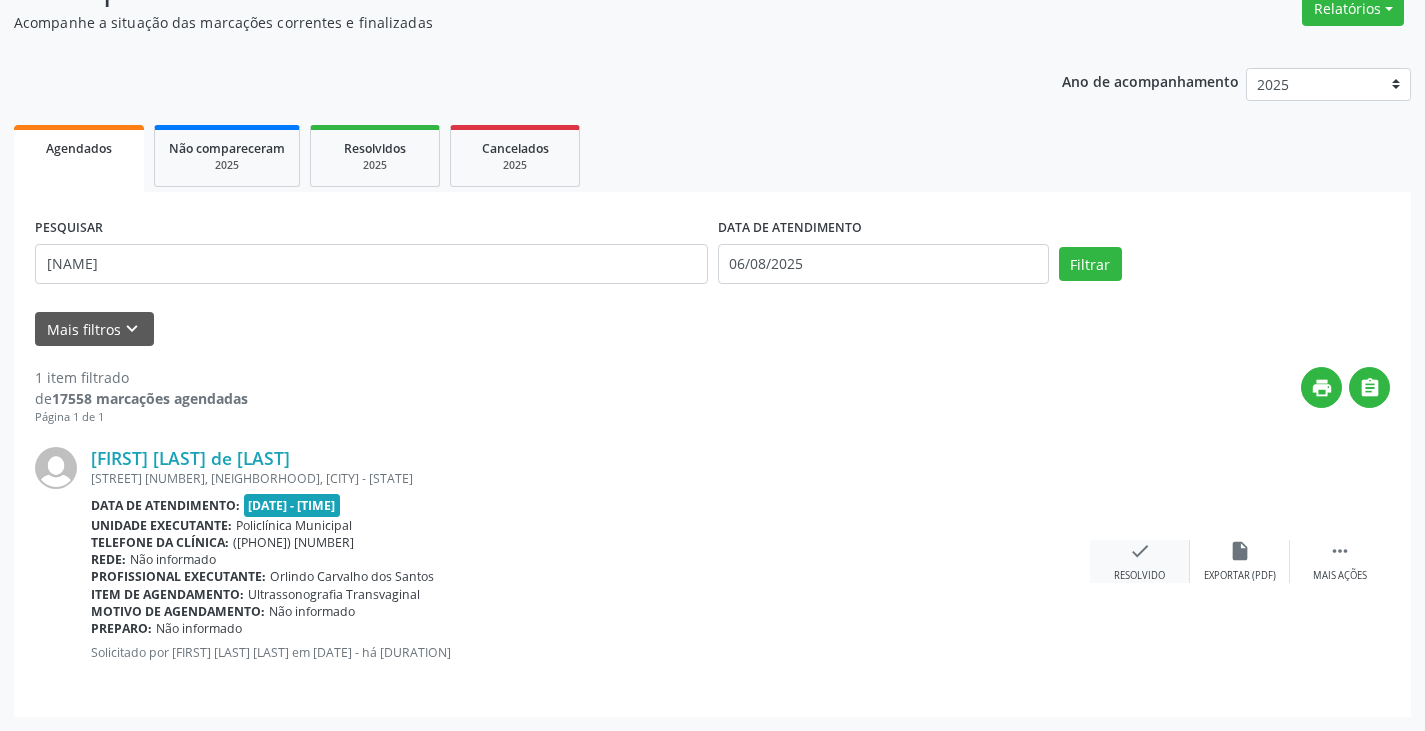 click on "check" at bounding box center [1140, 551] 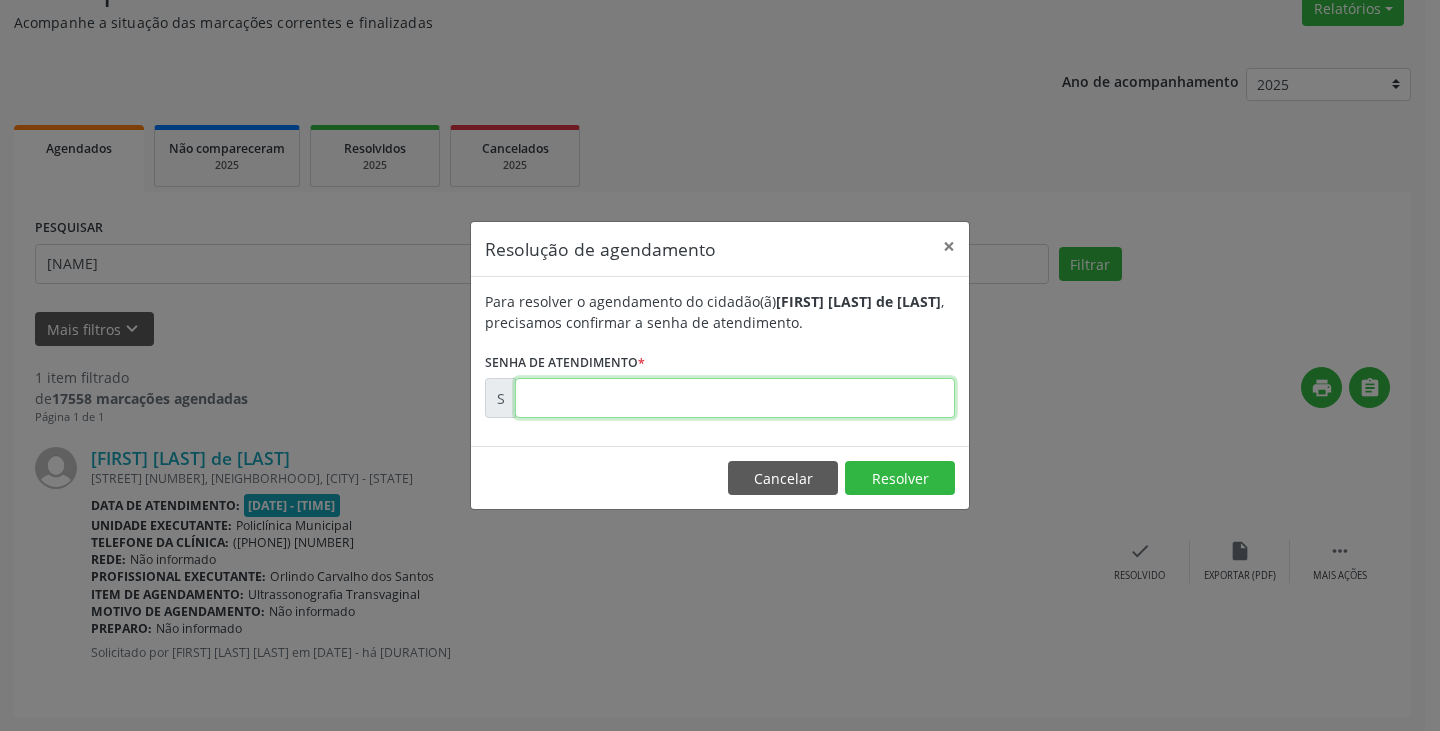 click at bounding box center [735, 398] 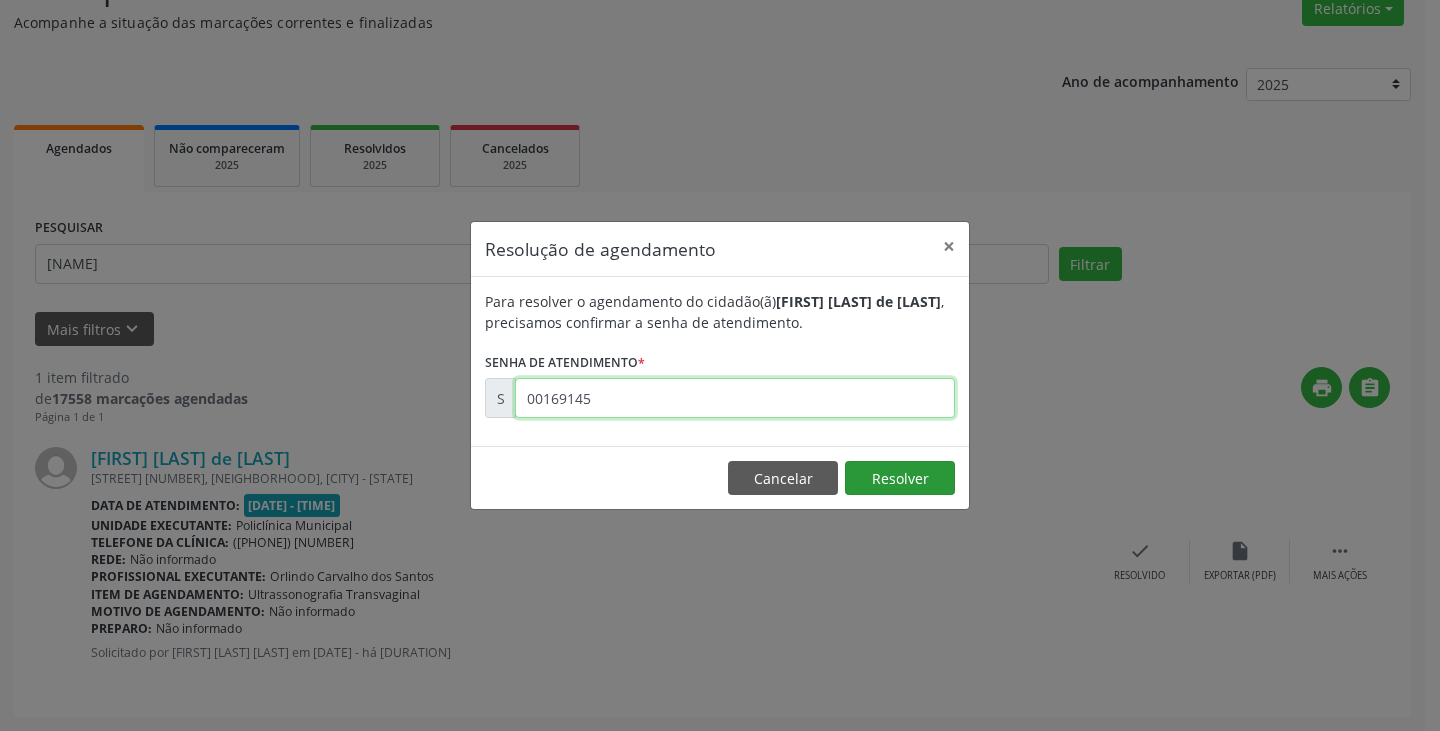 type on "00169145" 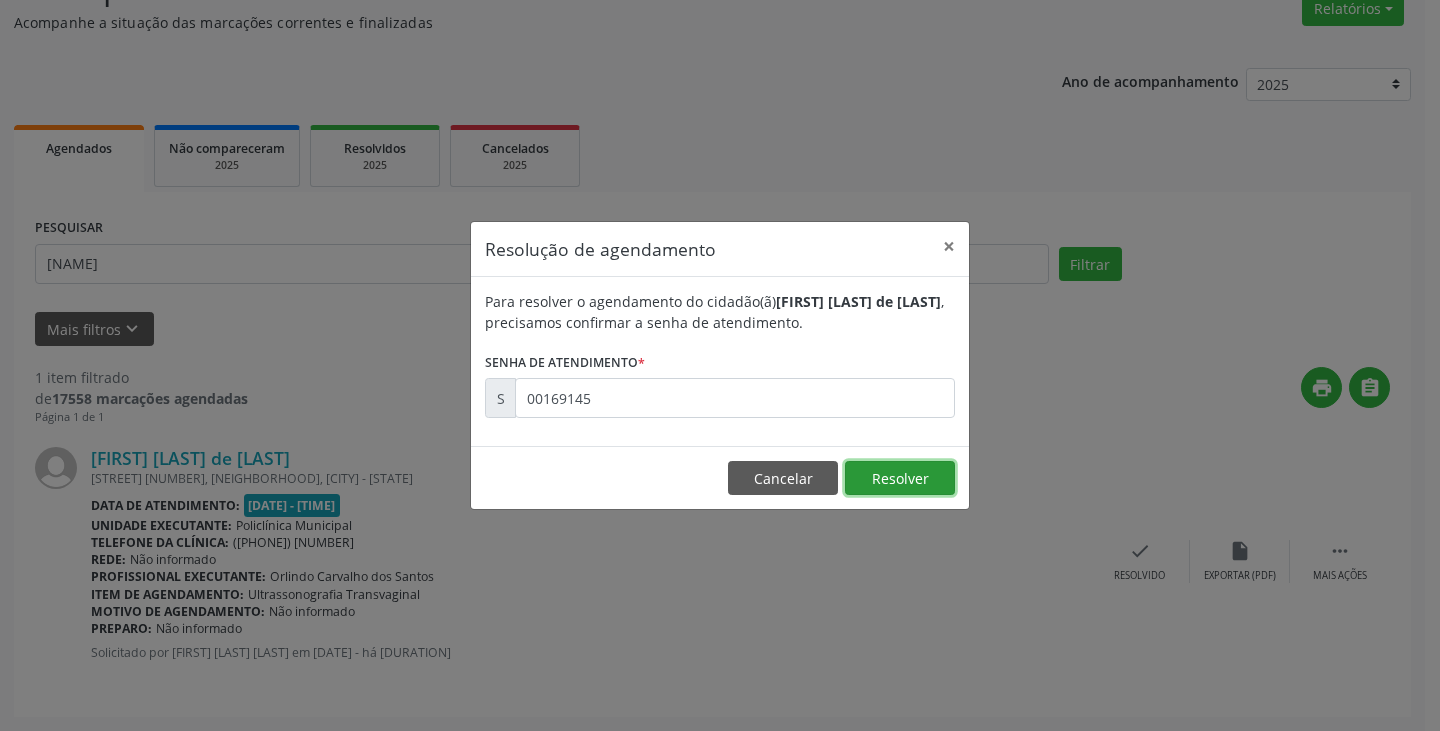 click on "Resolver" at bounding box center [900, 478] 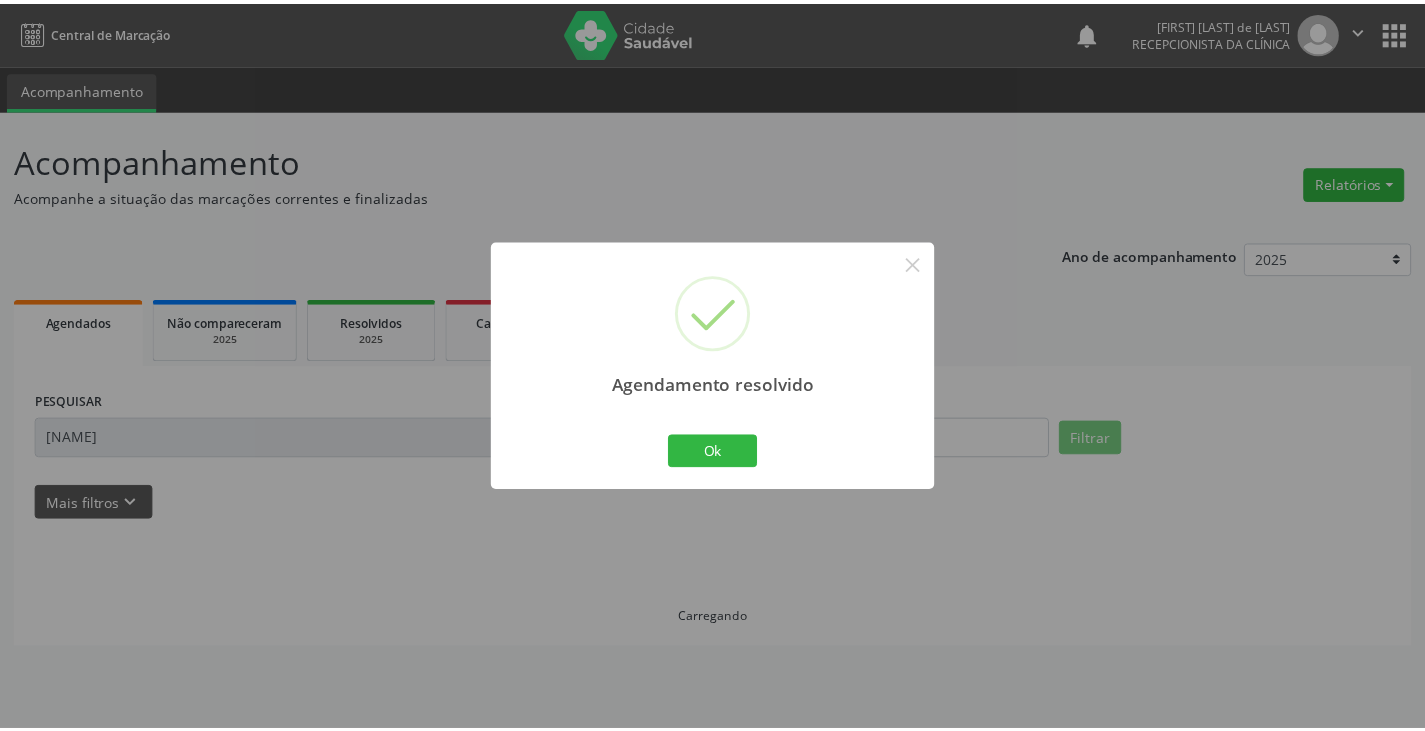 scroll, scrollTop: 0, scrollLeft: 0, axis: both 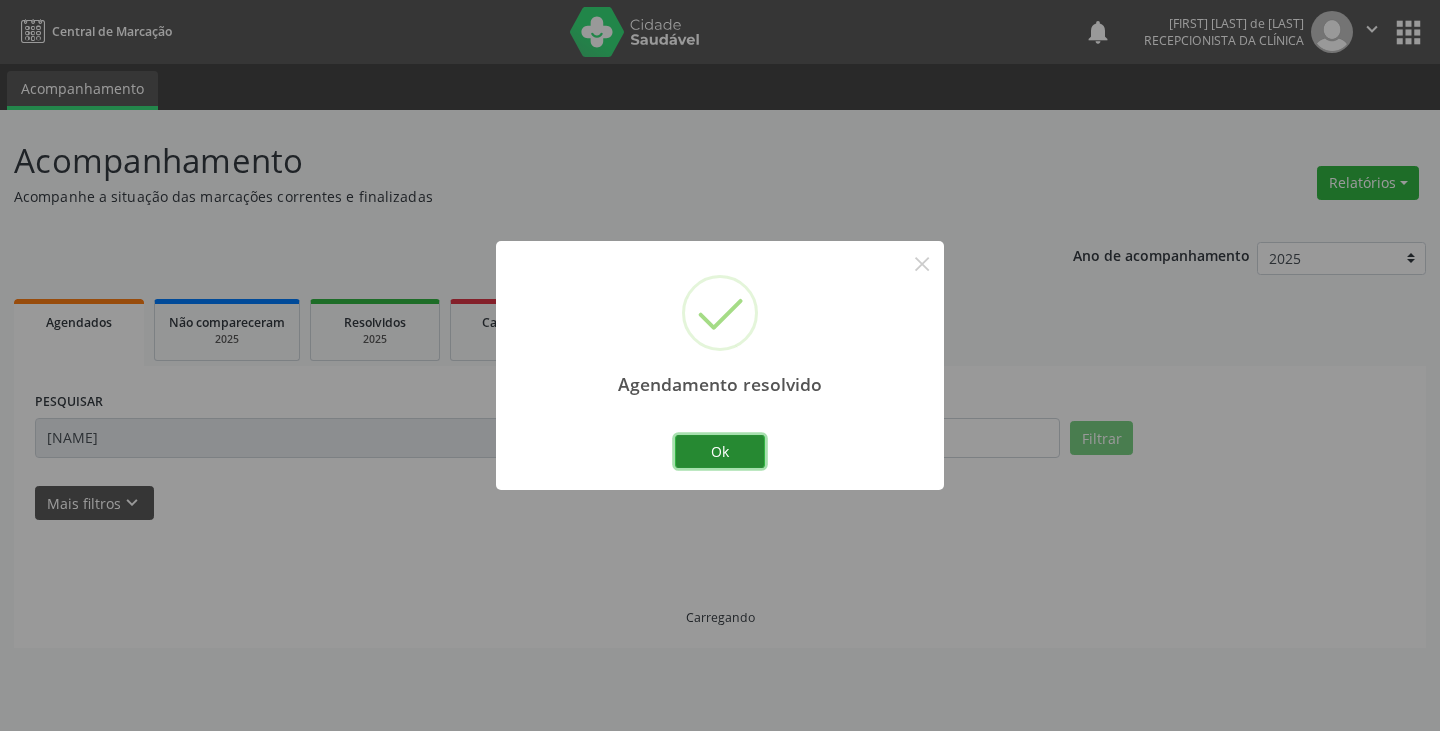 click on "Ok" at bounding box center [720, 452] 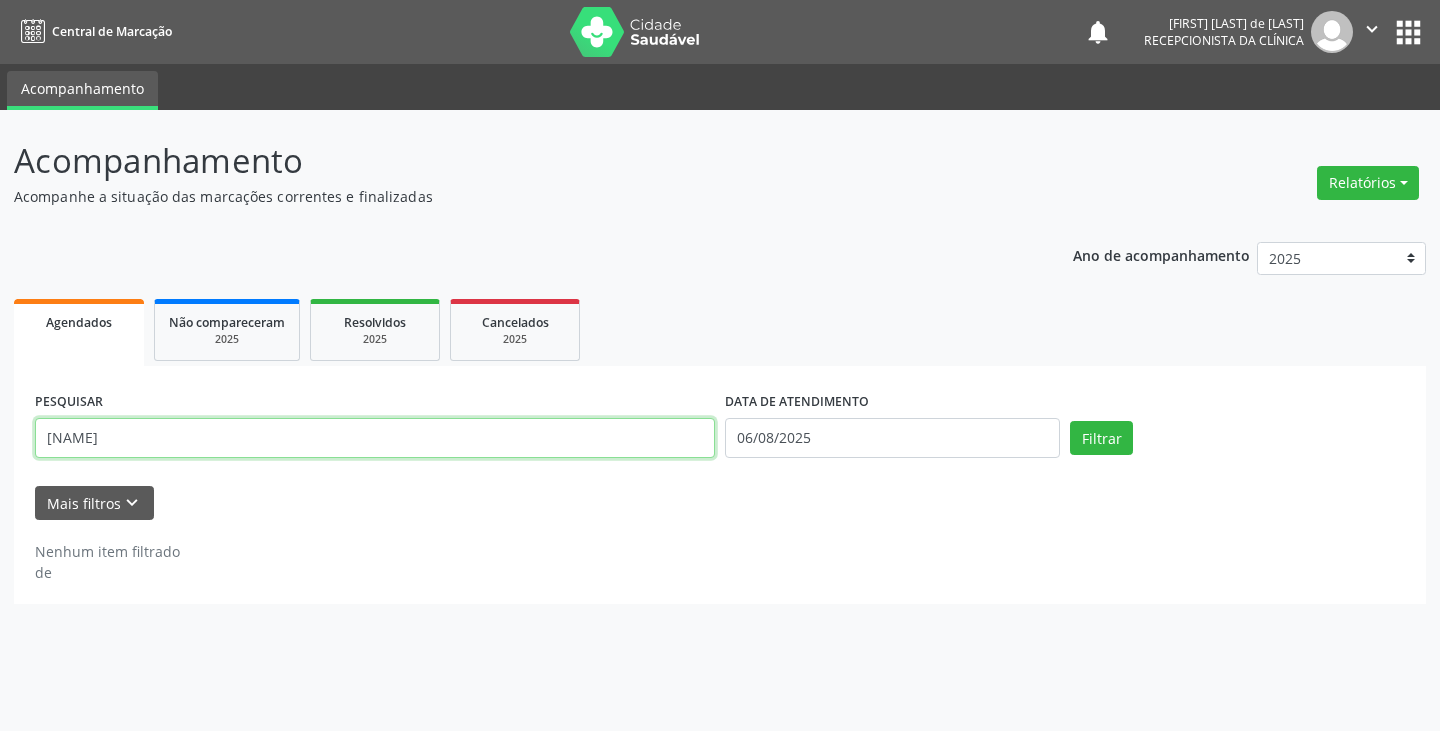 click on "[NAME]" at bounding box center (375, 438) 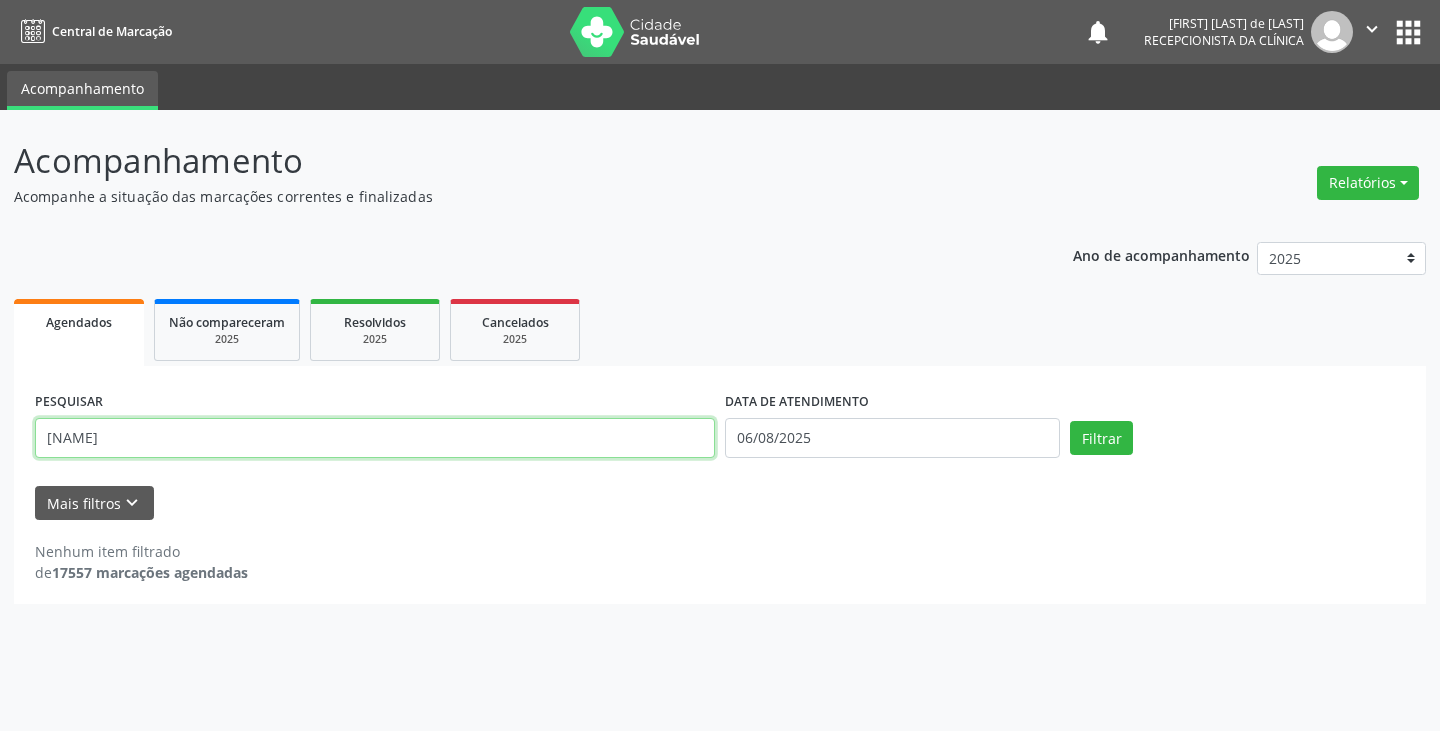 type on "k" 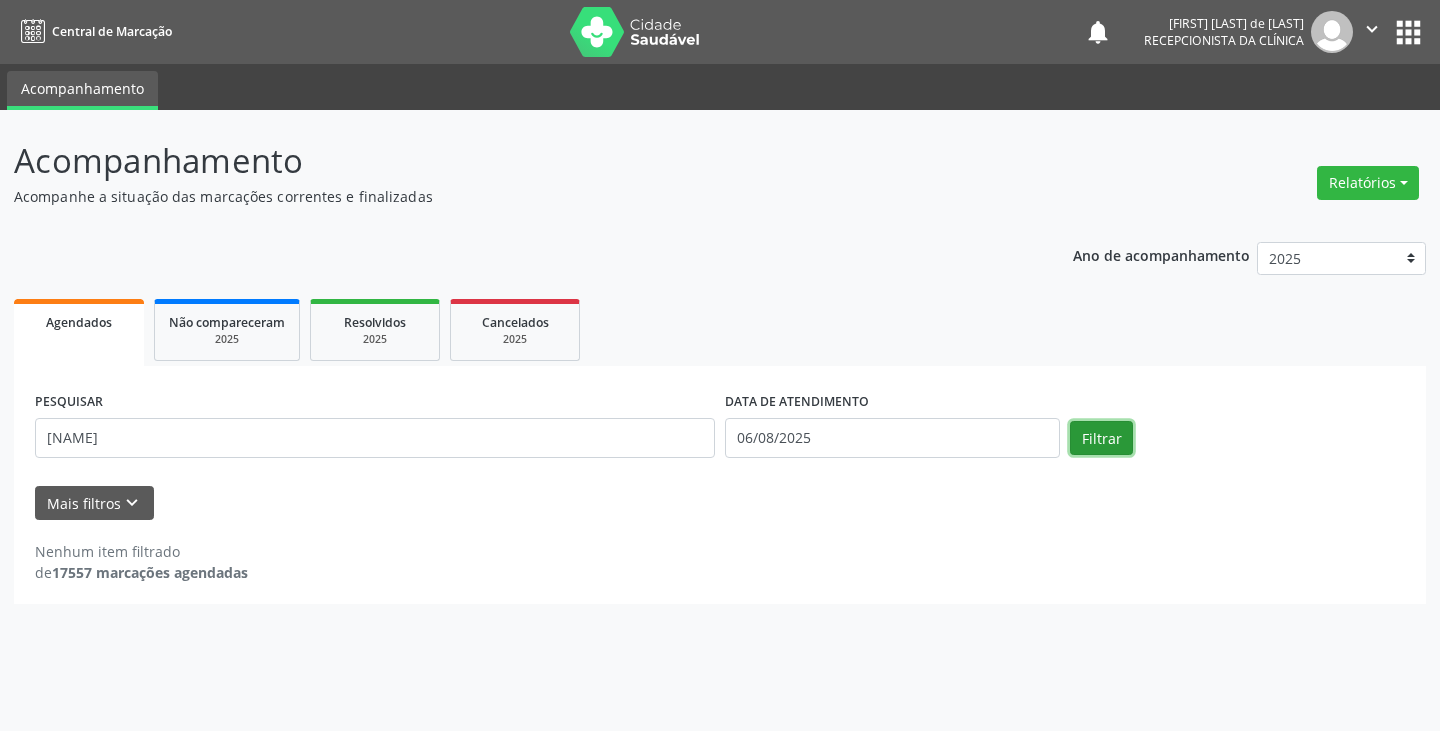 click on "Filtrar" at bounding box center [1101, 438] 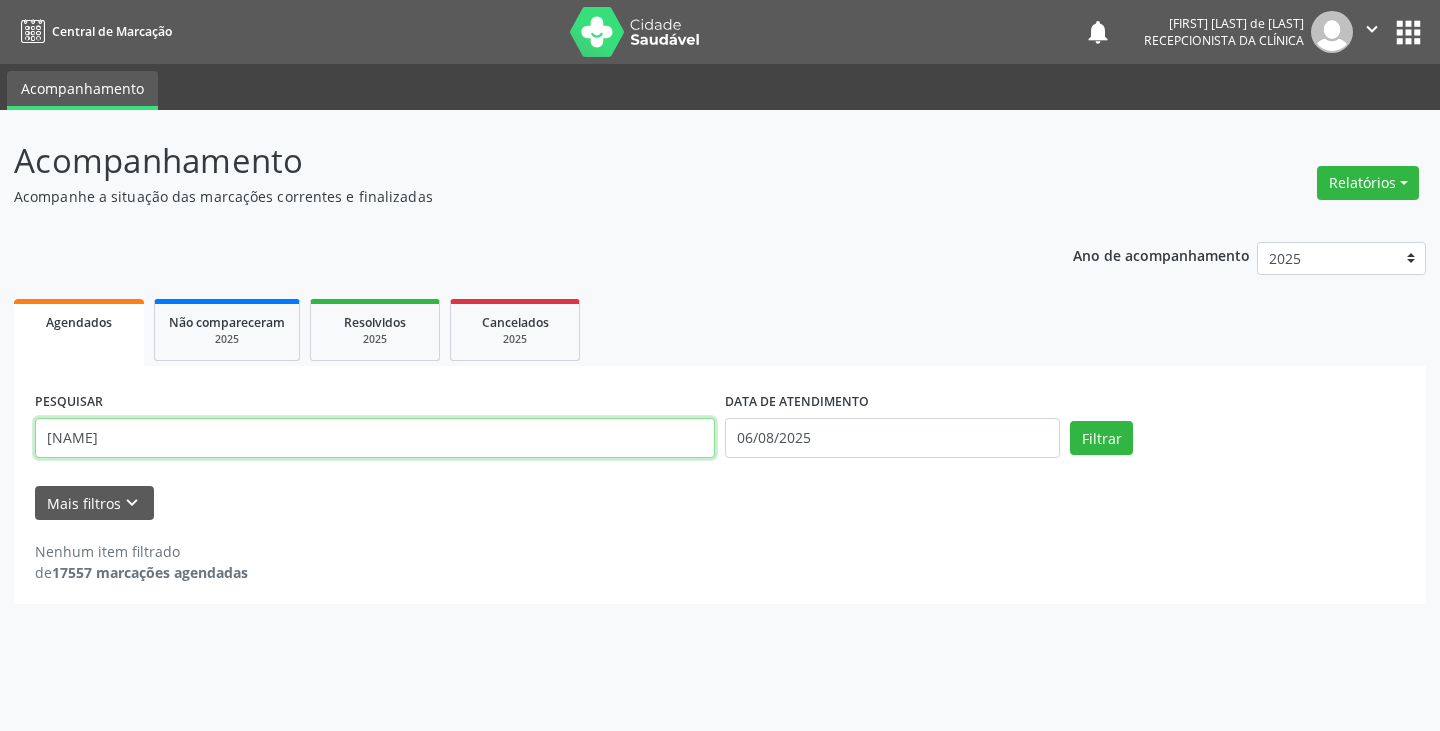 click on "[NAME]" at bounding box center (375, 438) 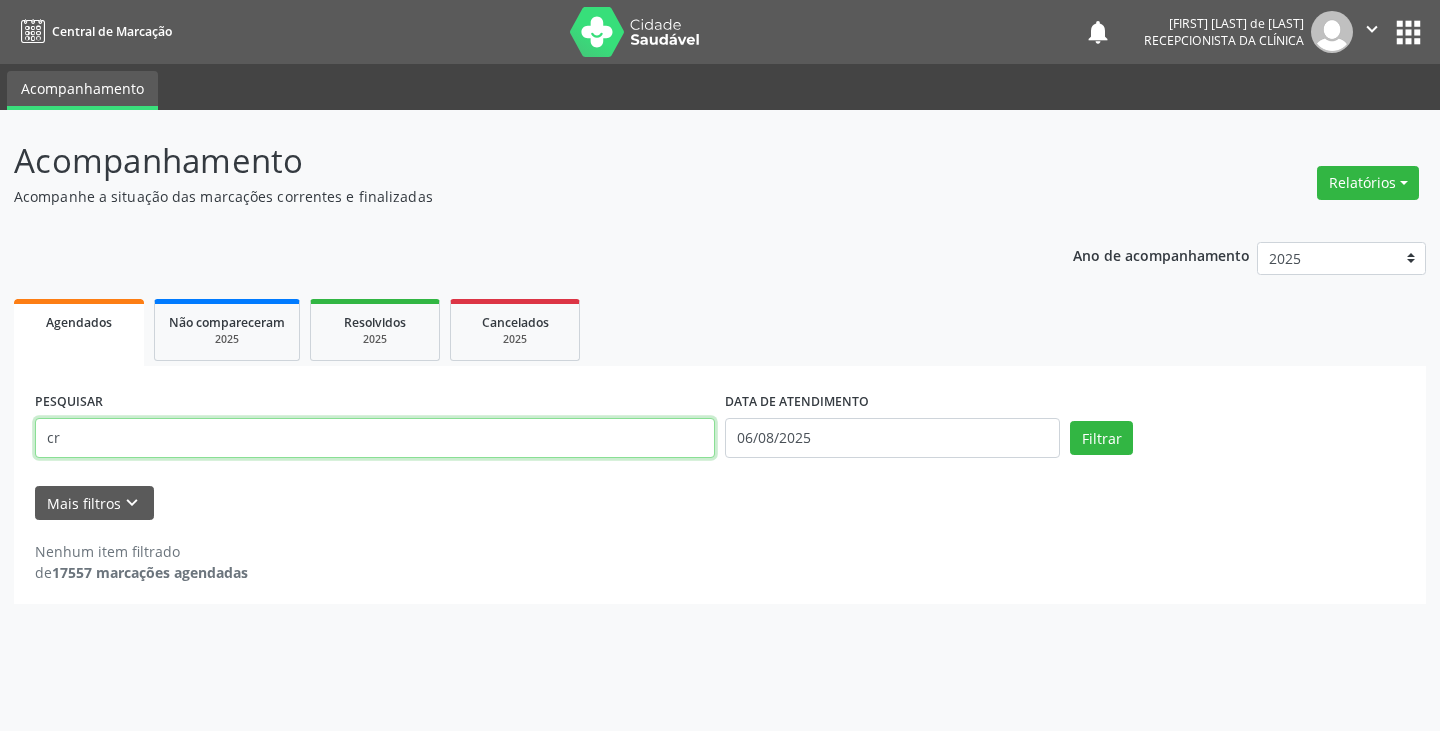 type on "c" 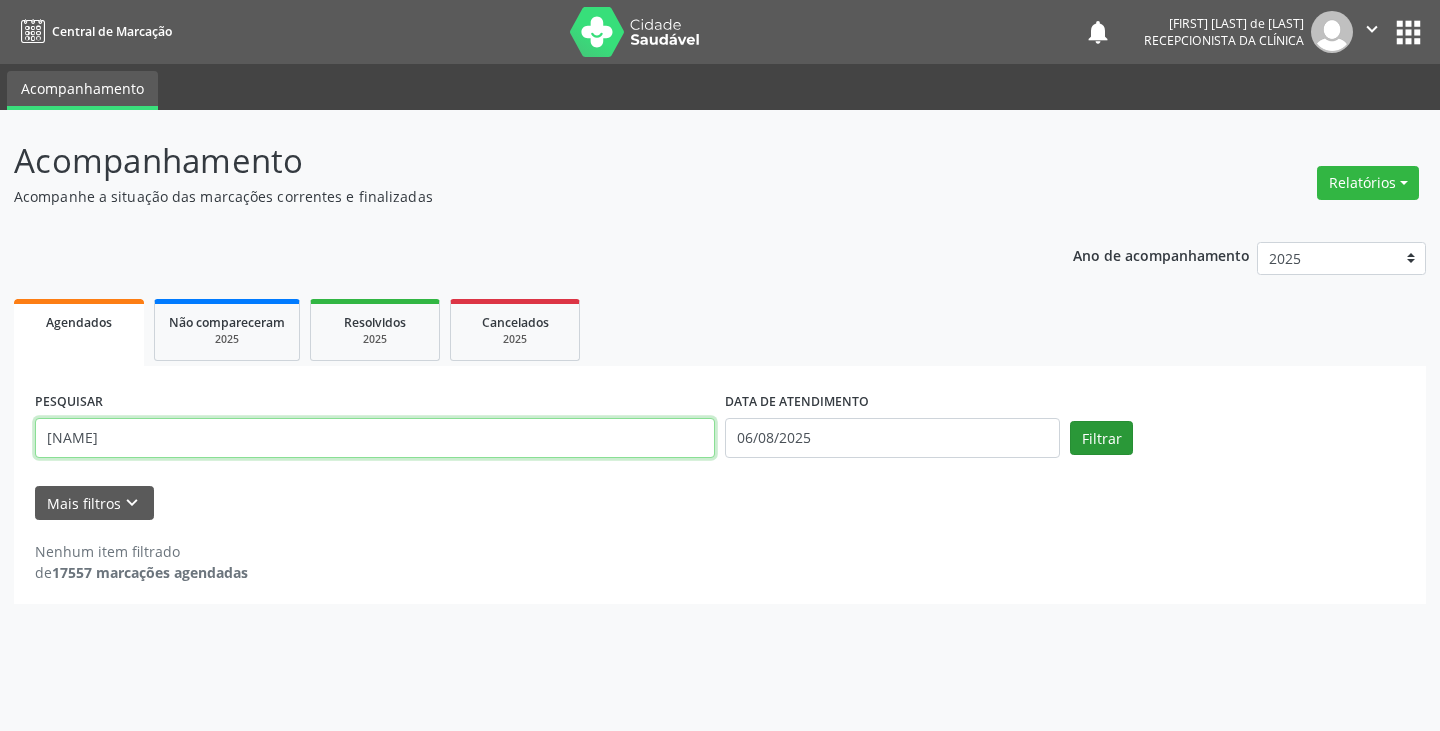 type on "[NAME]" 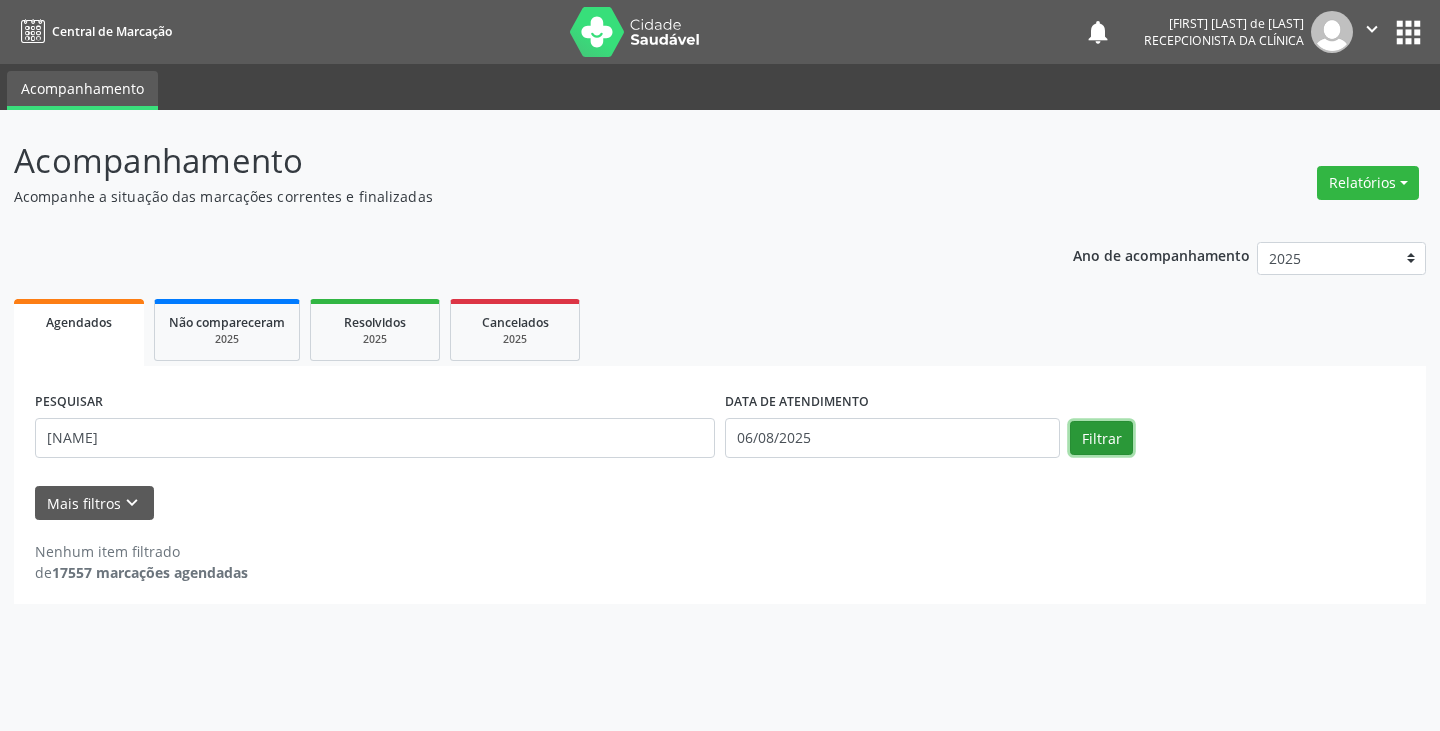 click on "Filtrar" at bounding box center (1101, 438) 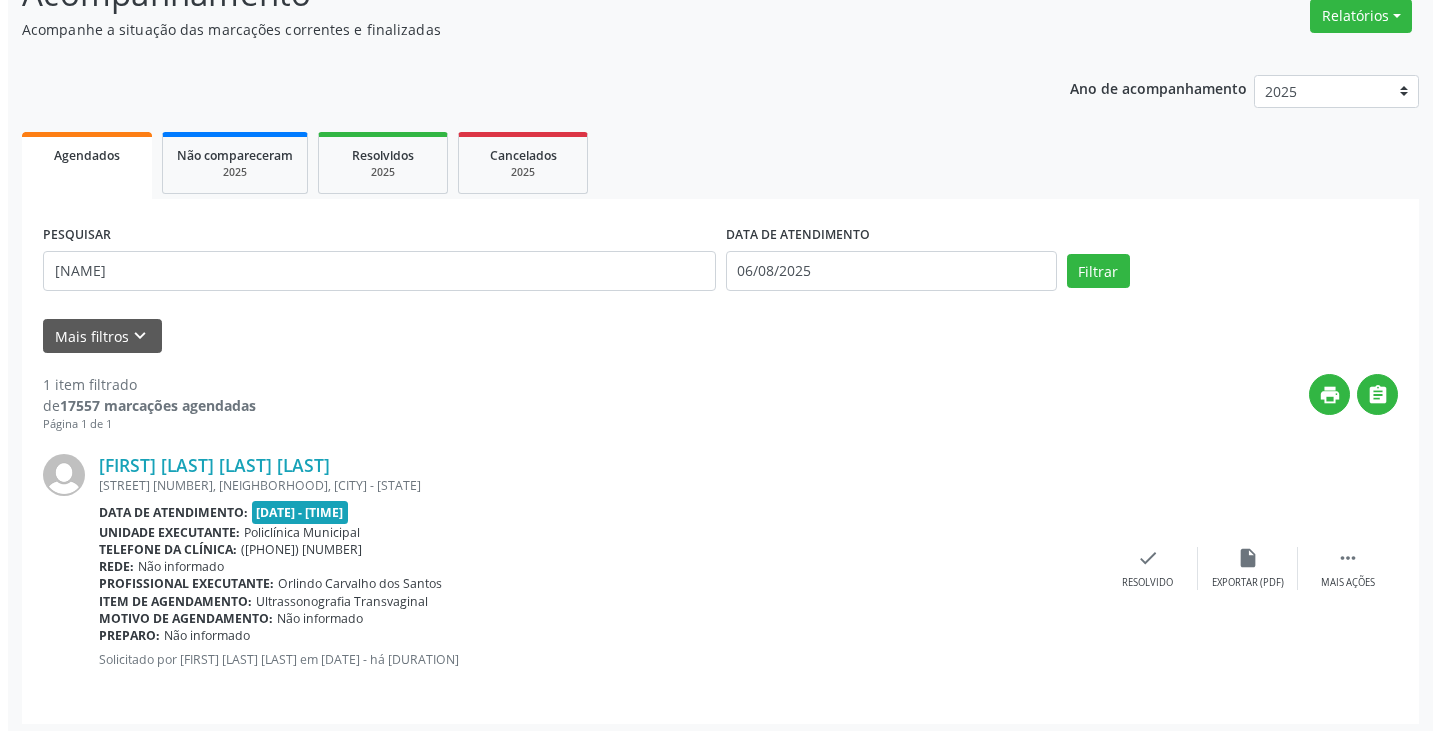scroll, scrollTop: 174, scrollLeft: 0, axis: vertical 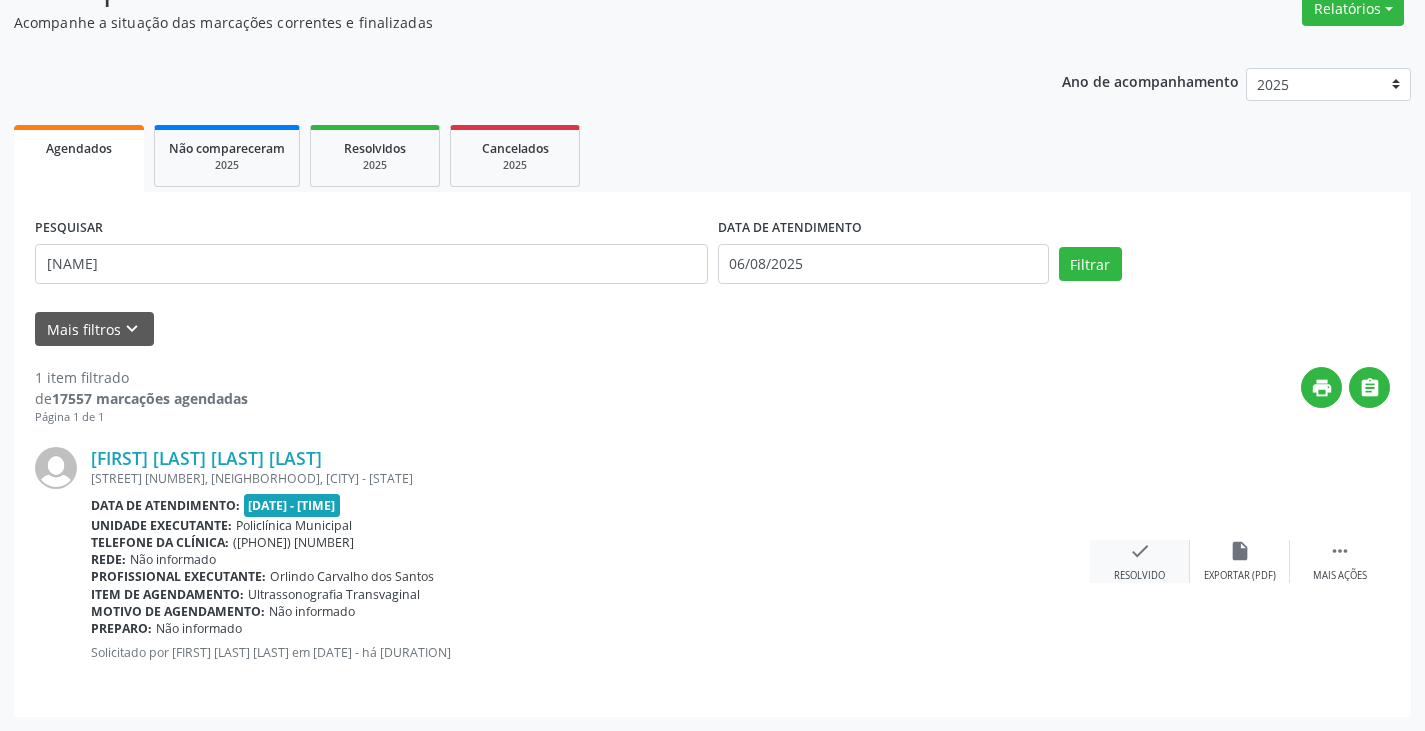 click on "check
Resolvido" at bounding box center [1140, 561] 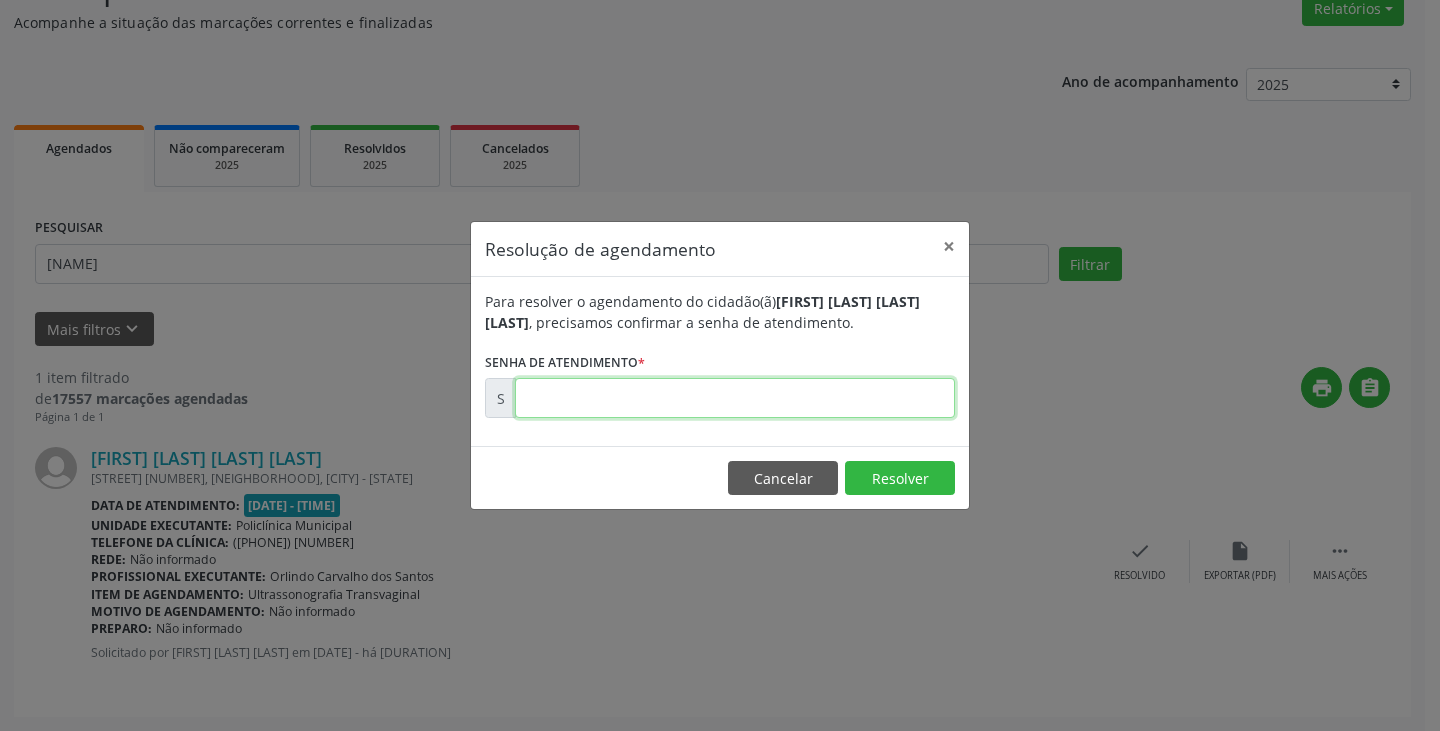 click at bounding box center [735, 398] 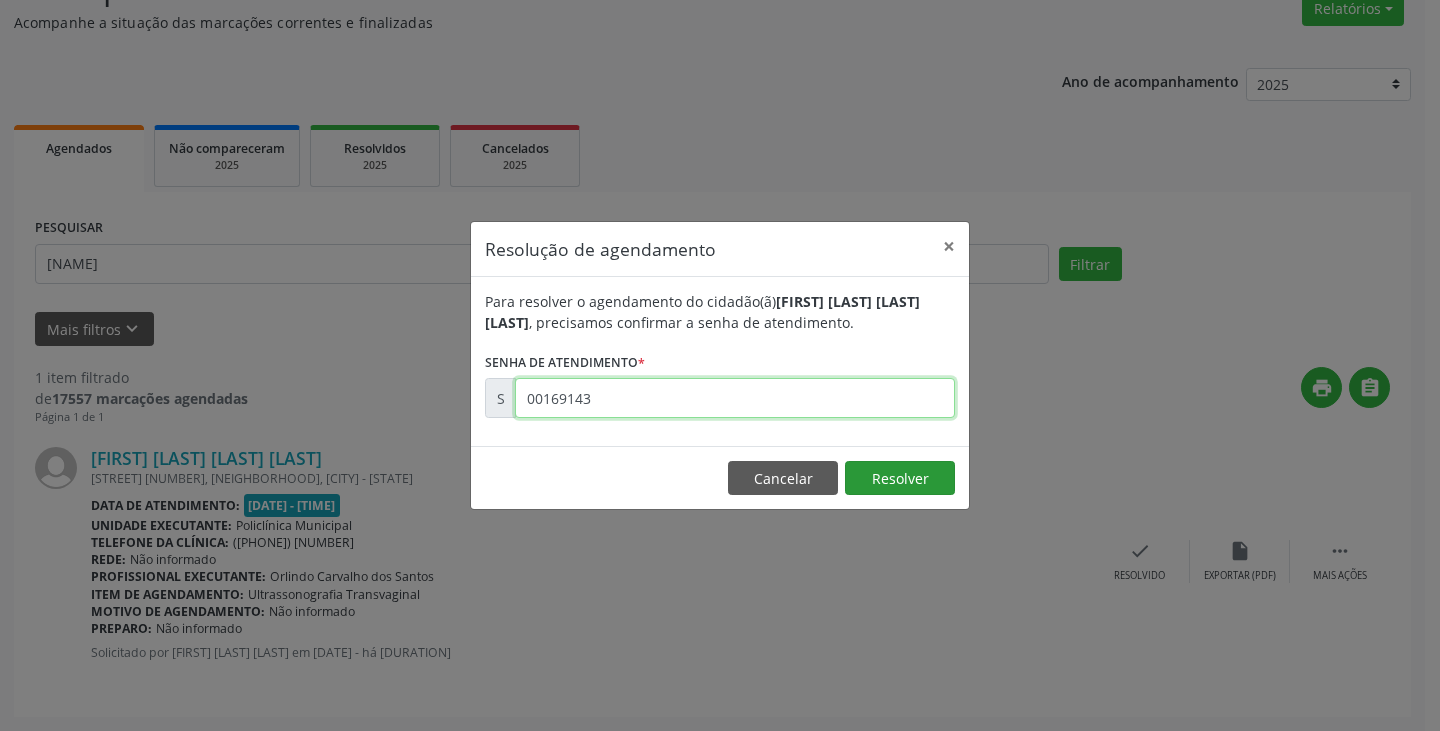 type on "00169143" 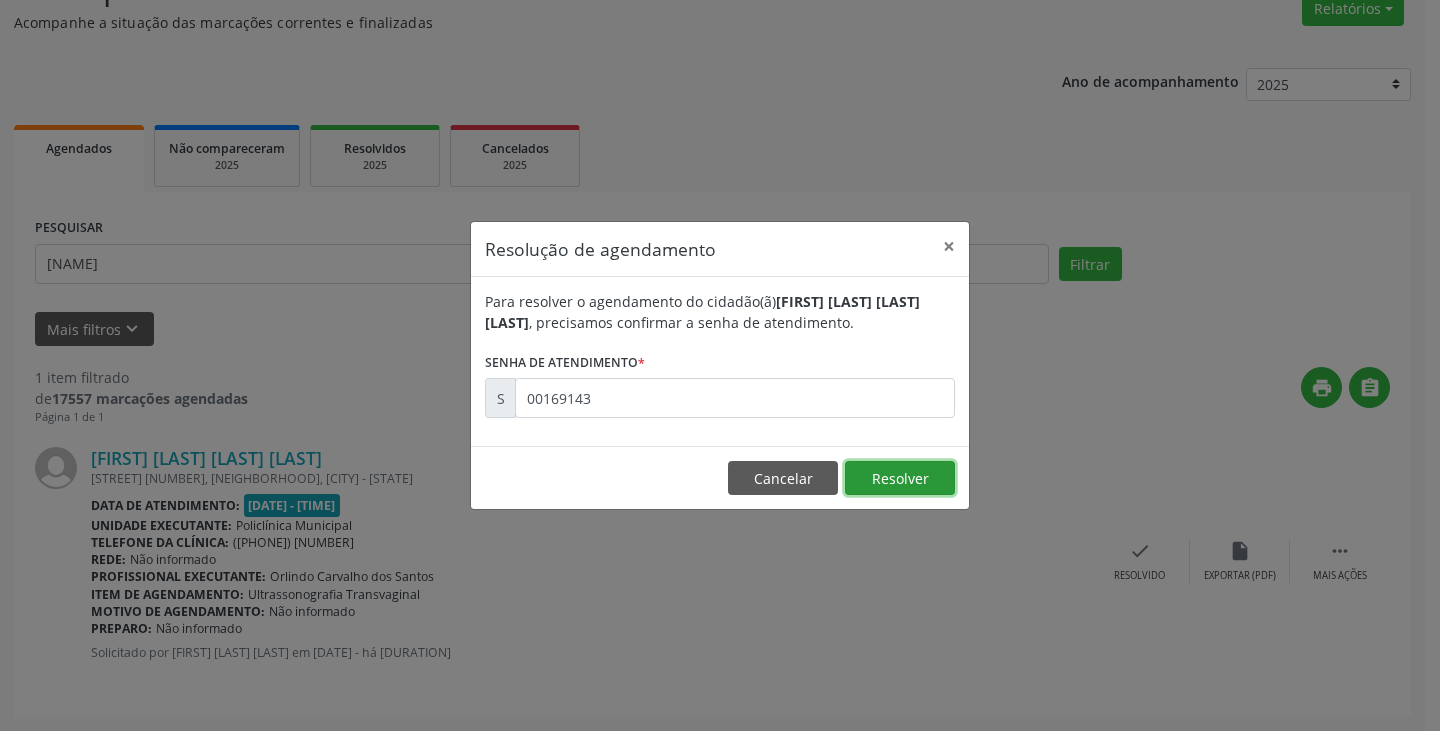 click on "Resolver" at bounding box center (900, 478) 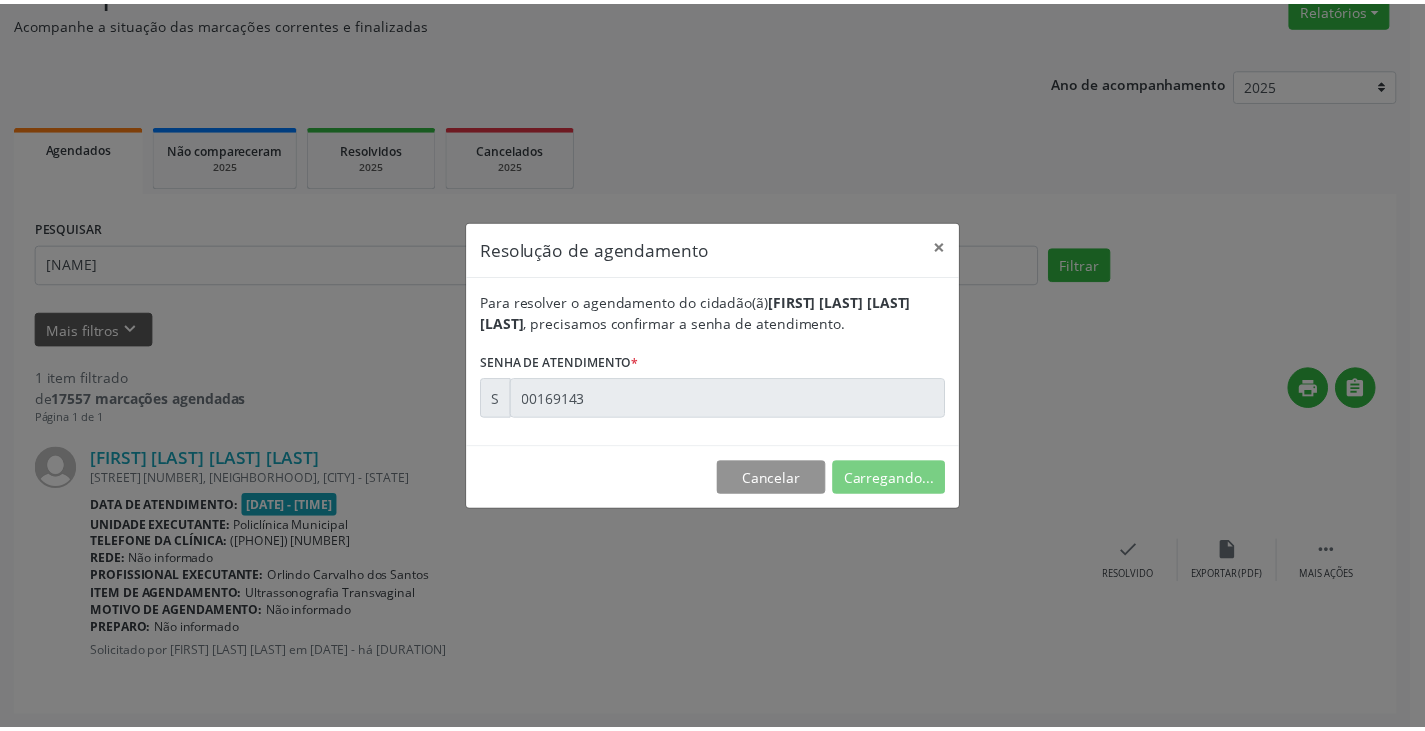 scroll, scrollTop: 0, scrollLeft: 0, axis: both 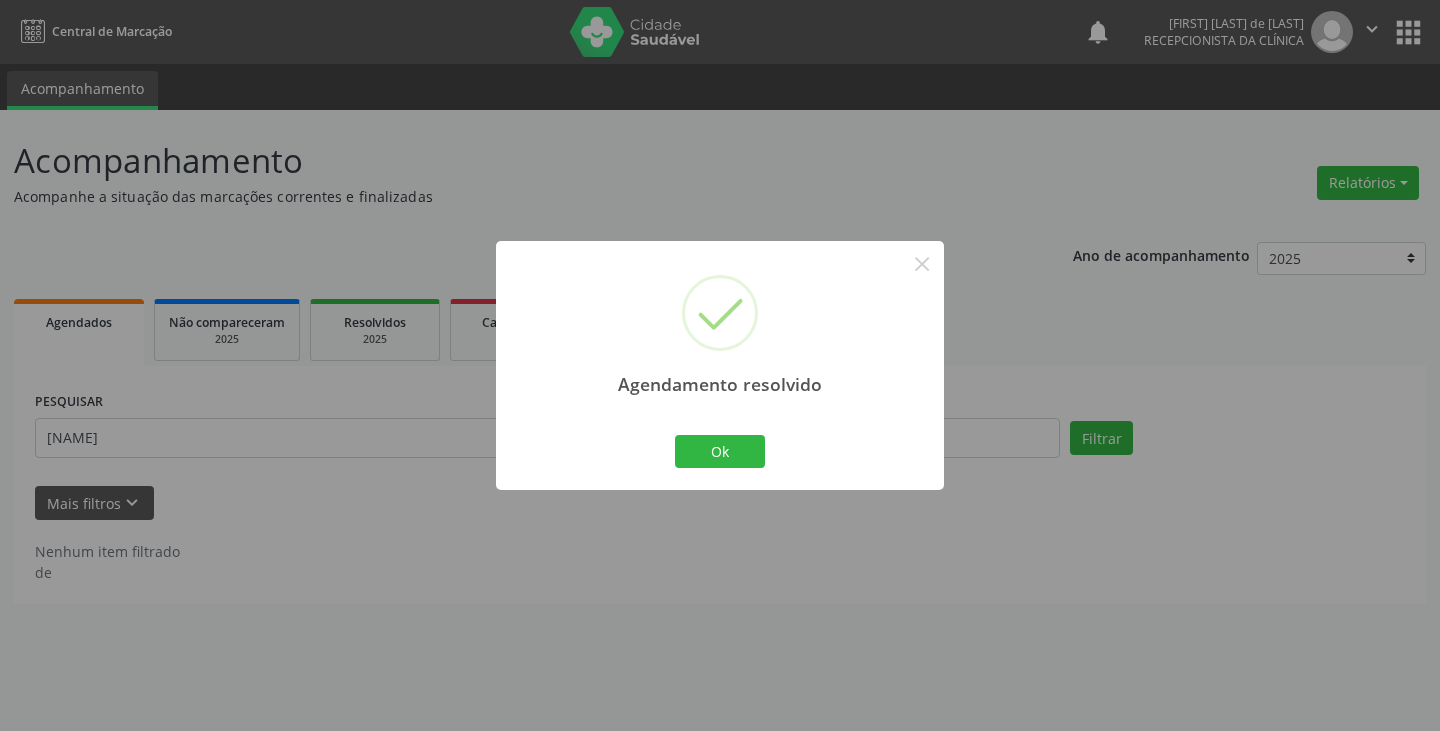 click on "Ok Cancel" at bounding box center [720, 451] 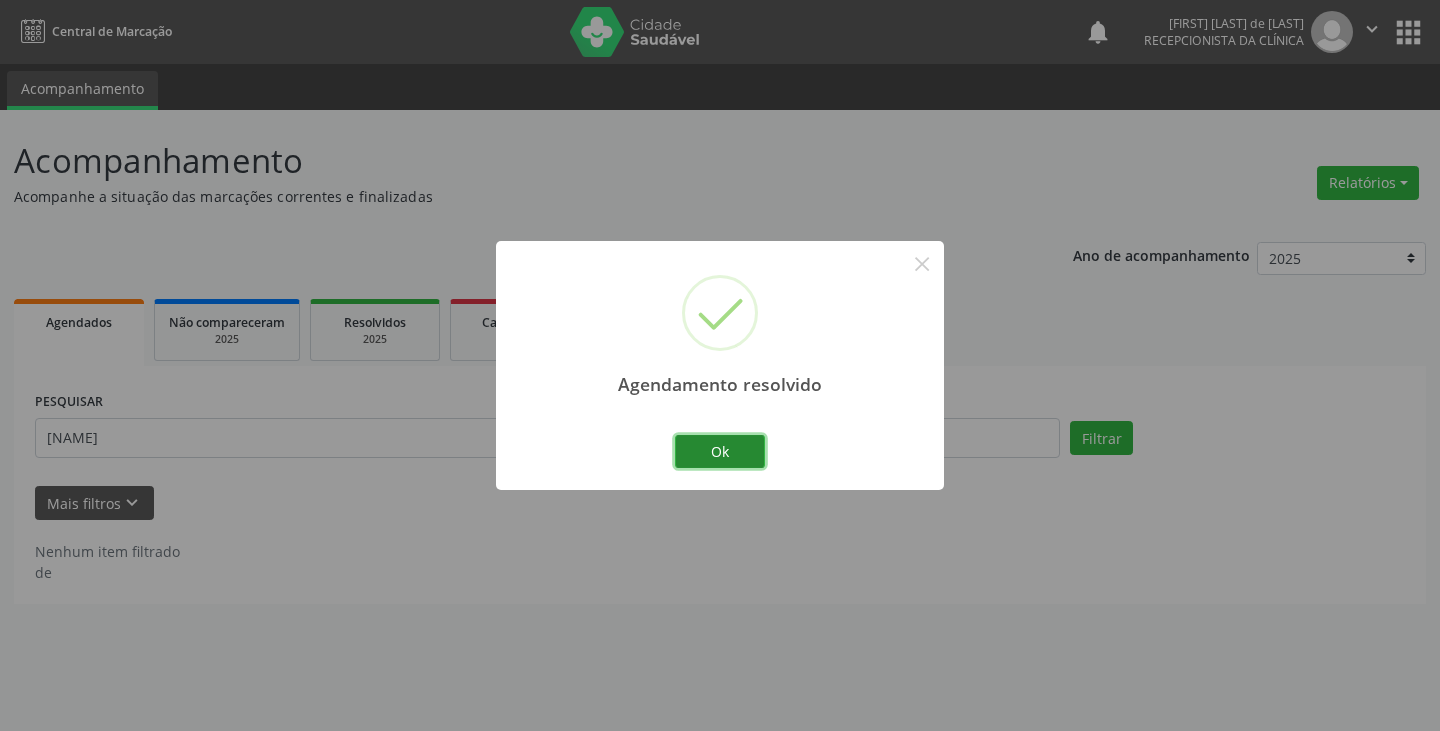 click on "Ok" at bounding box center (720, 452) 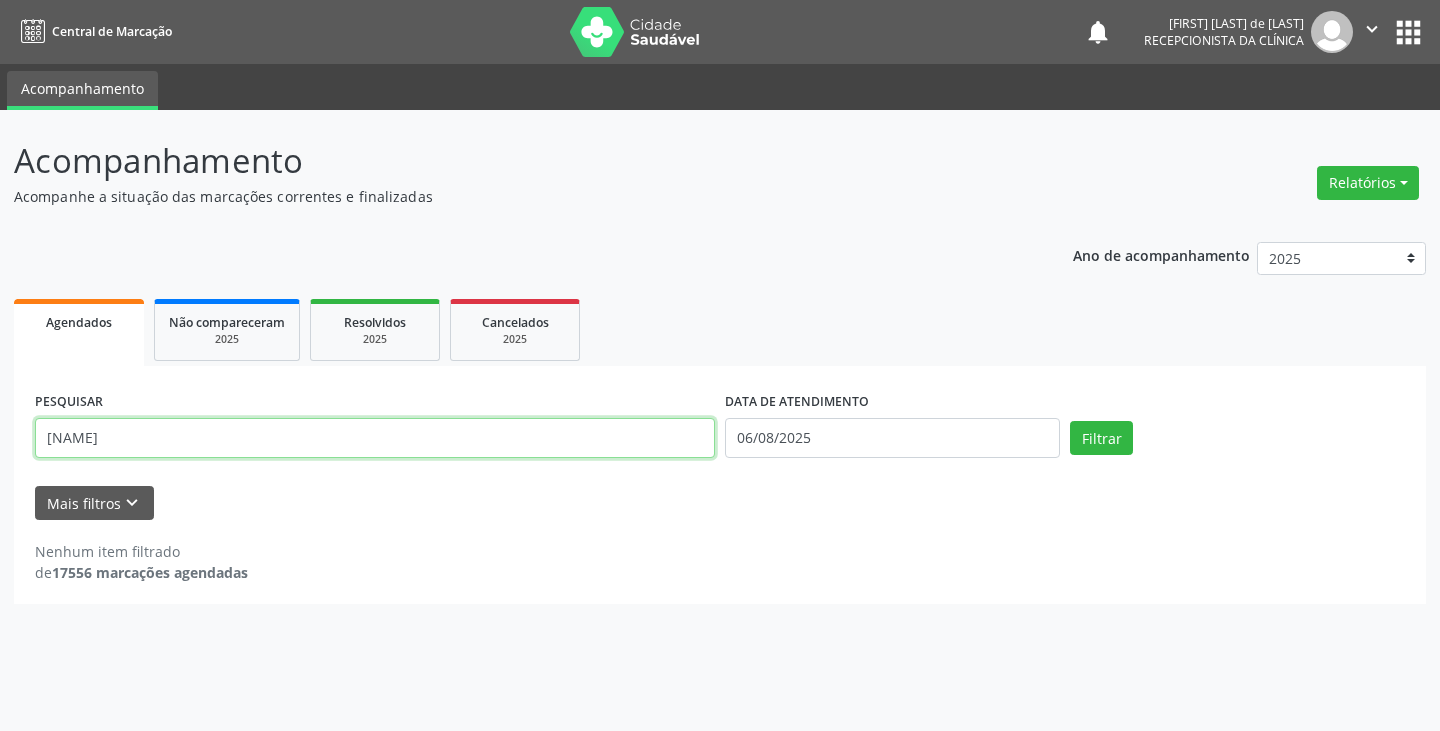 click on "[NAME]" at bounding box center [375, 438] 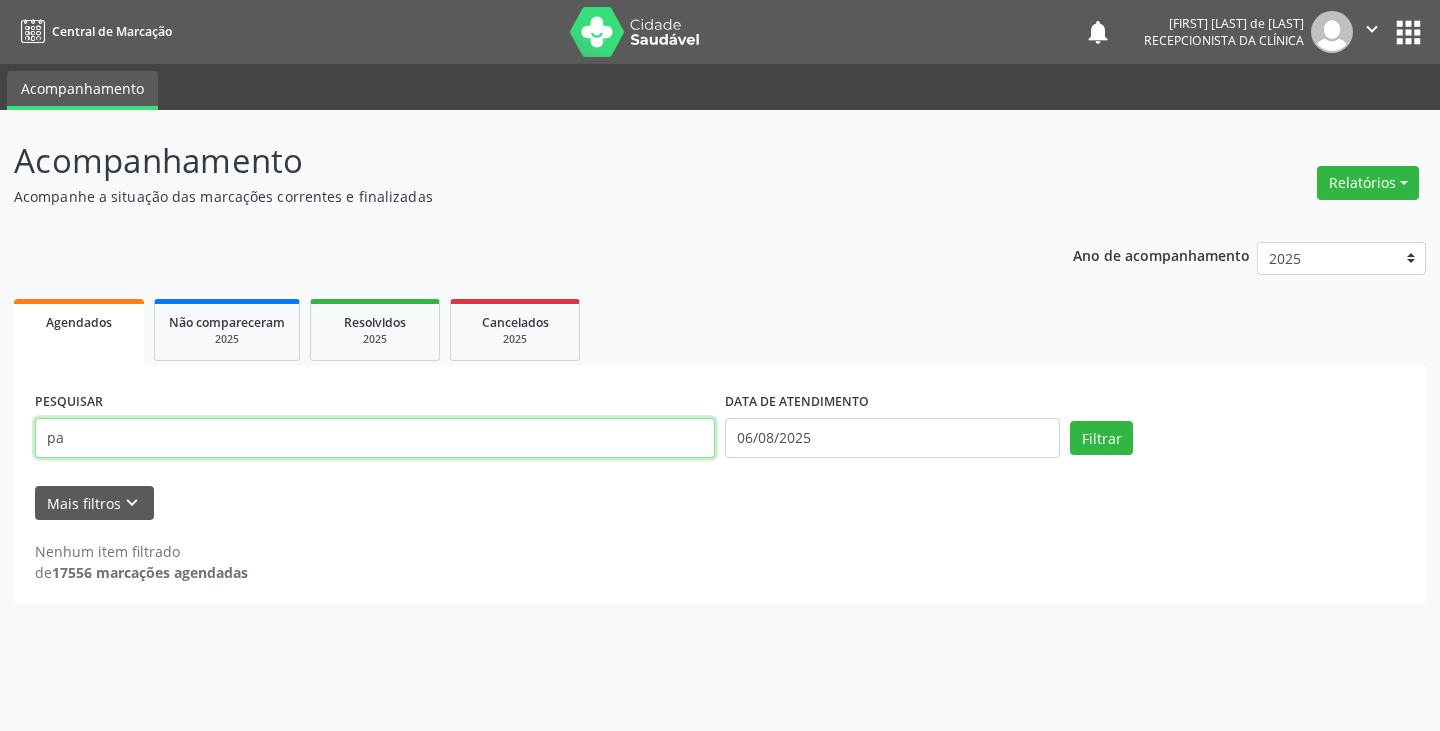 type on "p" 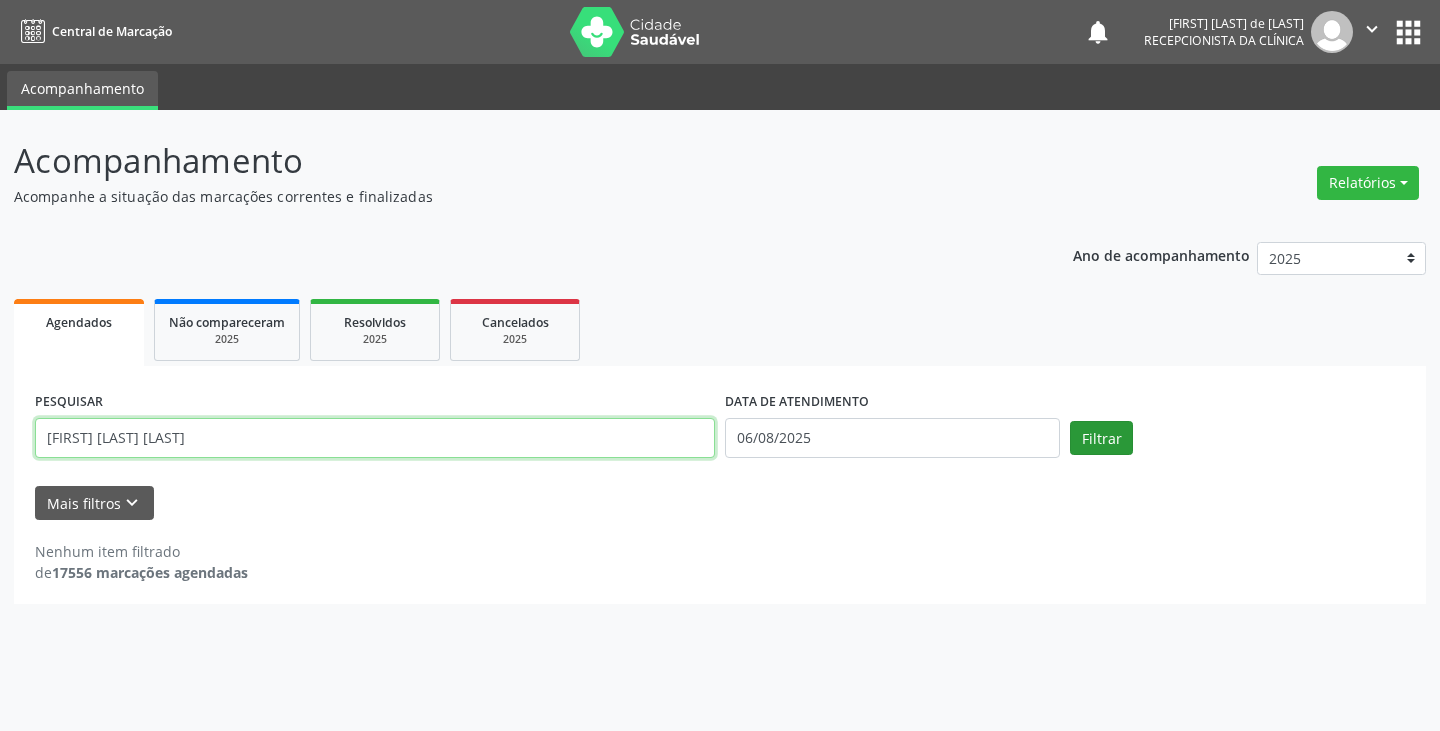 type on "[FIRST] [LAST] [LAST]" 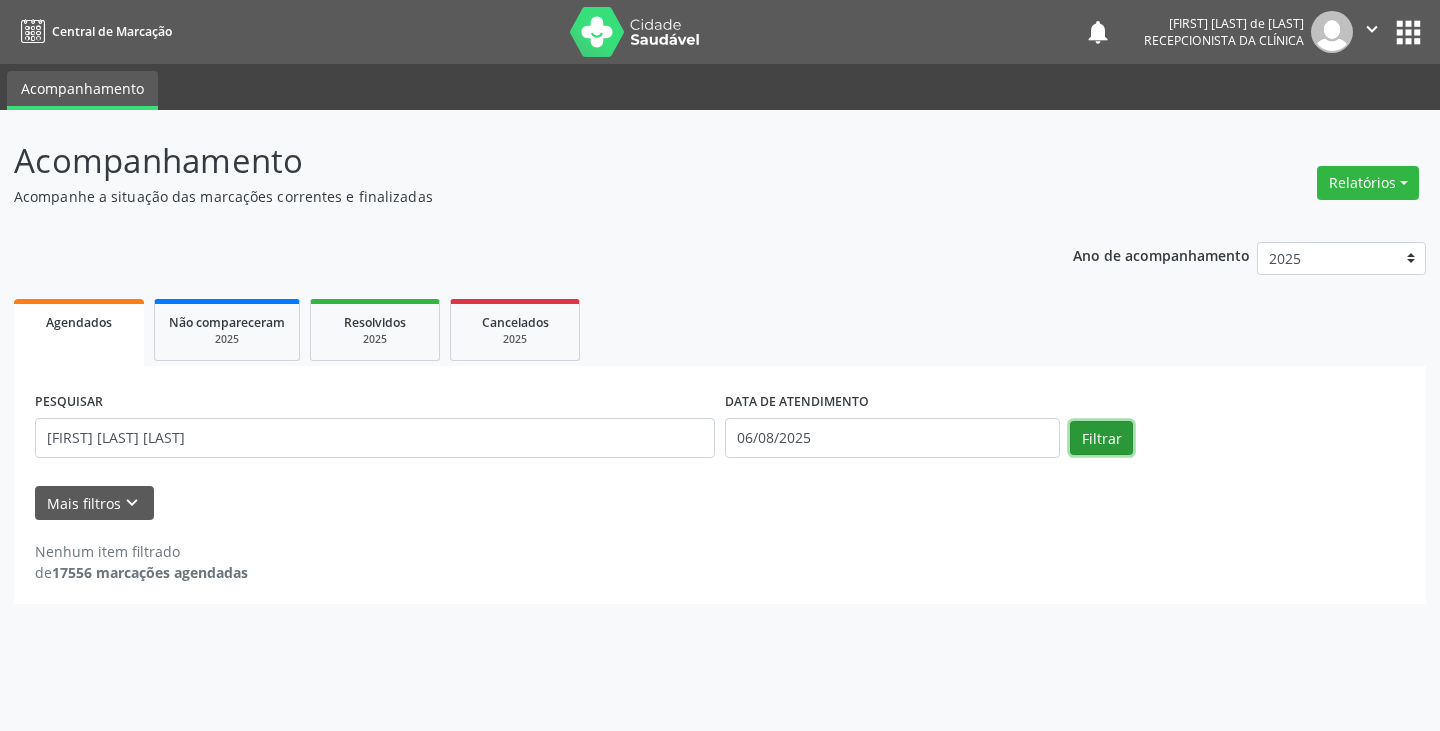 click on "Filtrar" at bounding box center [1101, 438] 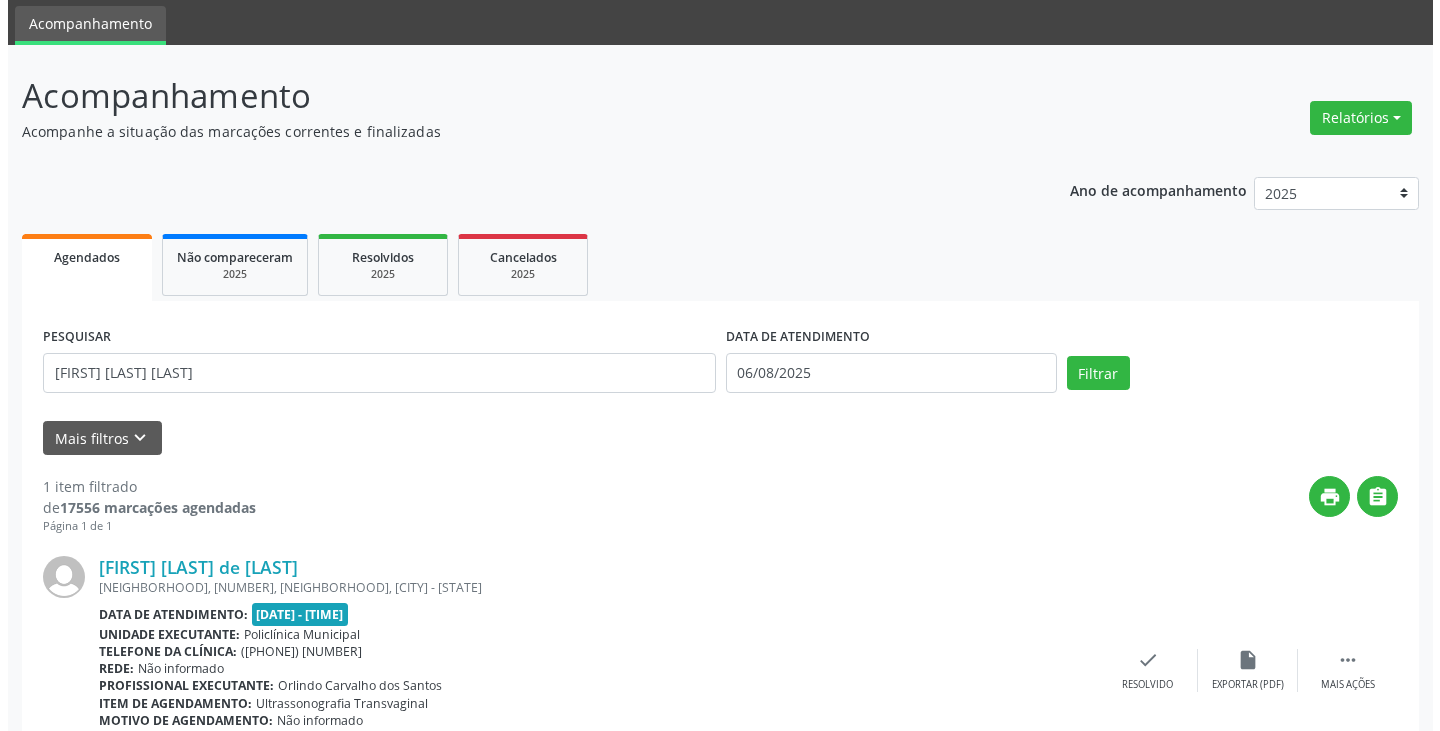 scroll, scrollTop: 174, scrollLeft: 0, axis: vertical 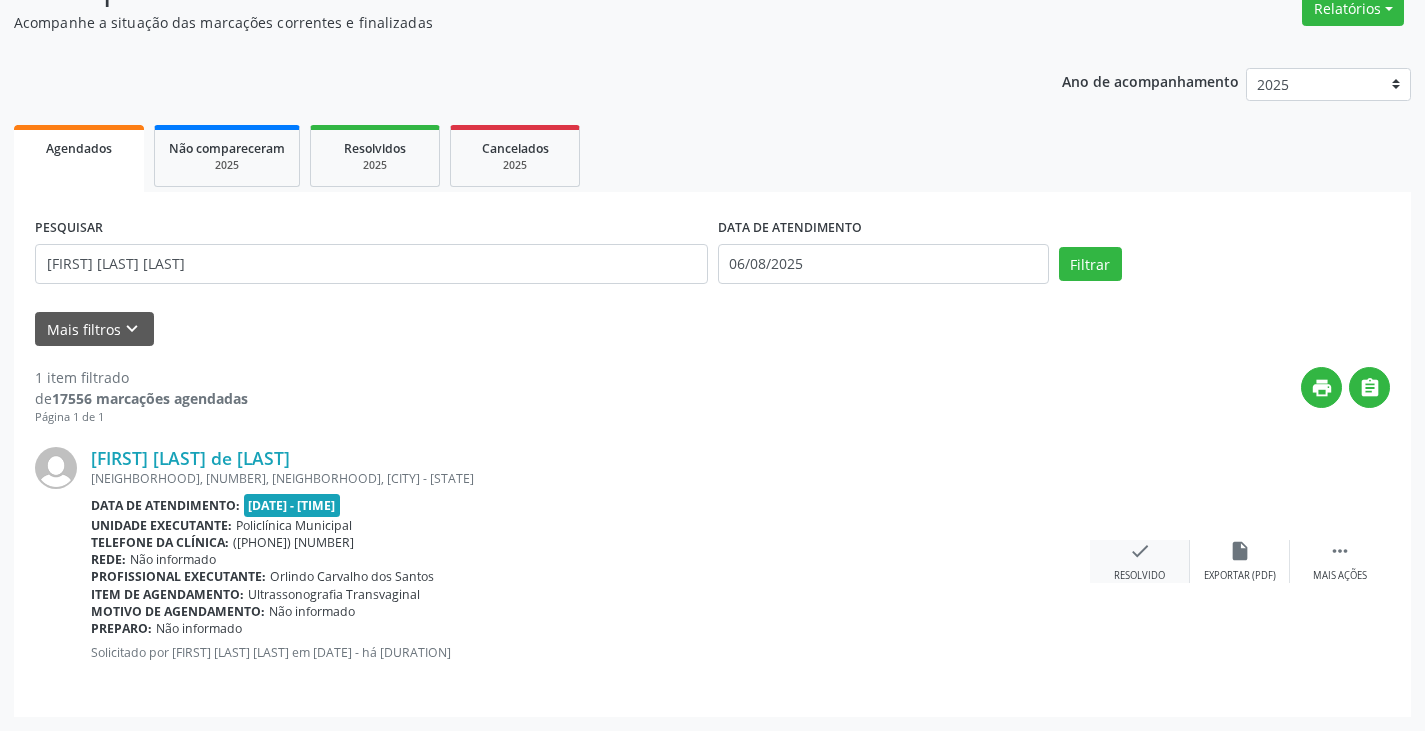 click on "check" at bounding box center [1140, 551] 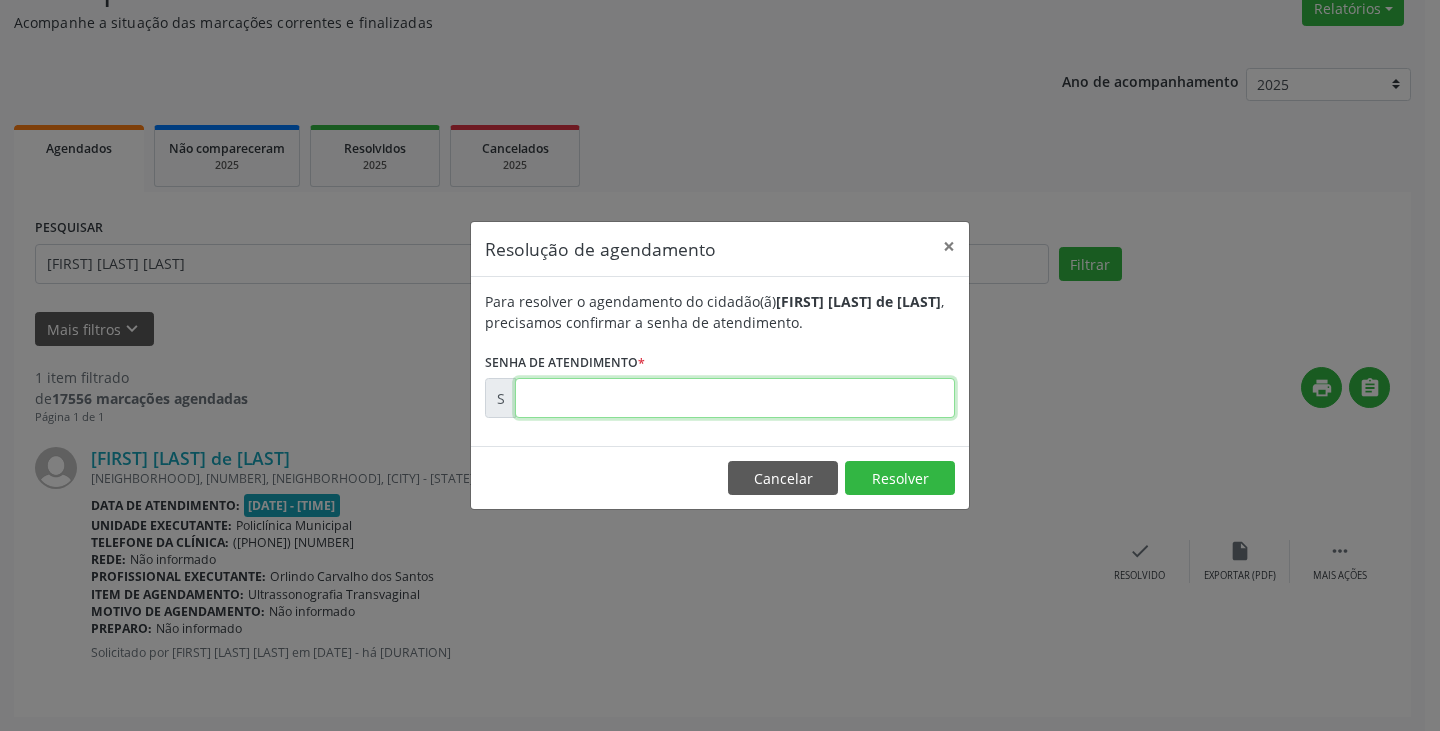 click at bounding box center [735, 398] 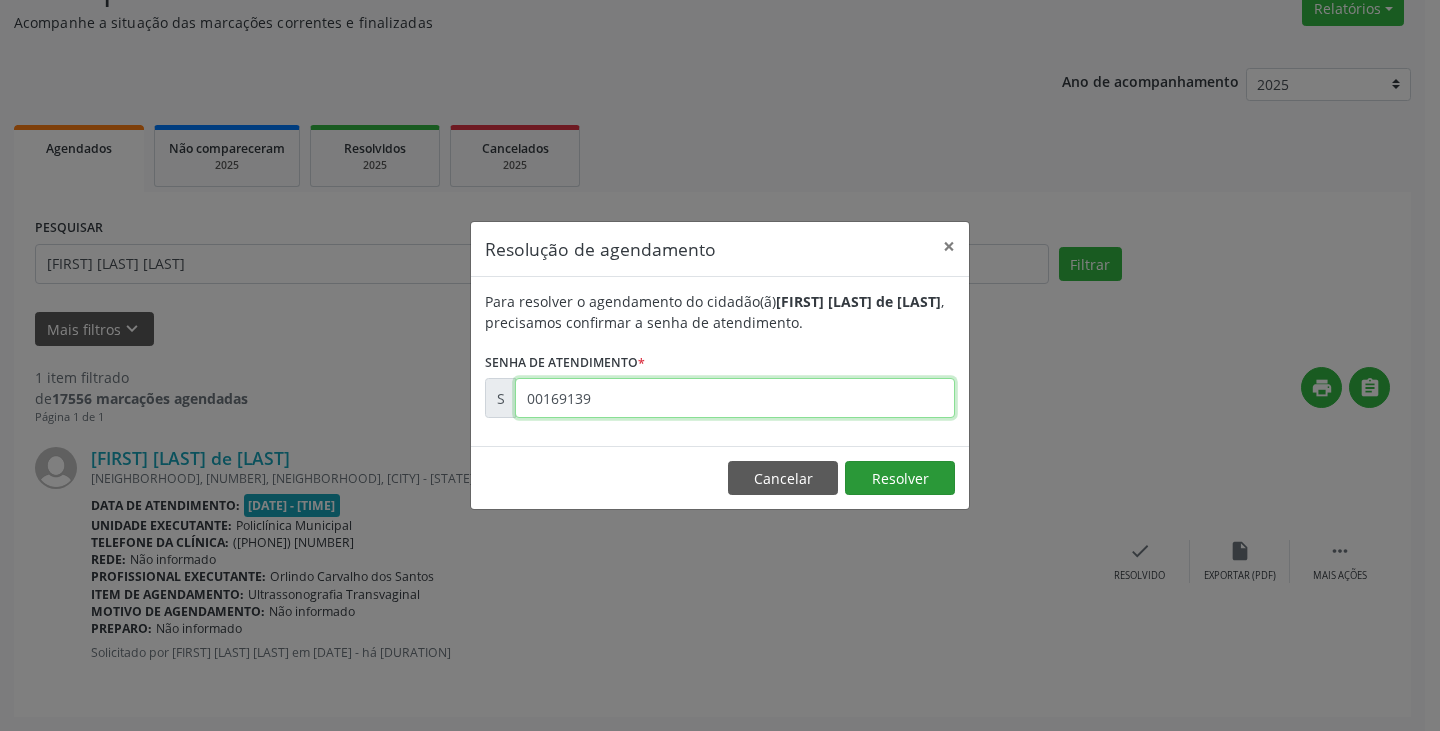 type on "00169139" 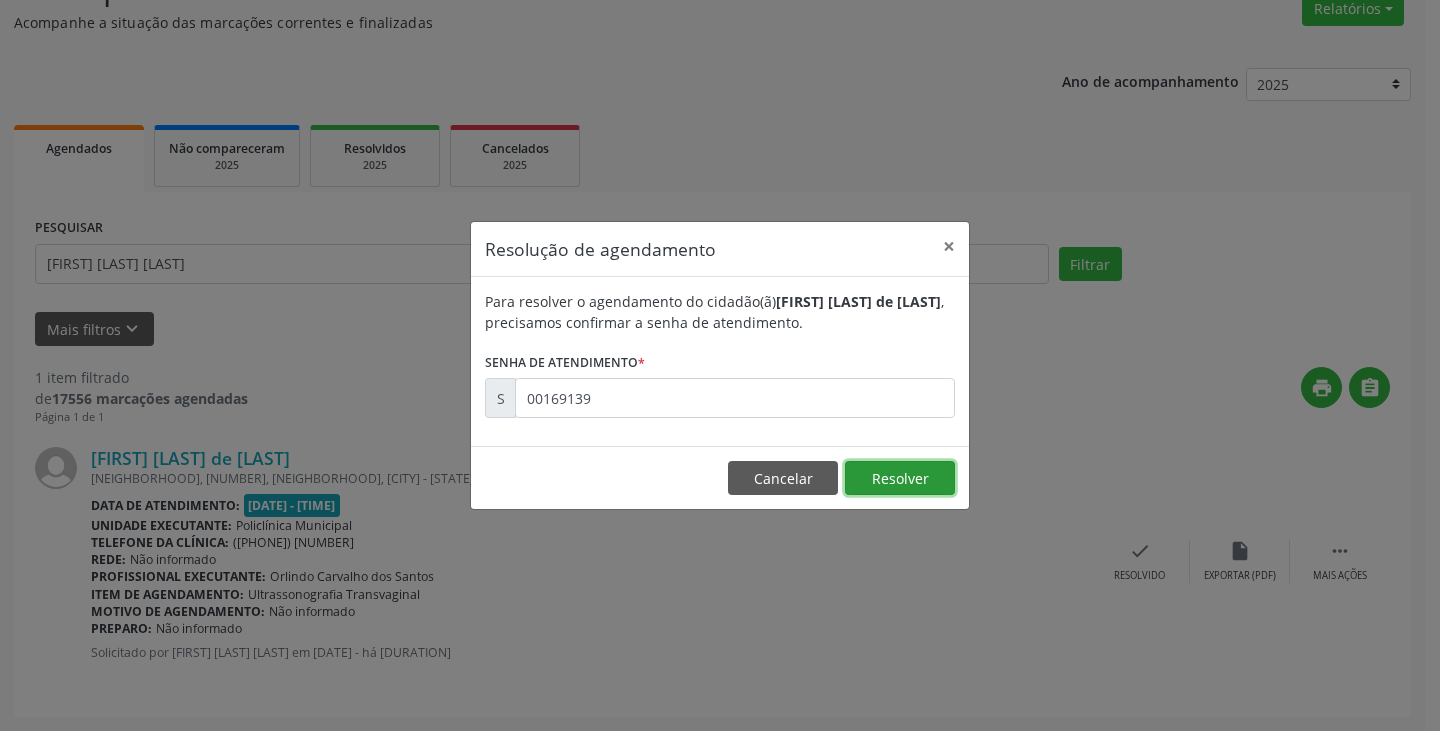 click on "Resolver" at bounding box center (900, 478) 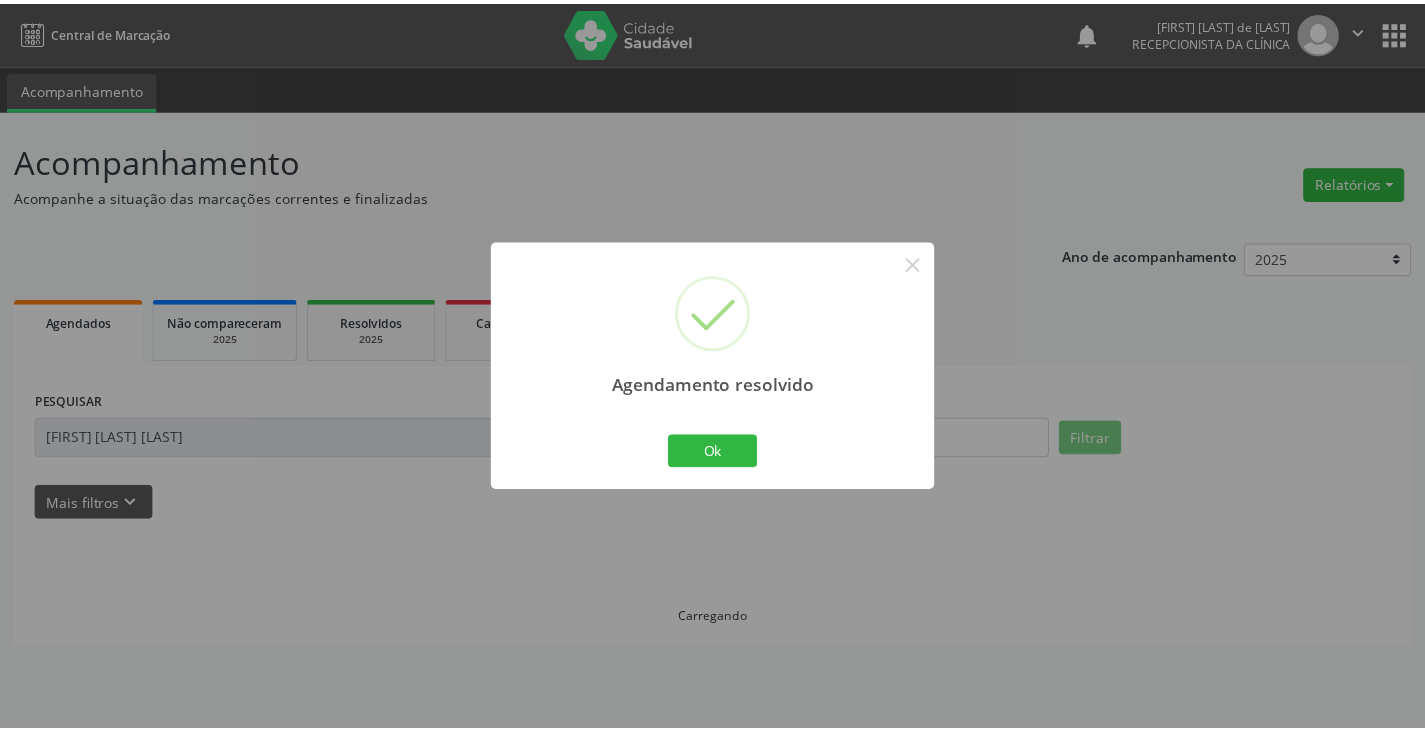 scroll, scrollTop: 0, scrollLeft: 0, axis: both 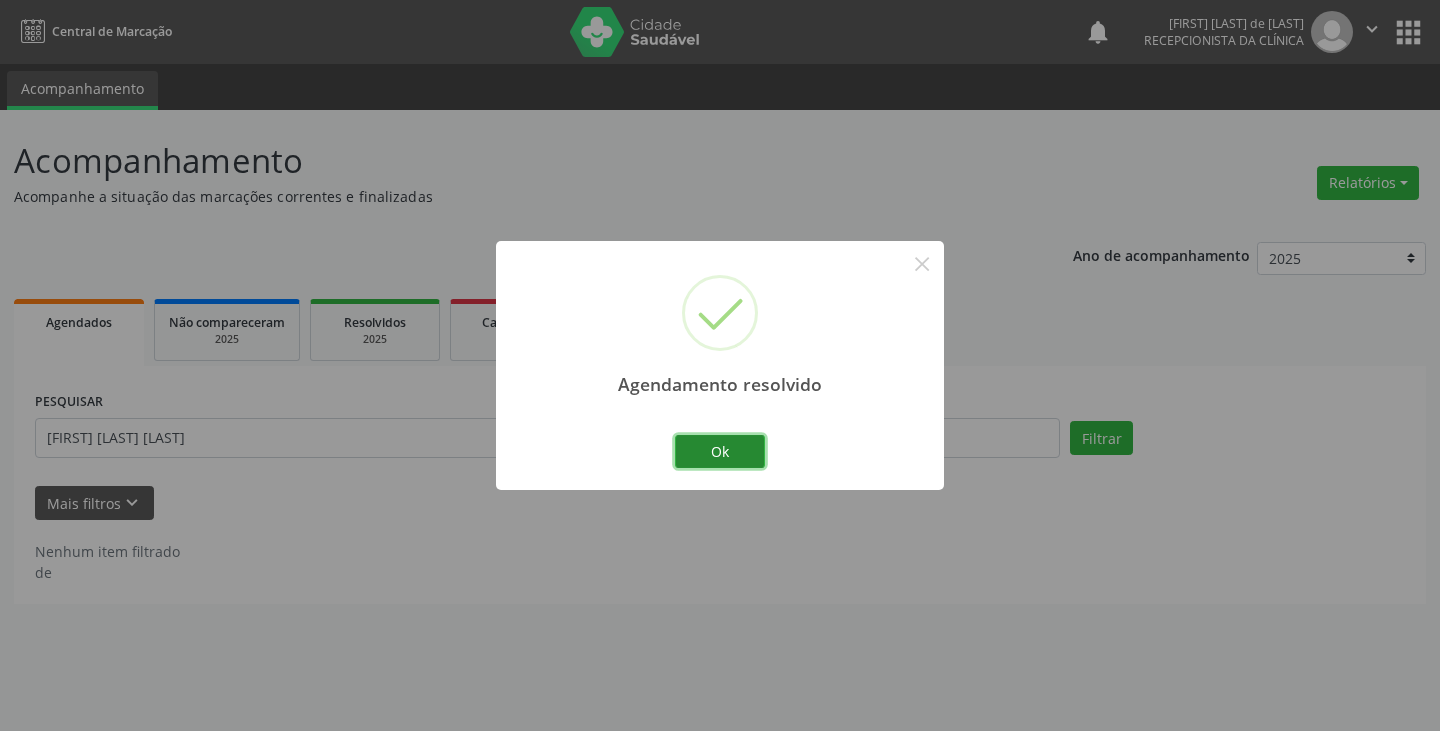 click on "Ok" at bounding box center [720, 452] 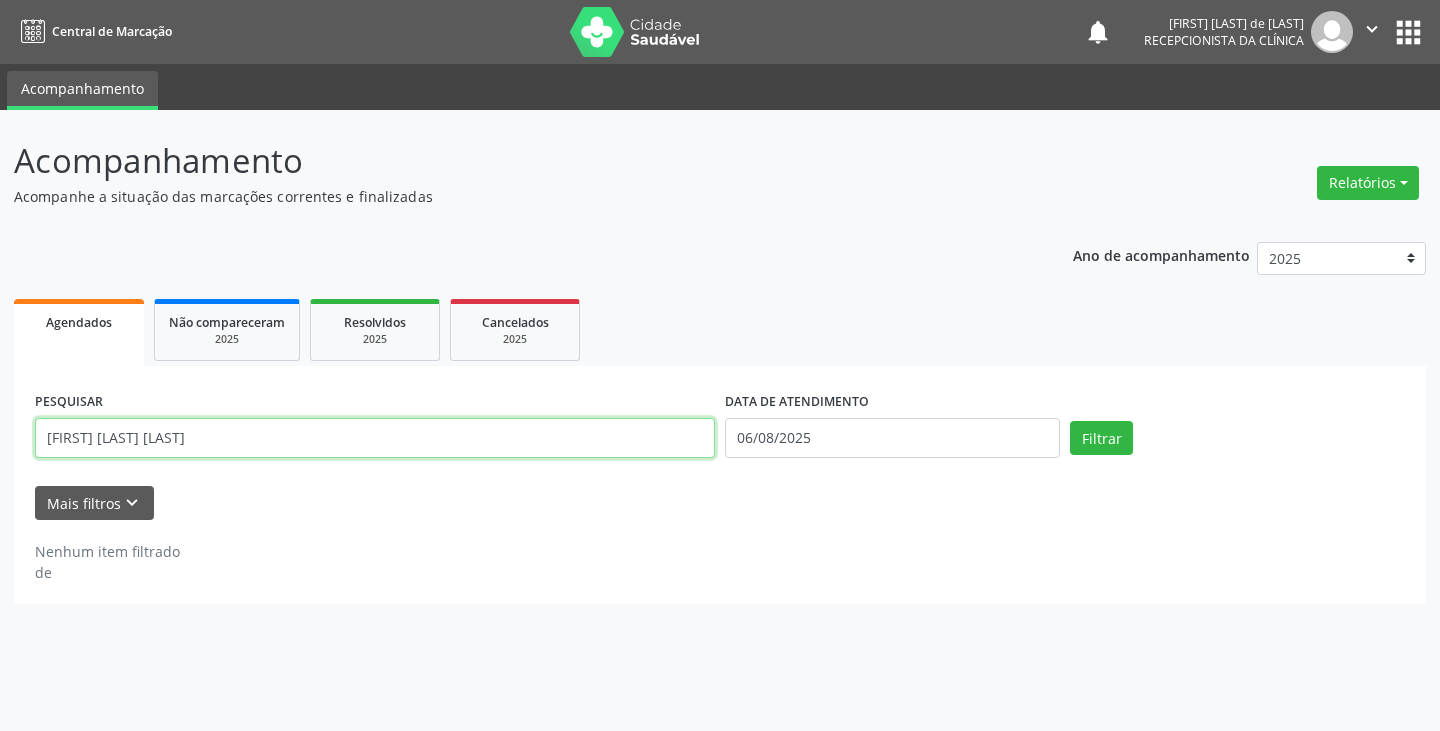 click on "[FIRST] [LAST] [LAST]" at bounding box center [375, 438] 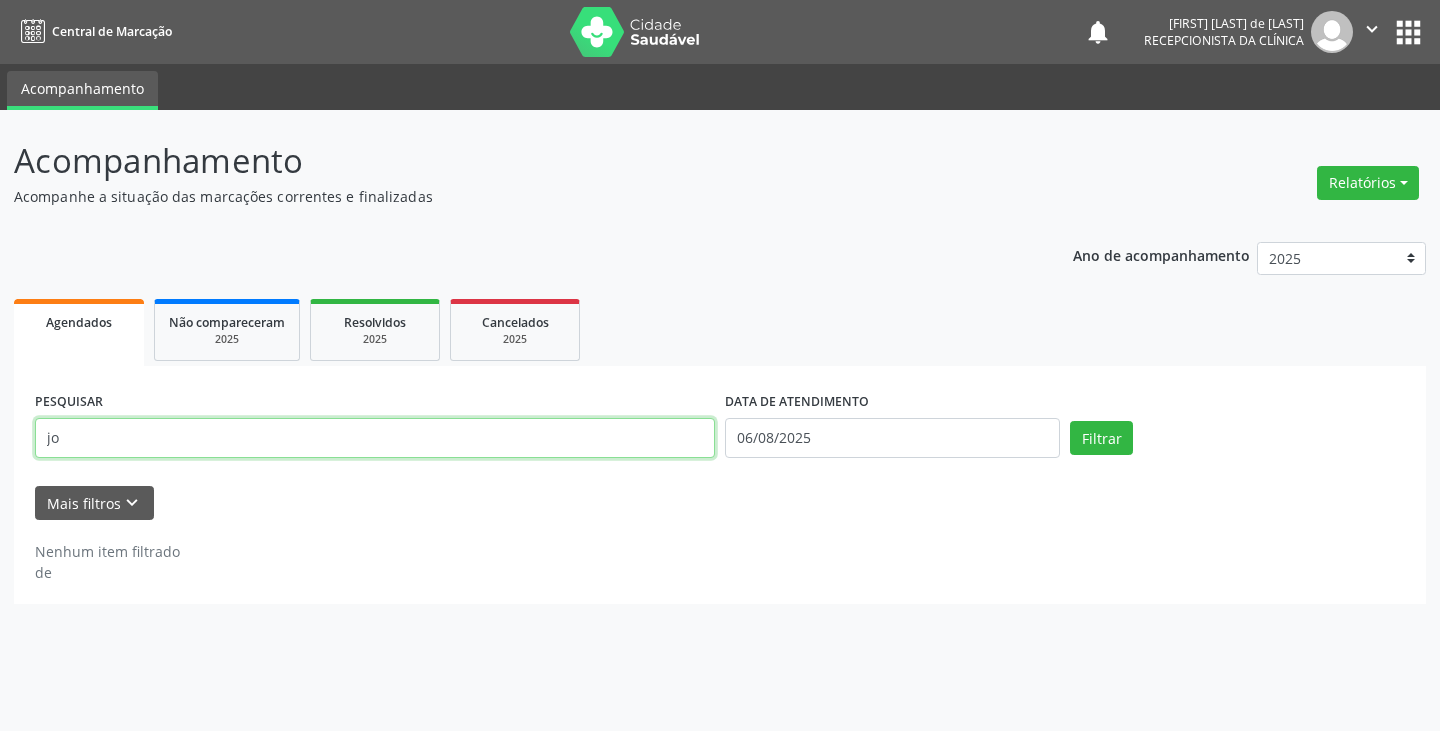 type on "j" 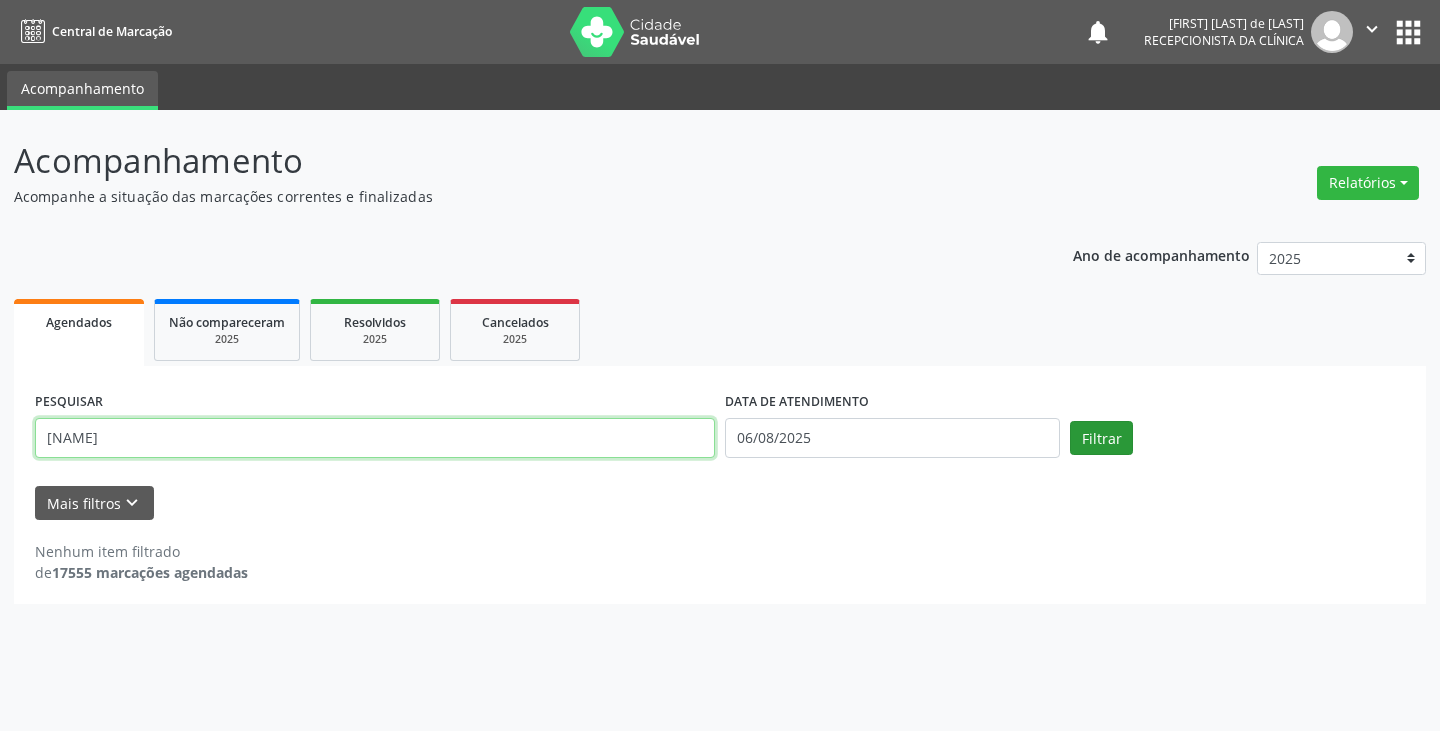 type on "[NAME]" 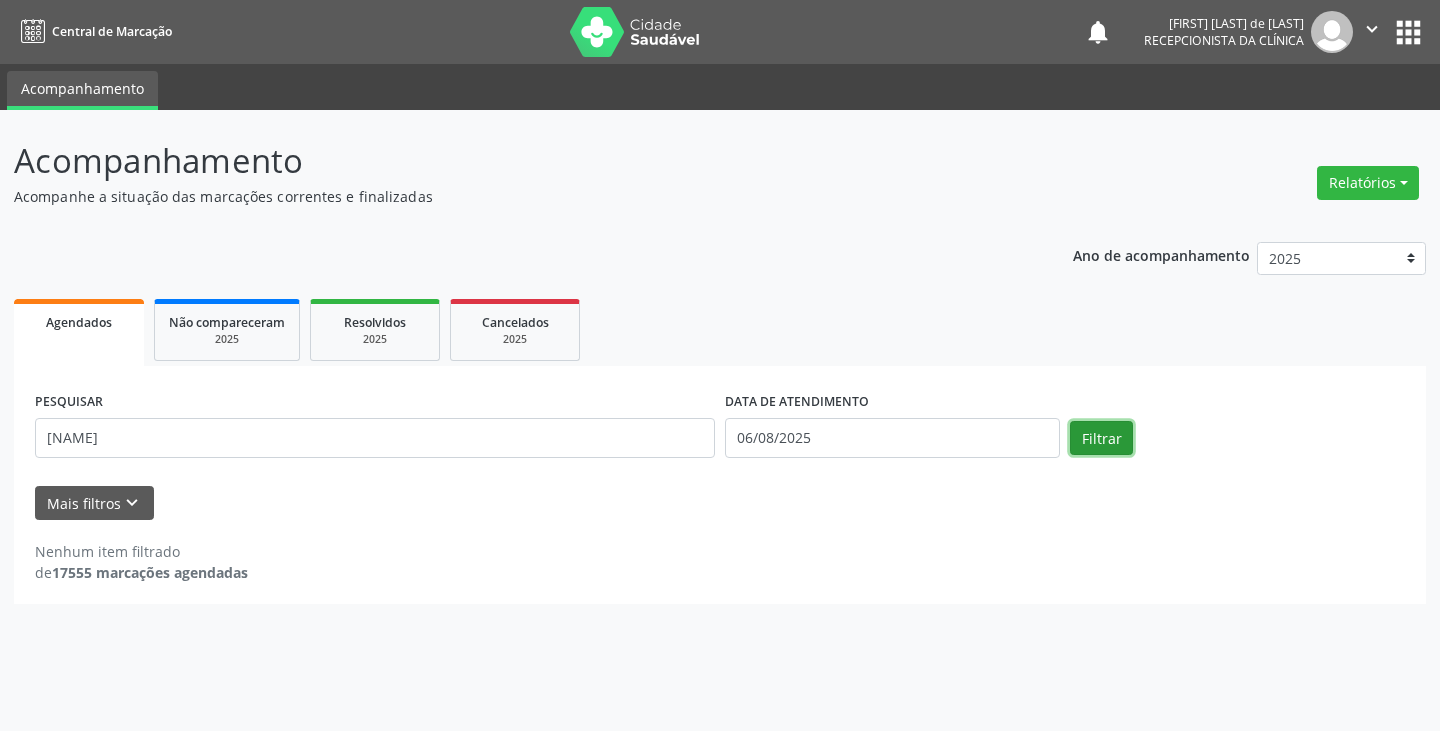 click on "Filtrar" at bounding box center [1101, 438] 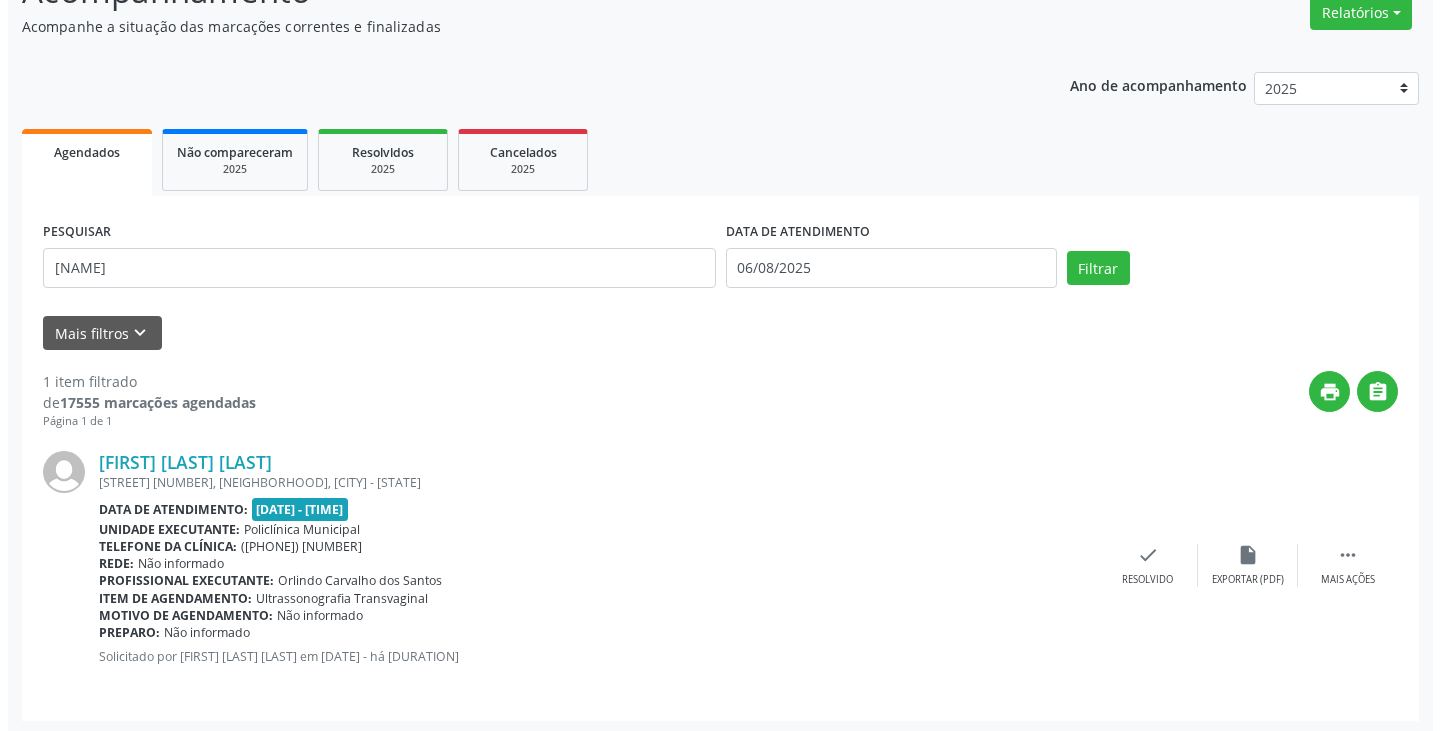 scroll, scrollTop: 174, scrollLeft: 0, axis: vertical 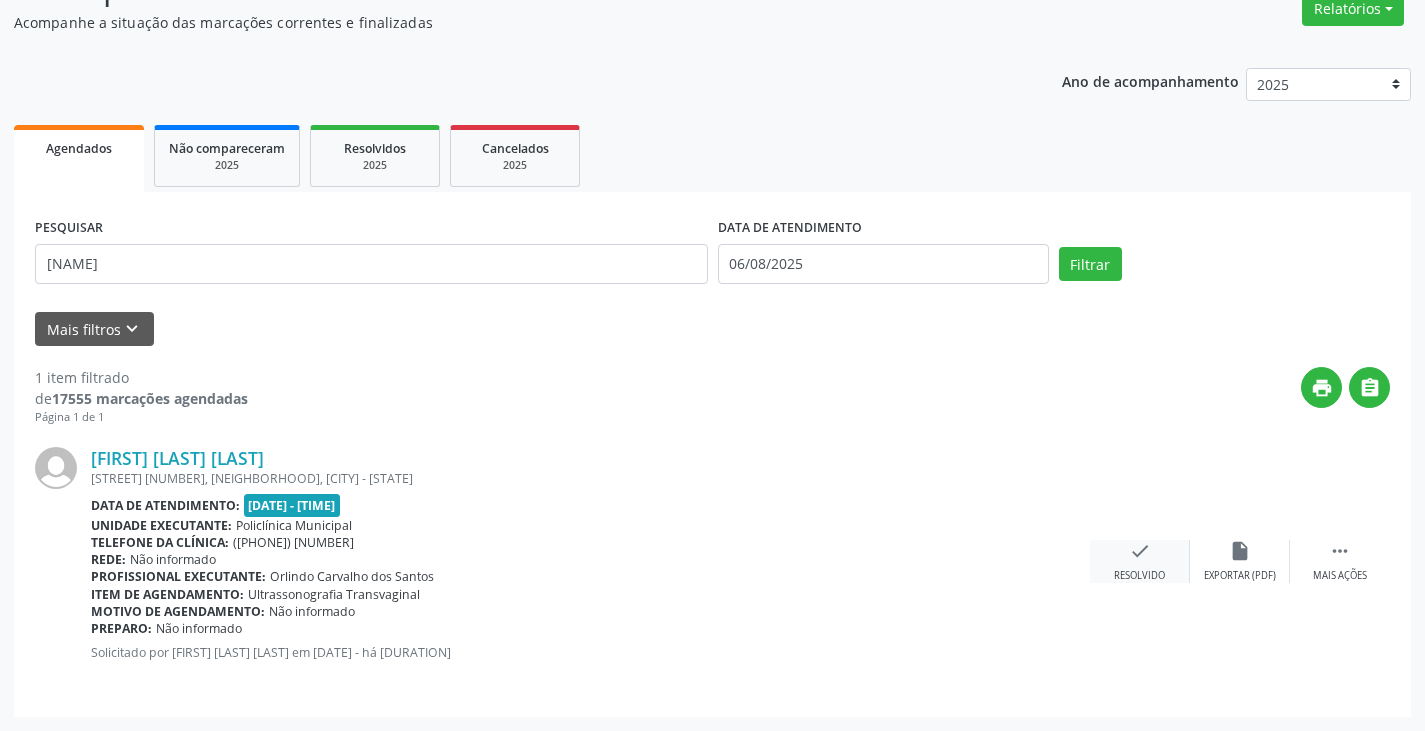 click on "check
Resolvido" at bounding box center (1140, 561) 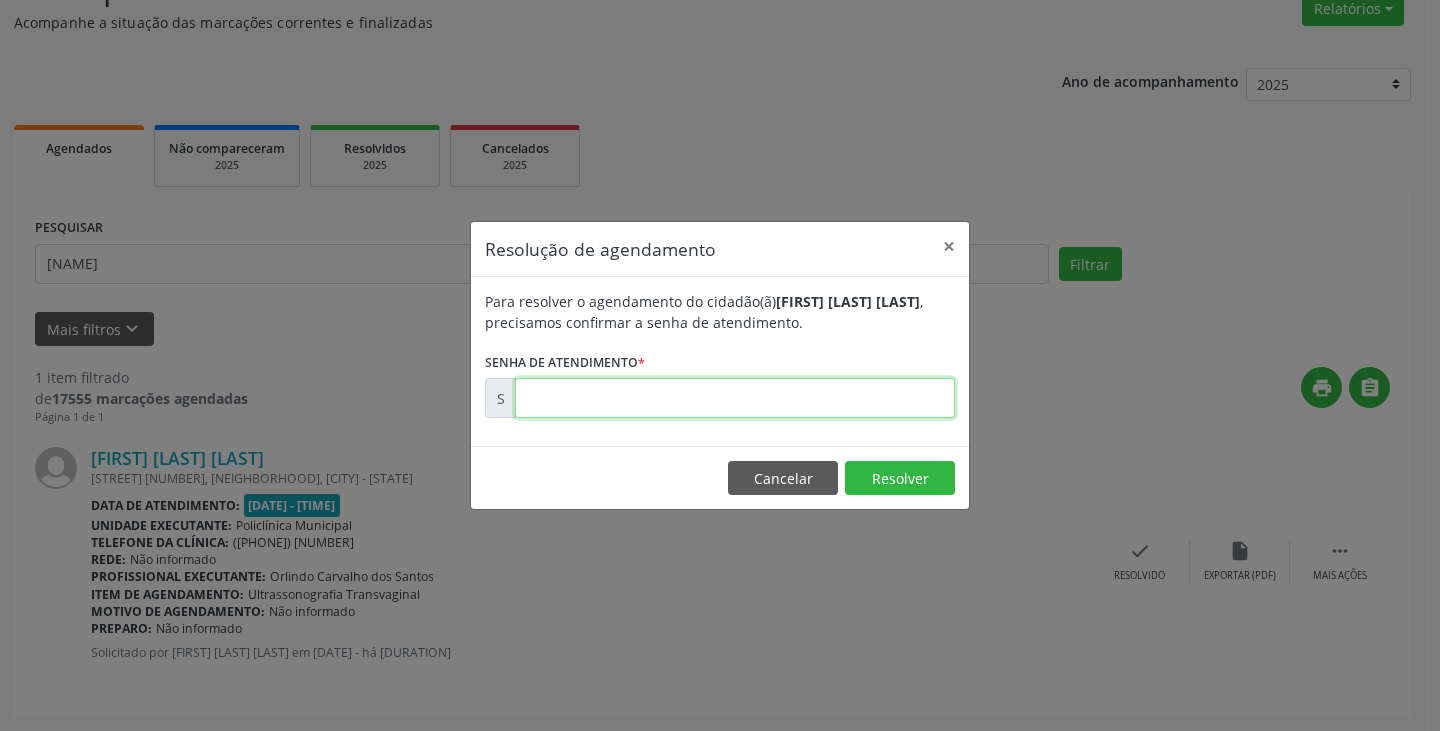 click at bounding box center (735, 398) 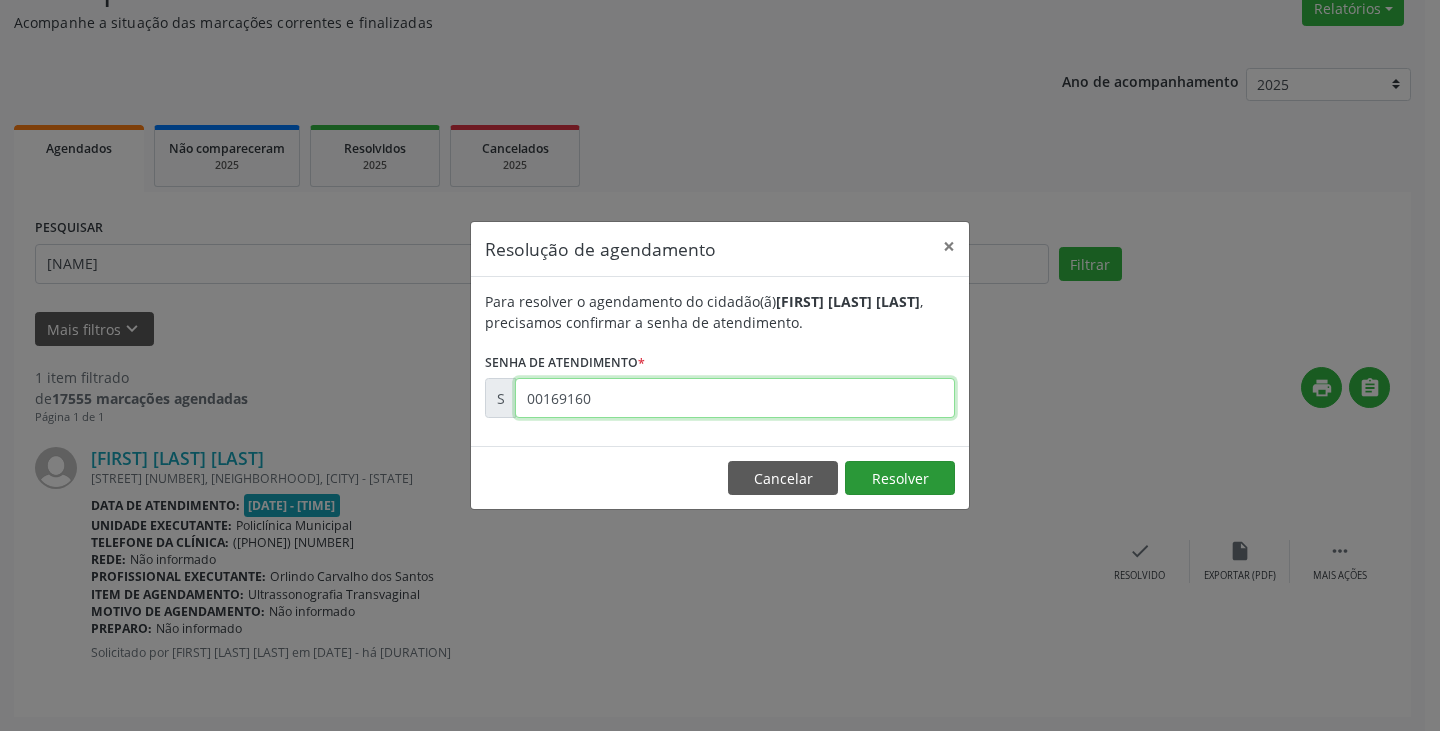 type on "00169160" 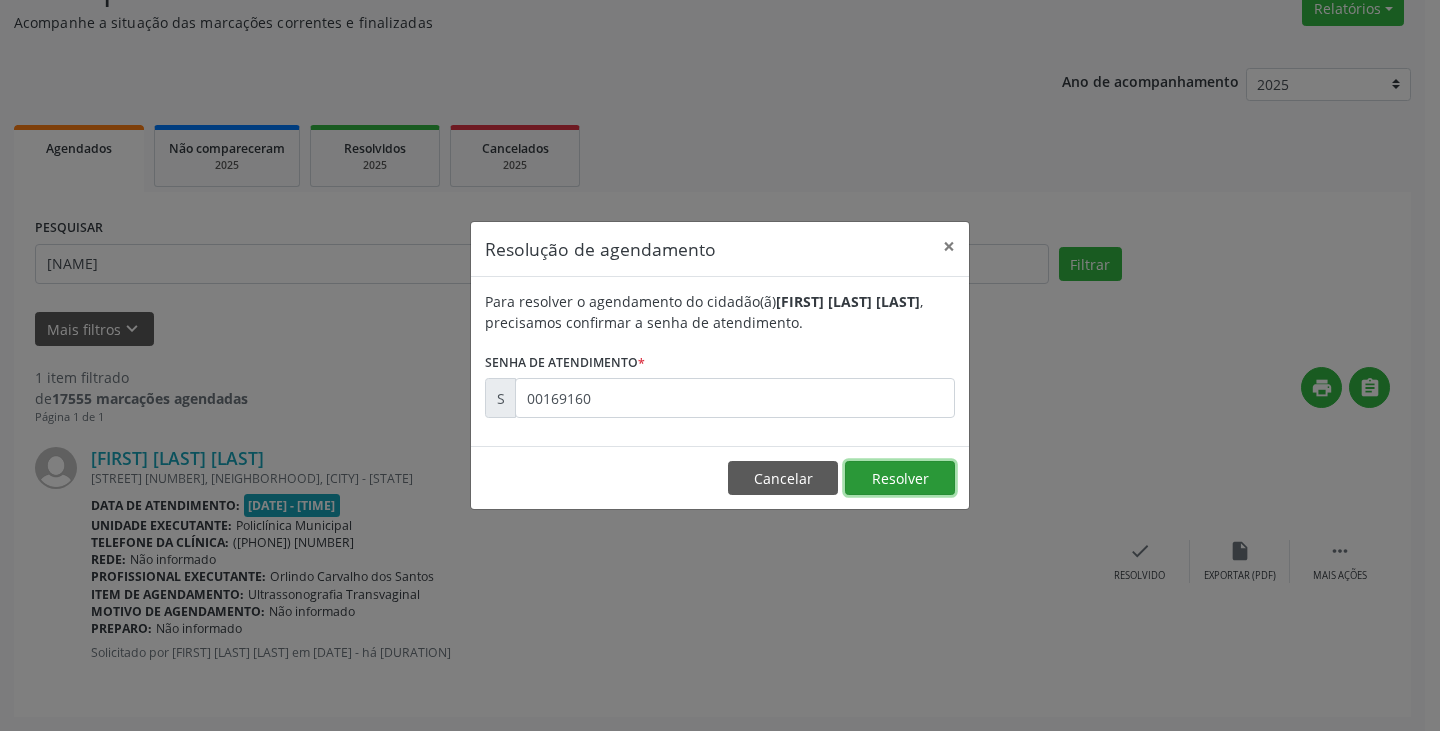 click on "Resolver" at bounding box center (900, 478) 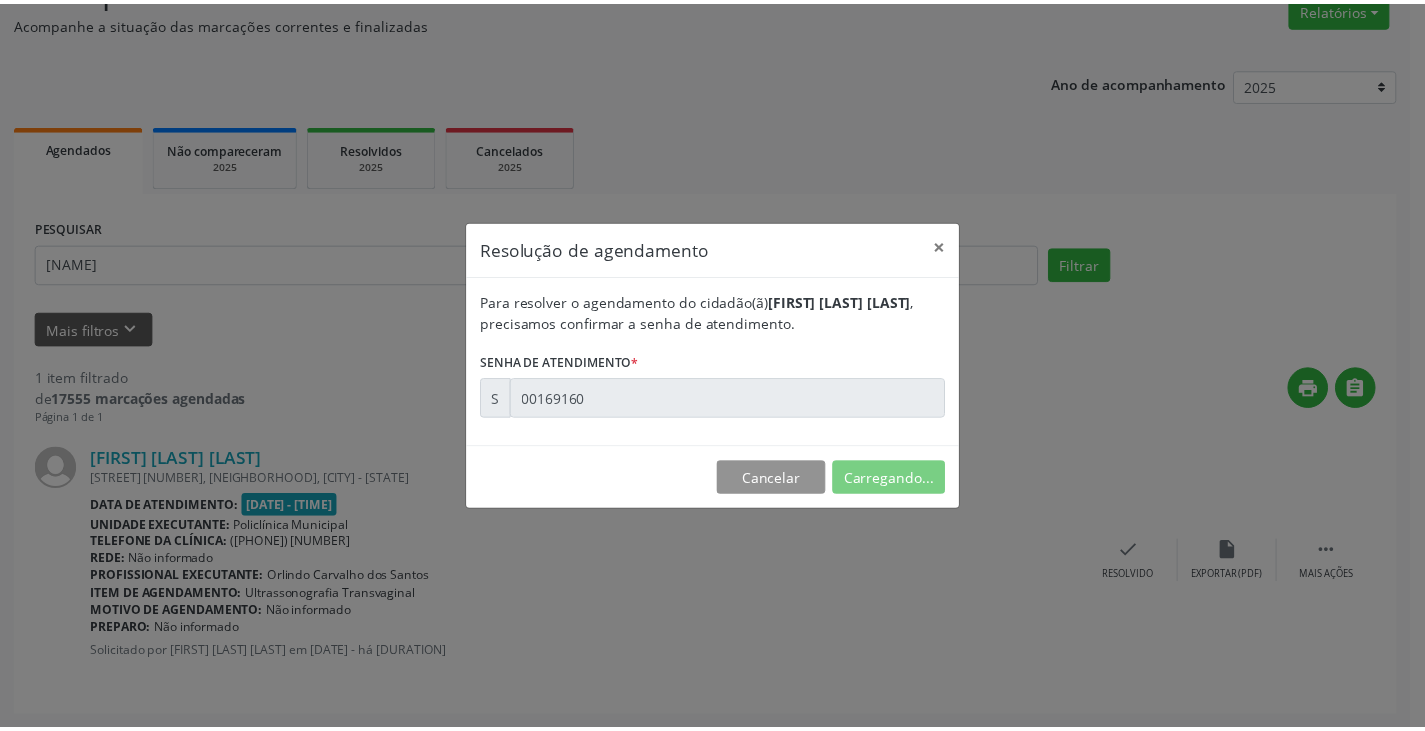 scroll, scrollTop: 0, scrollLeft: 0, axis: both 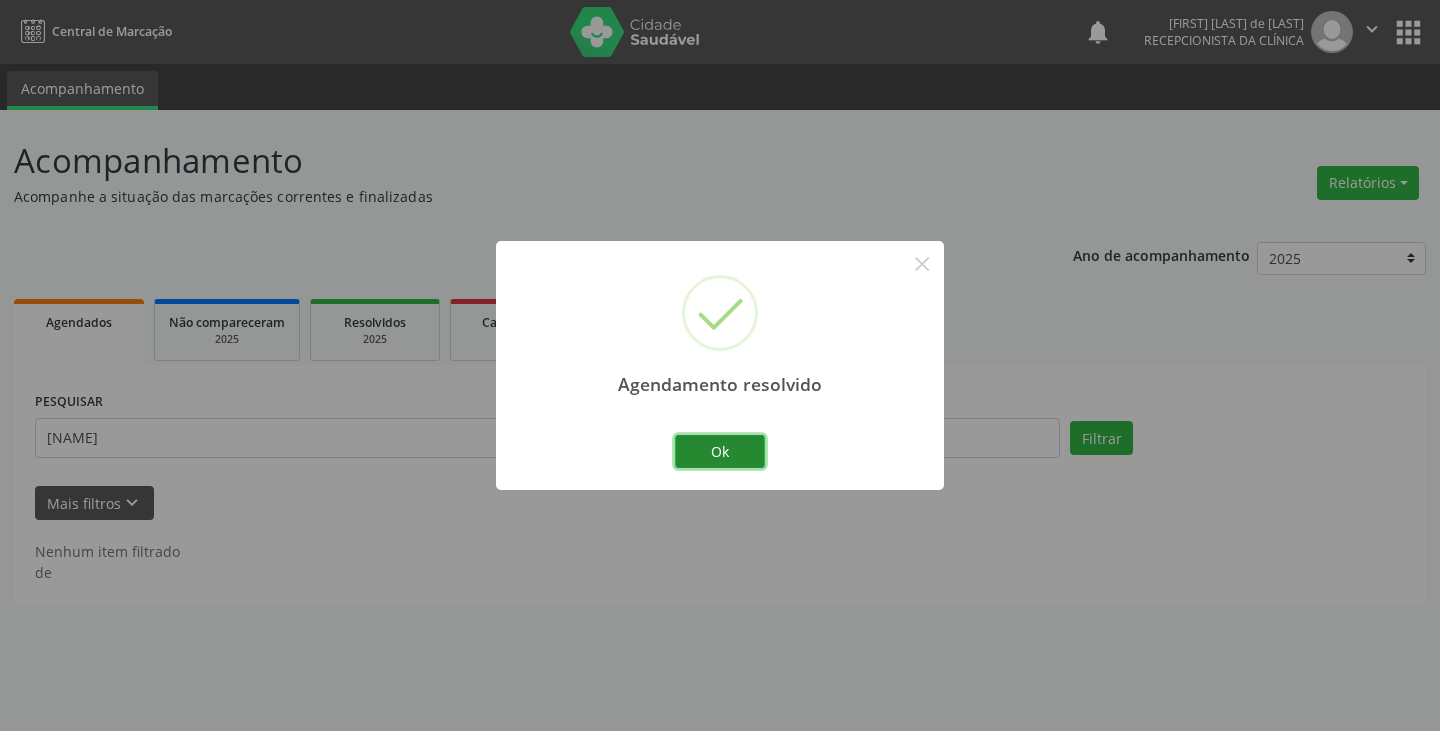 click on "Ok" at bounding box center [720, 452] 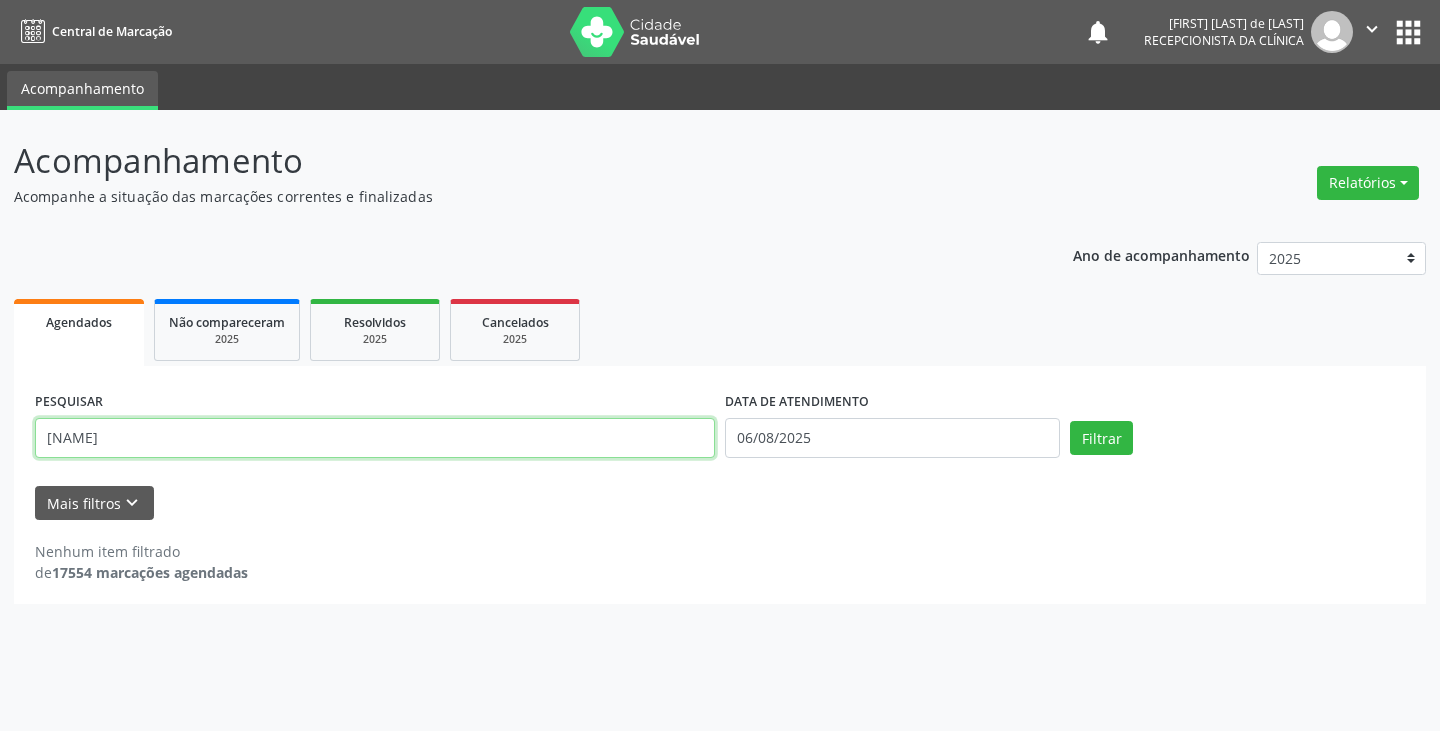 click on "[NAME]" at bounding box center [375, 438] 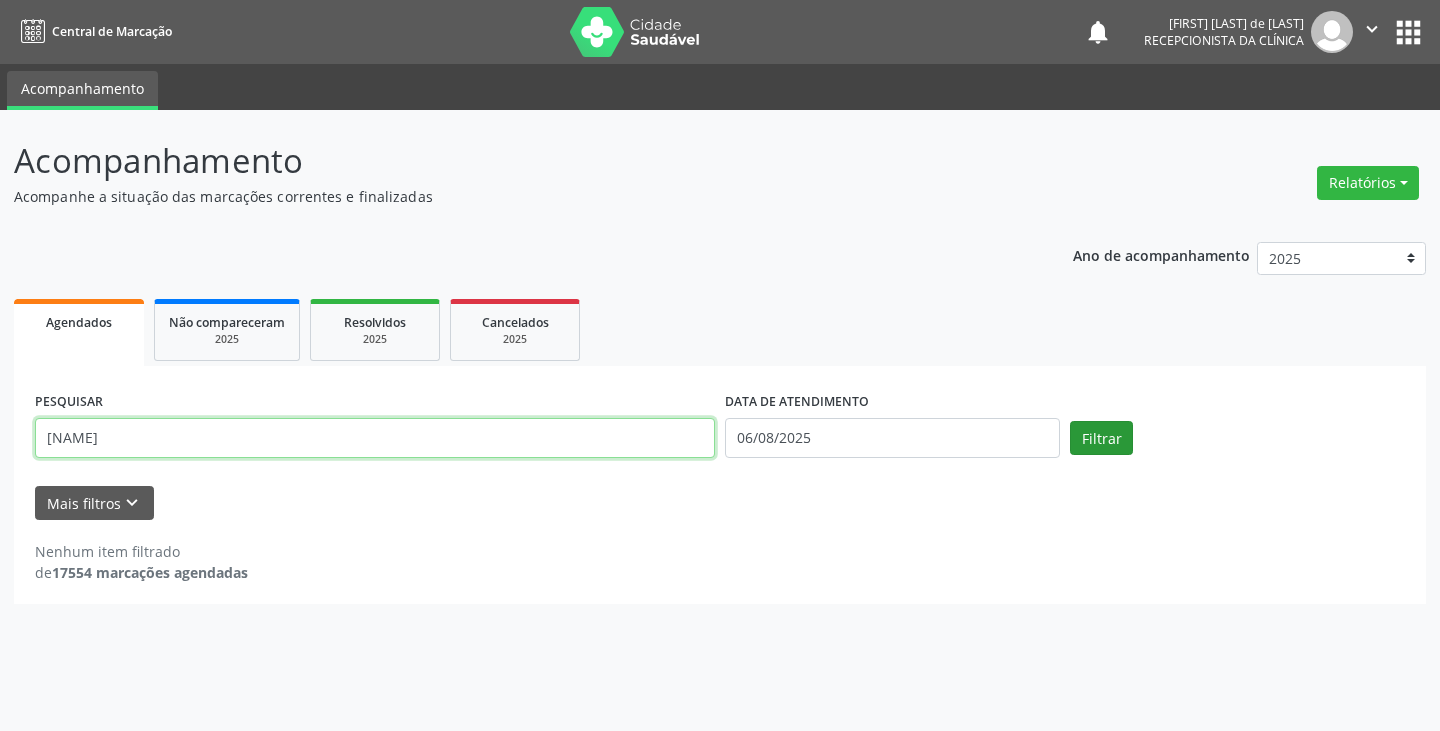 type on "[NAME]" 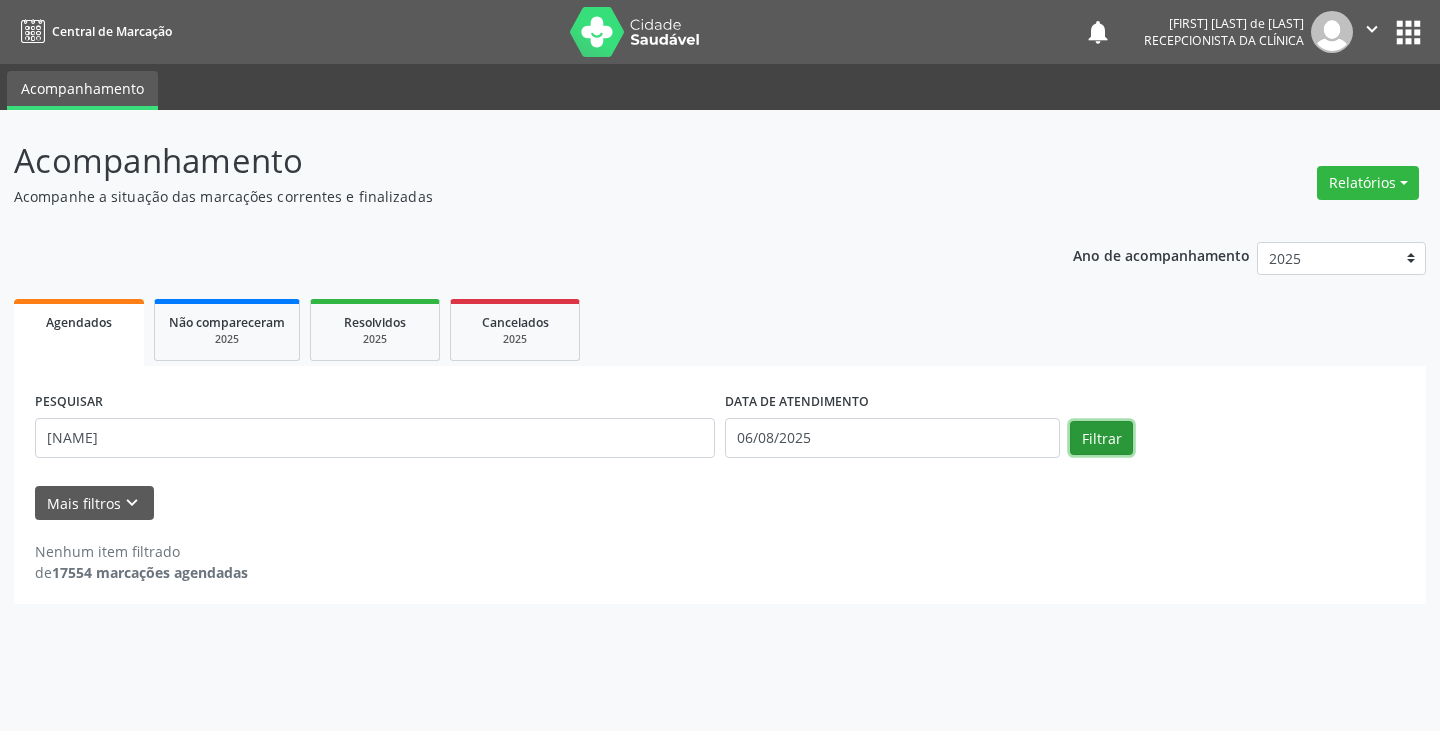 click on "Filtrar" at bounding box center (1101, 438) 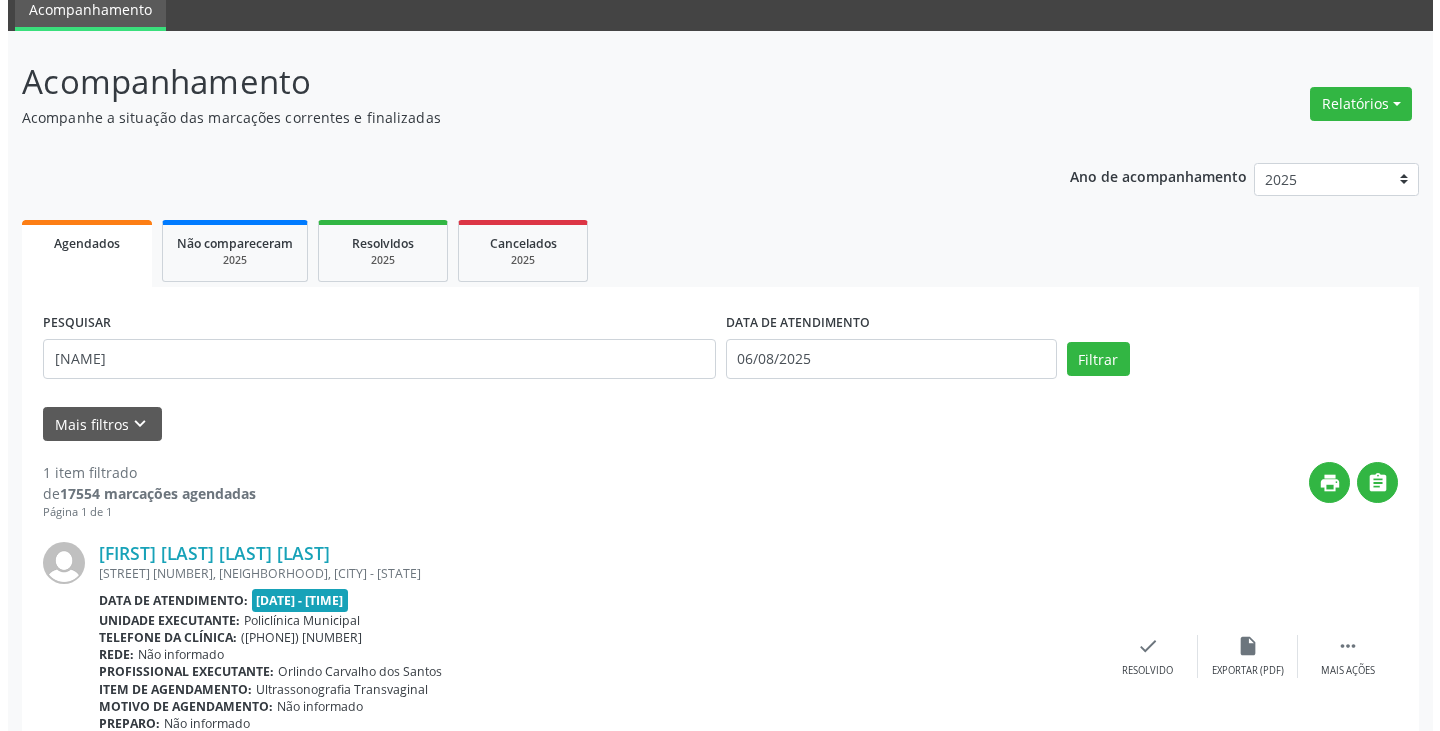 scroll, scrollTop: 174, scrollLeft: 0, axis: vertical 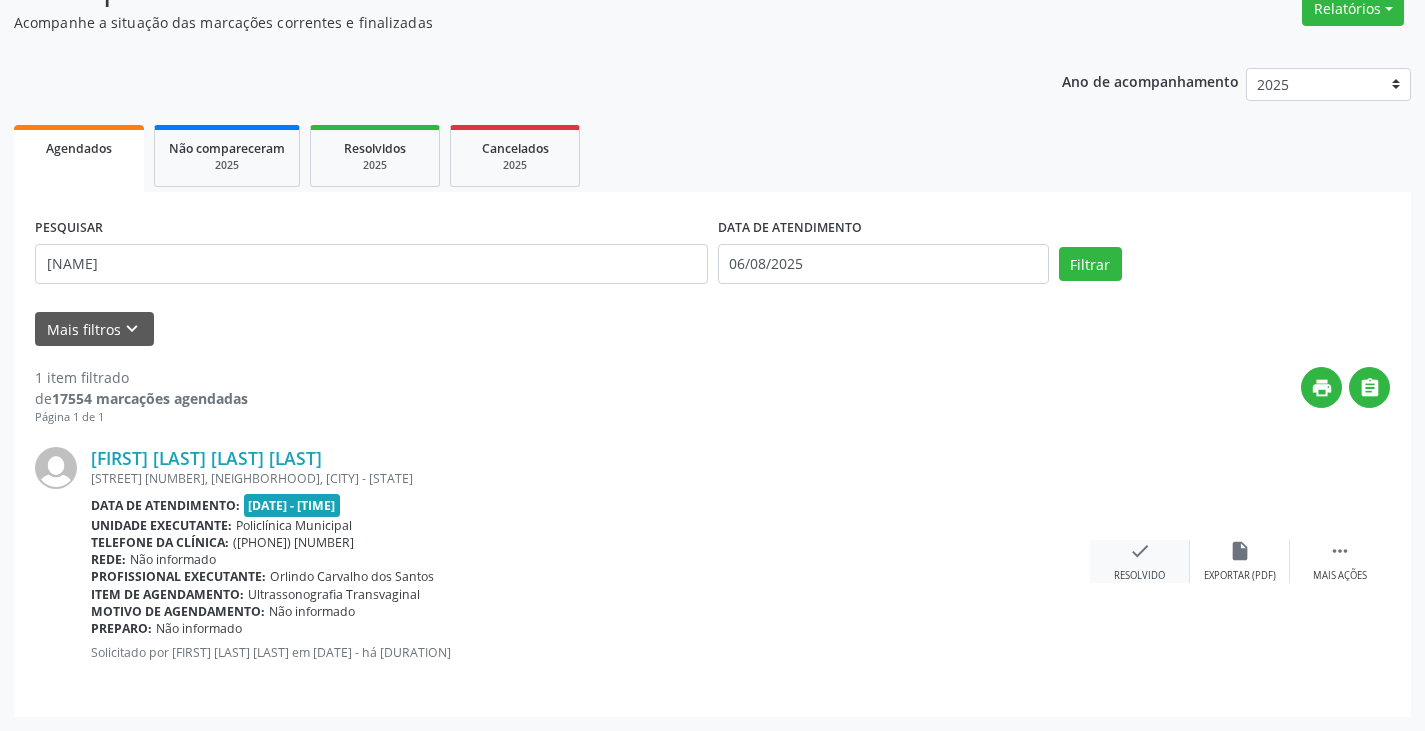 click on "check
Resolvido" at bounding box center (1140, 561) 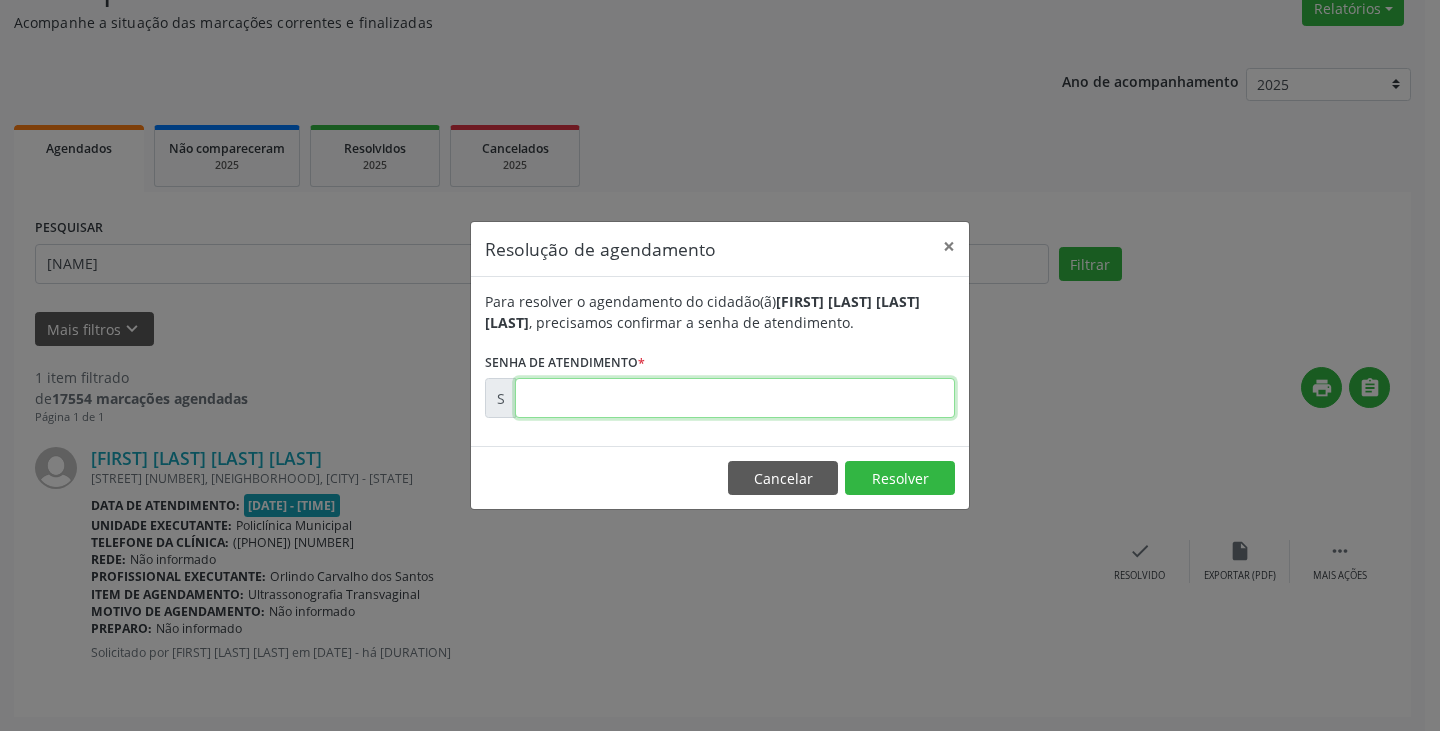 click at bounding box center [735, 398] 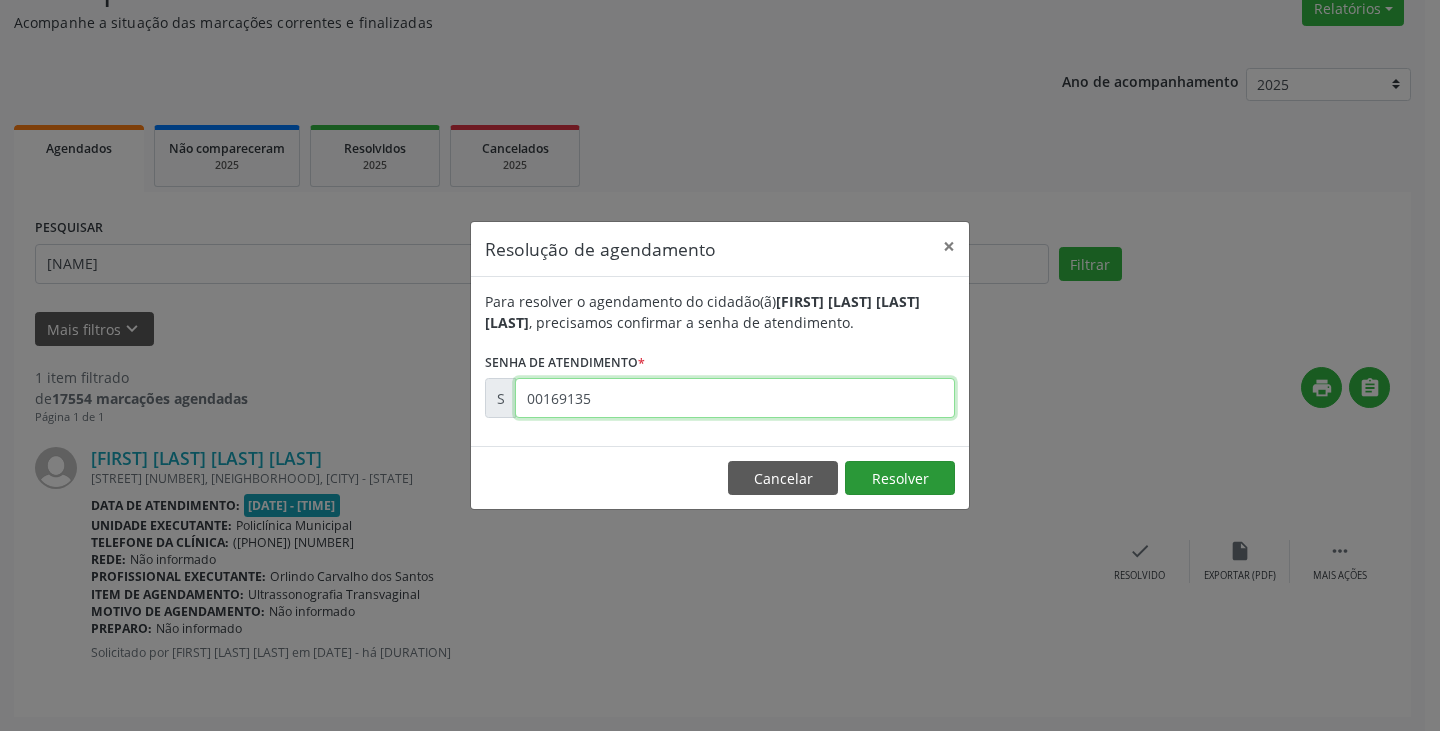type on "00169135" 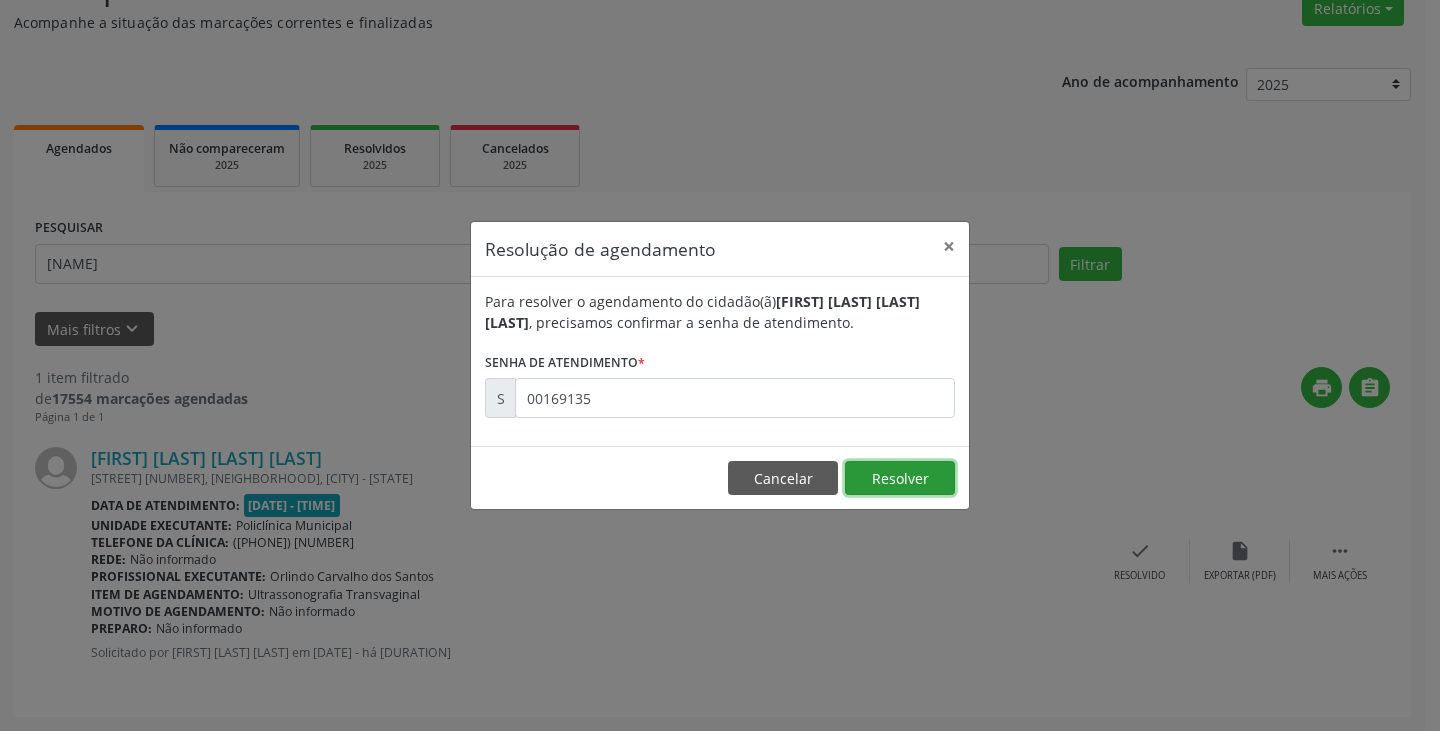 click on "Resolver" at bounding box center (900, 478) 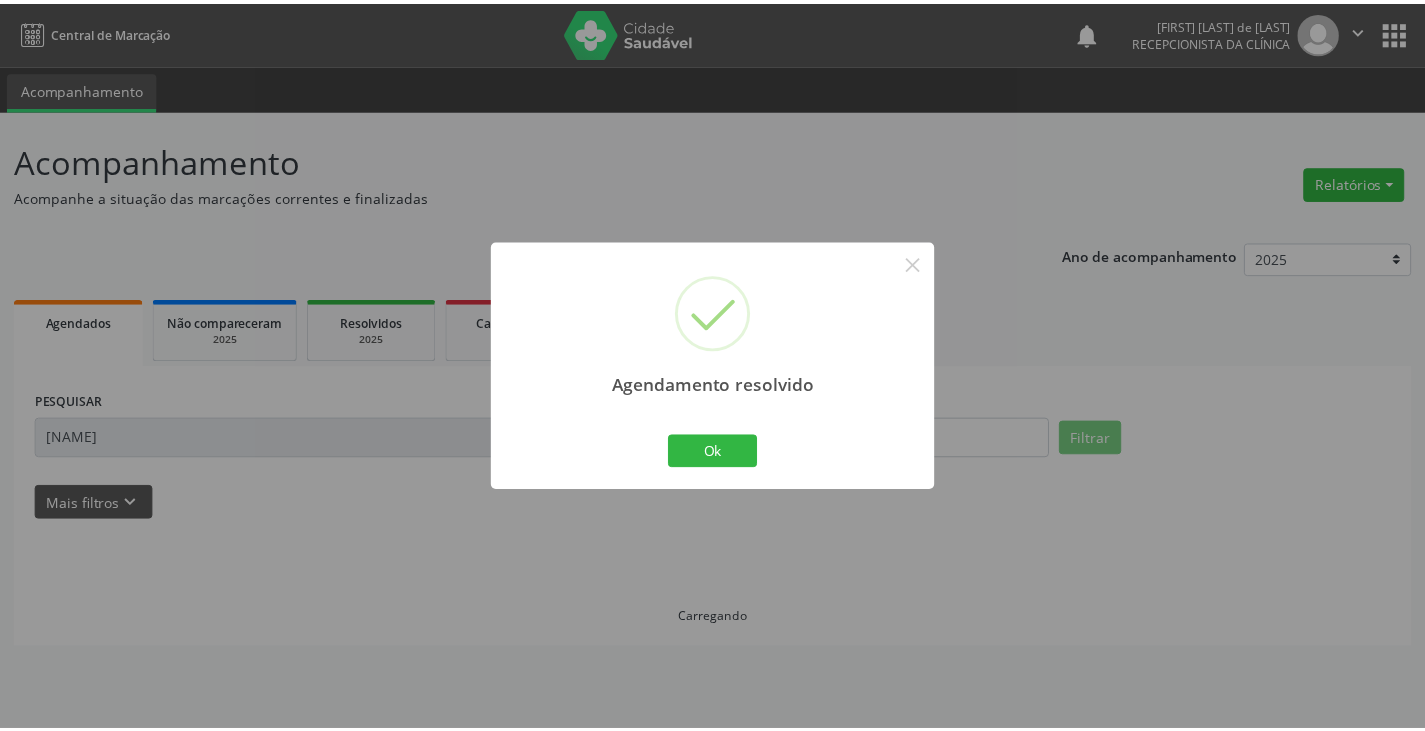 scroll, scrollTop: 0, scrollLeft: 0, axis: both 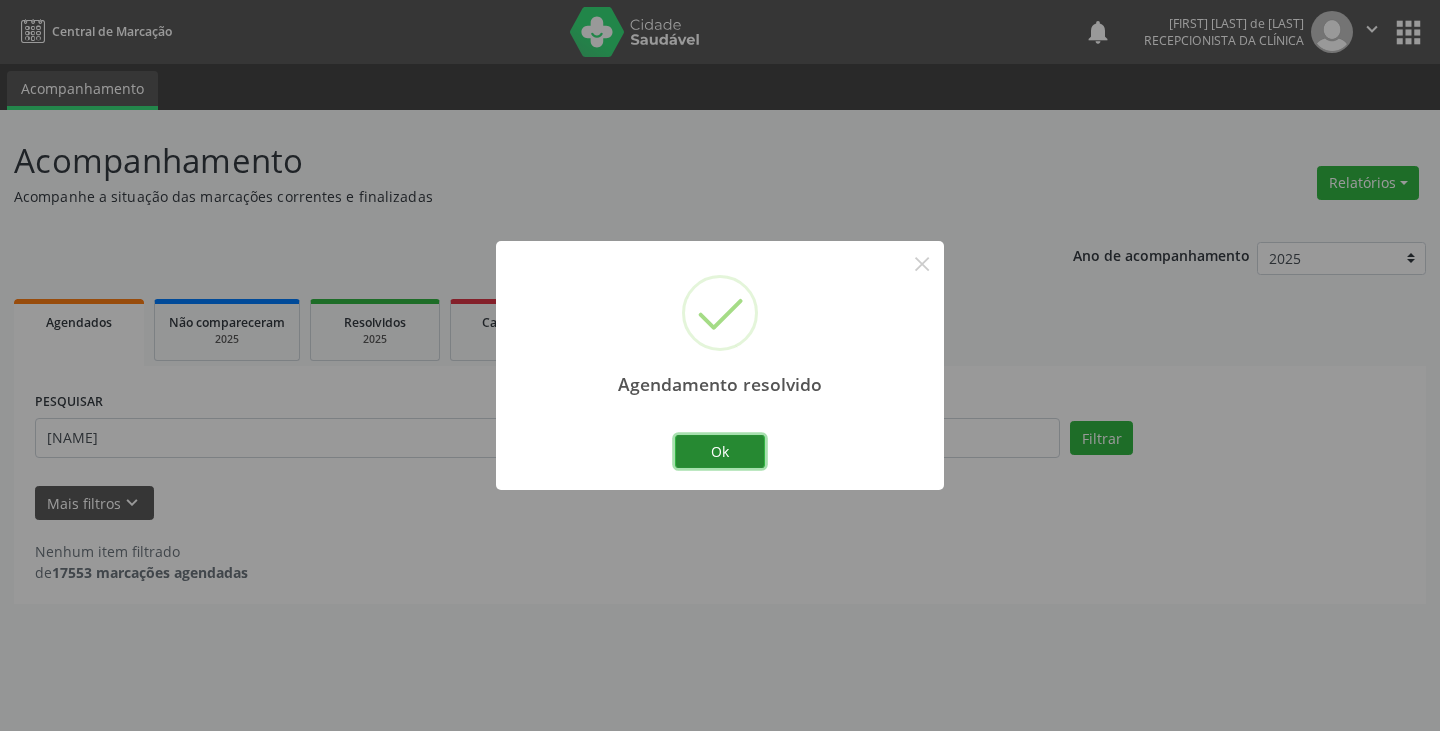 click on "Ok" at bounding box center [720, 452] 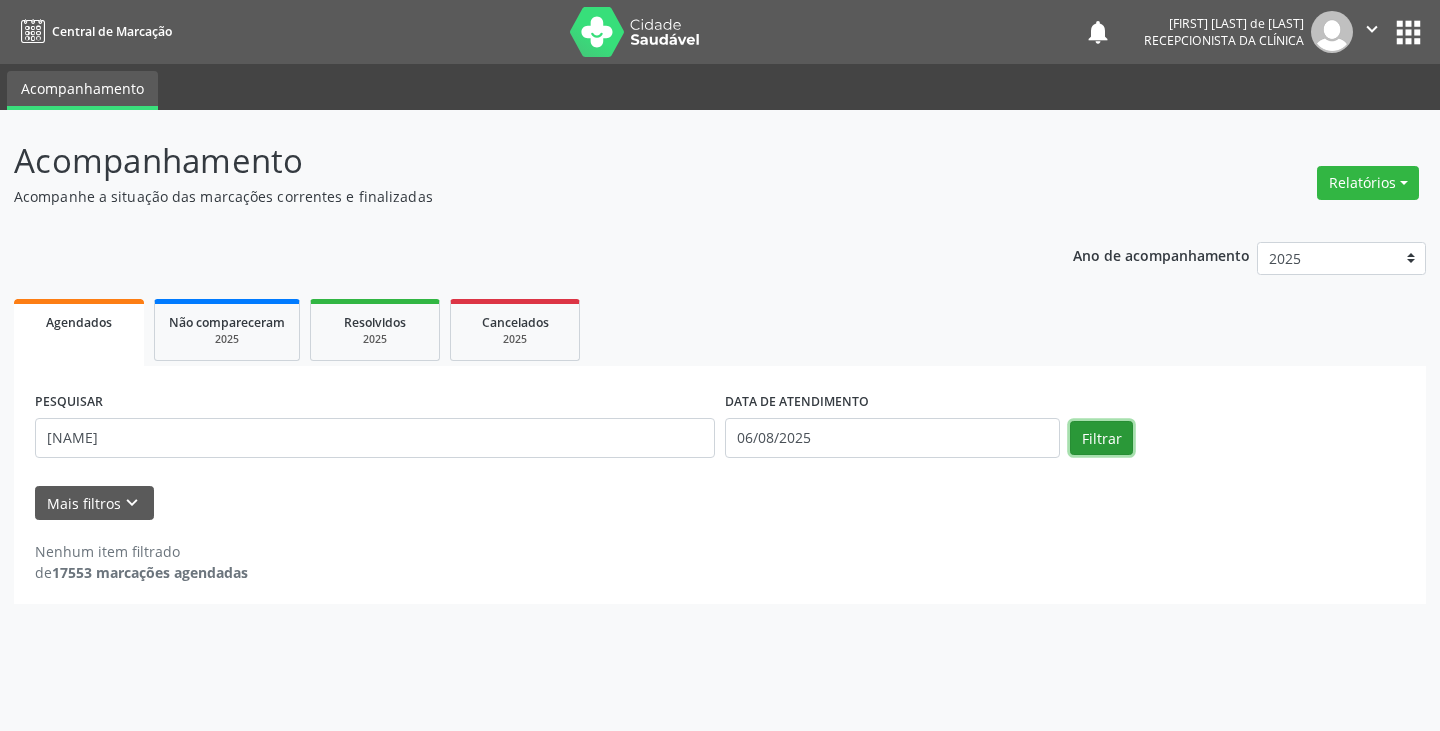 click on "Filtrar" at bounding box center [1101, 438] 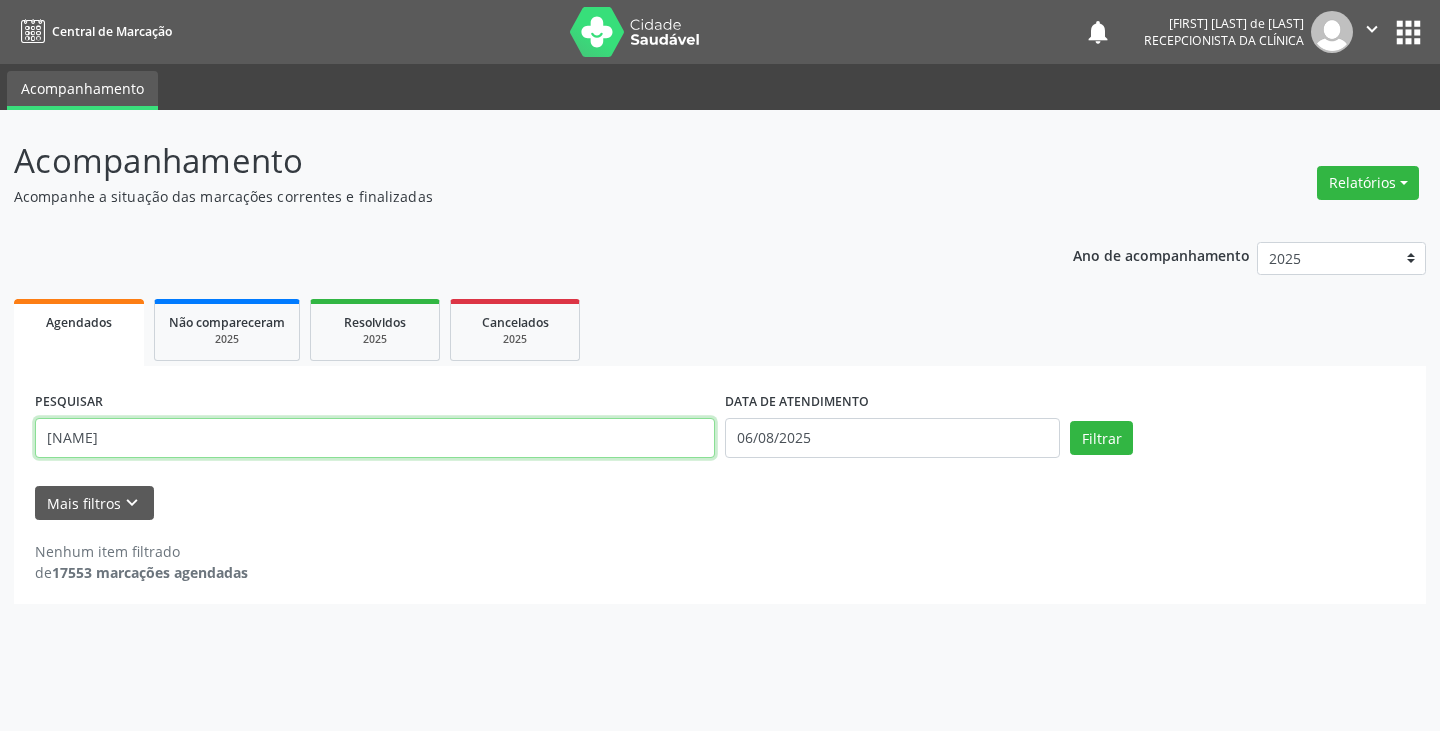 click on "[NAME]" at bounding box center (375, 438) 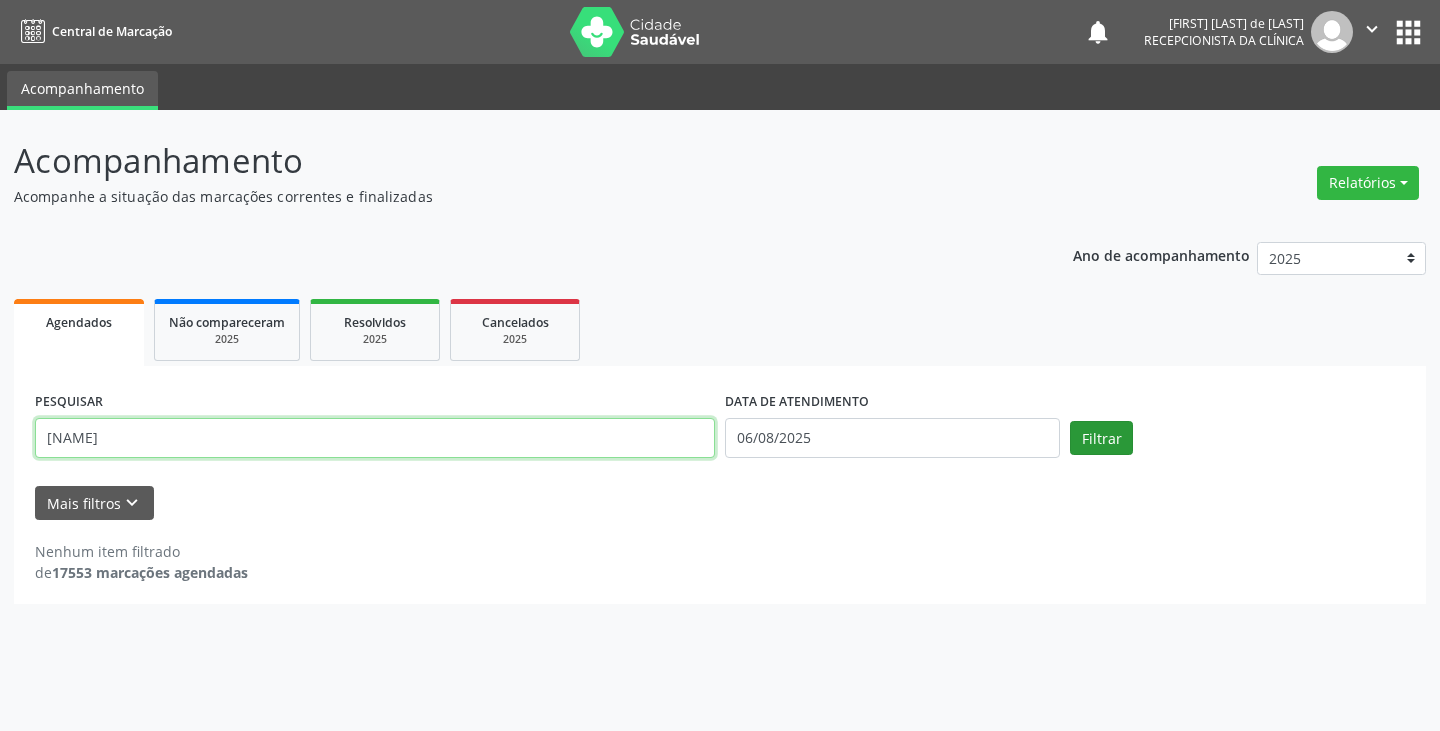 type on "[NAME]" 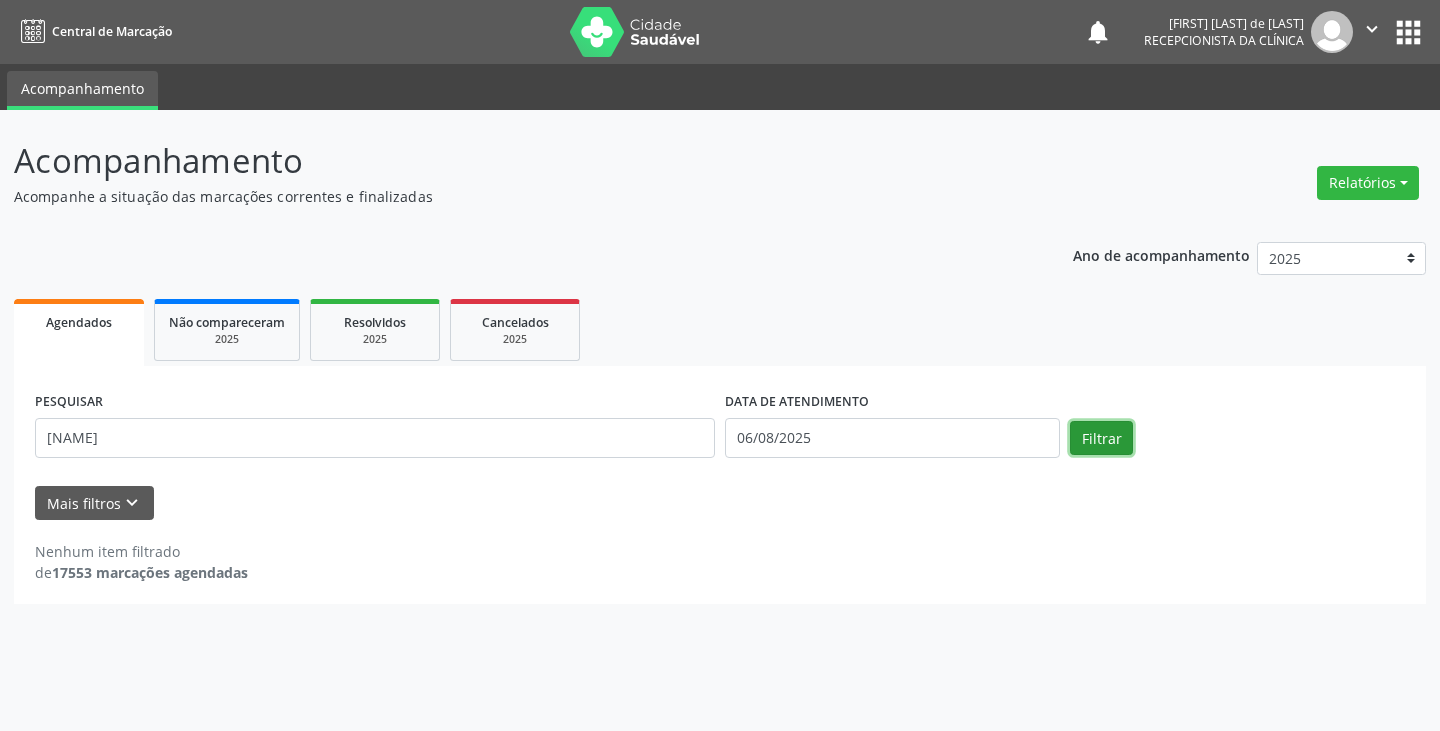 click on "Filtrar" at bounding box center (1101, 438) 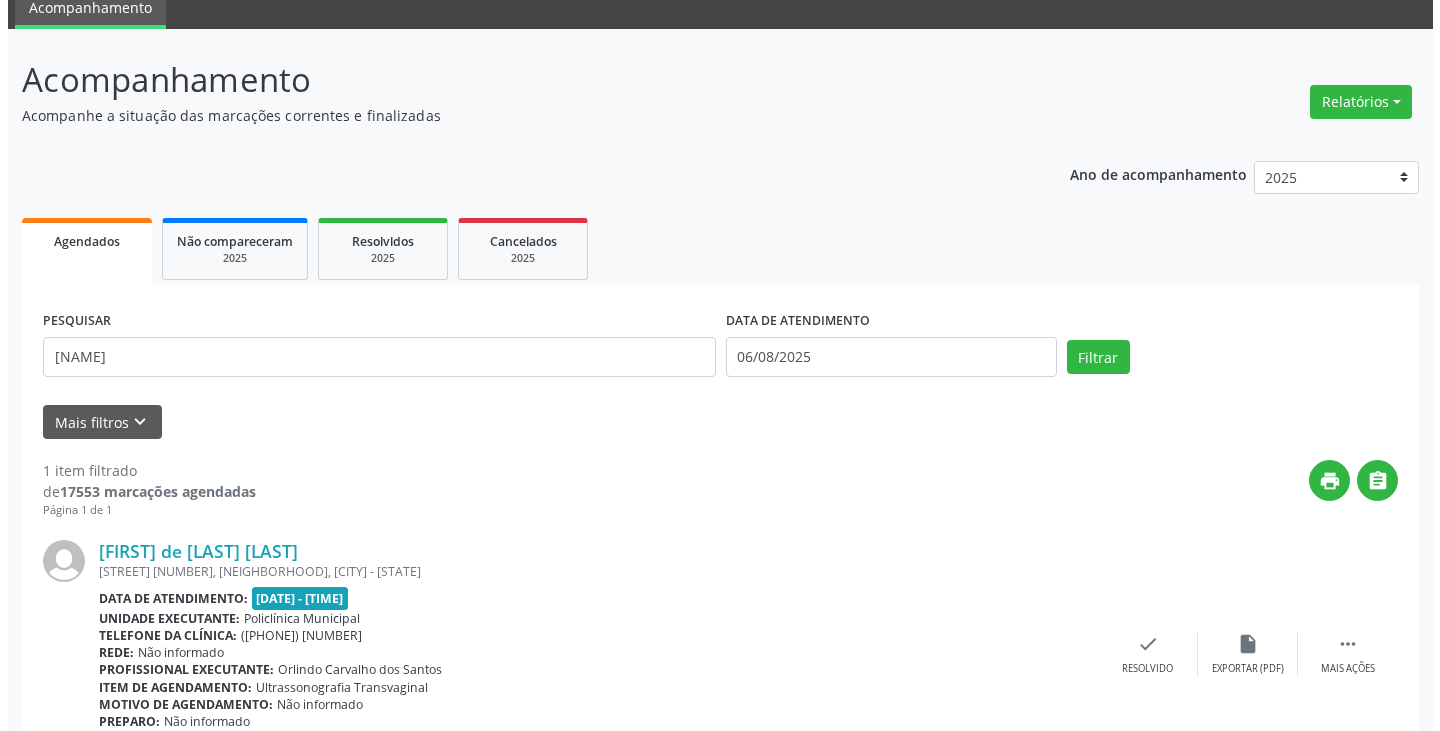 scroll, scrollTop: 174, scrollLeft: 0, axis: vertical 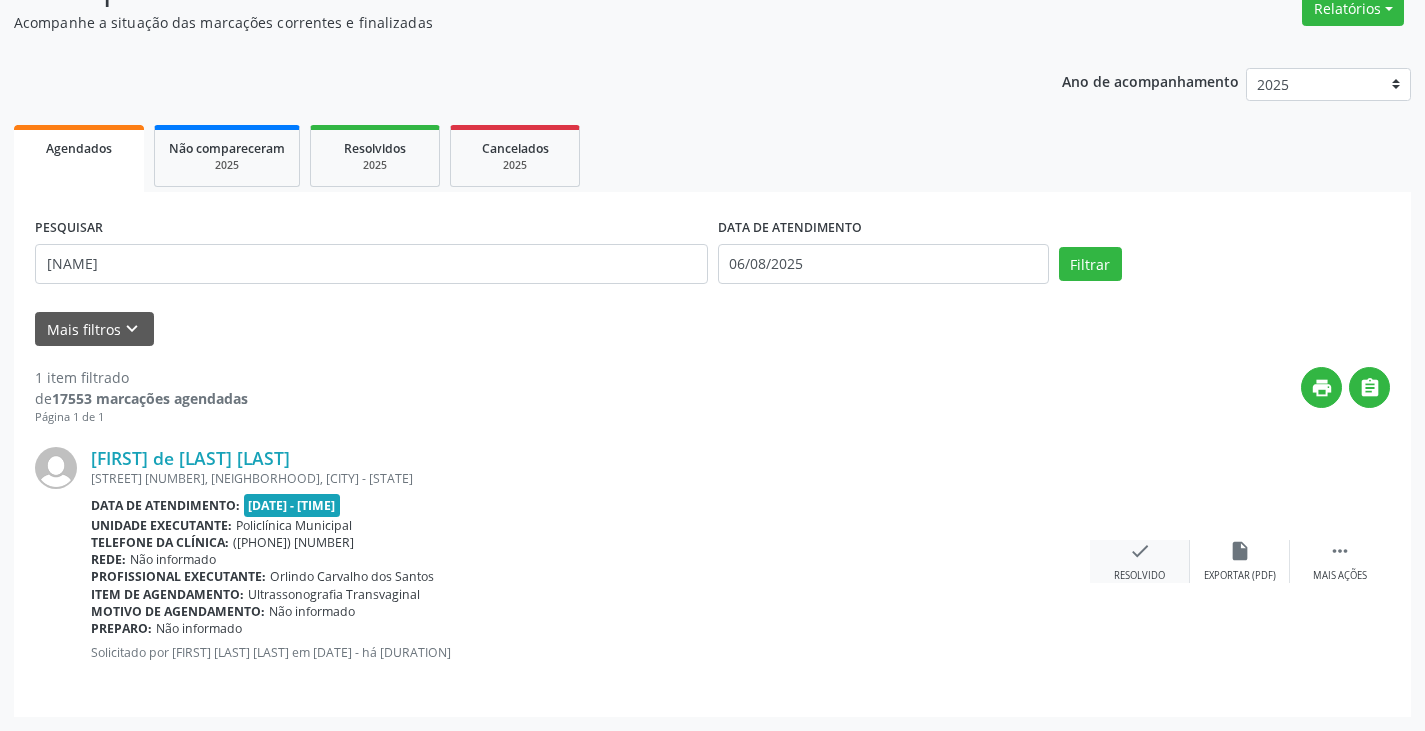 click on "check
Resolvido" at bounding box center (1140, 561) 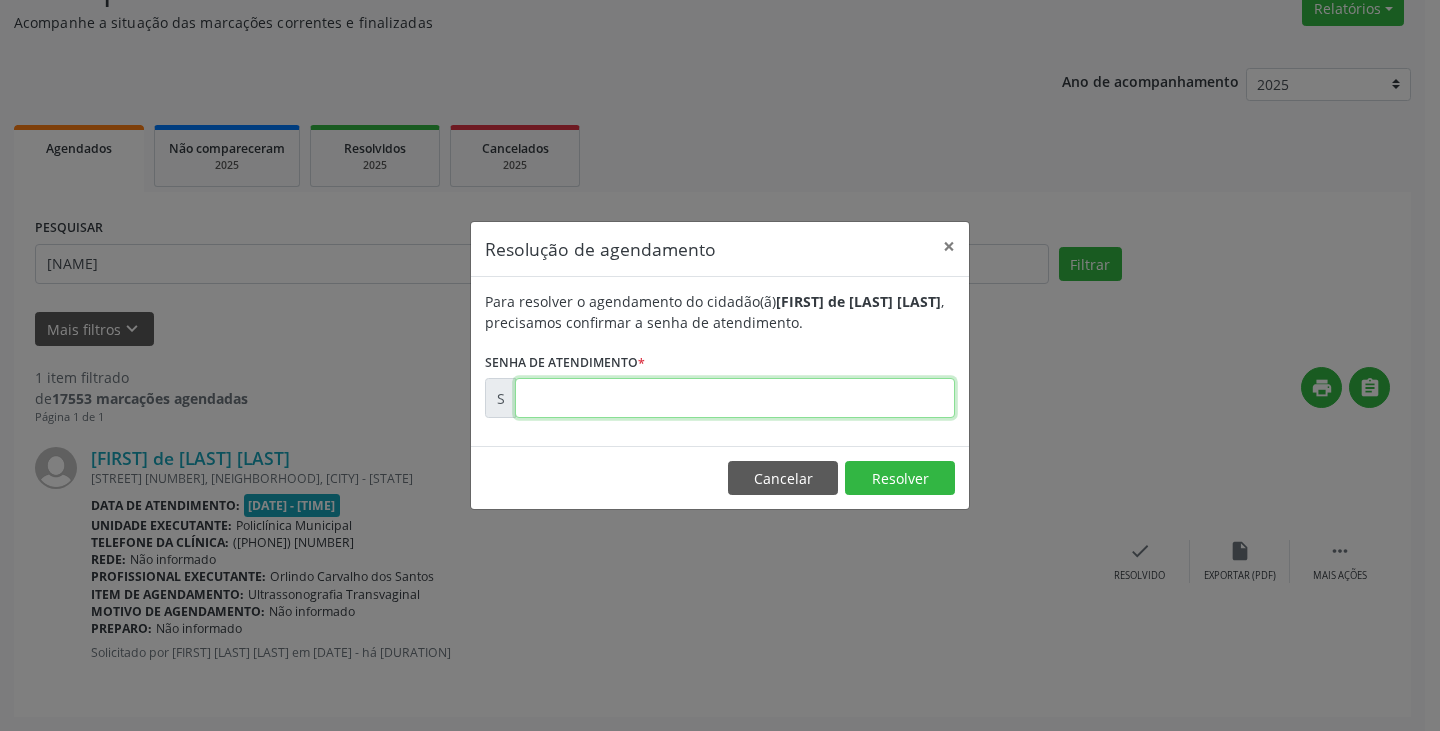 click at bounding box center [735, 398] 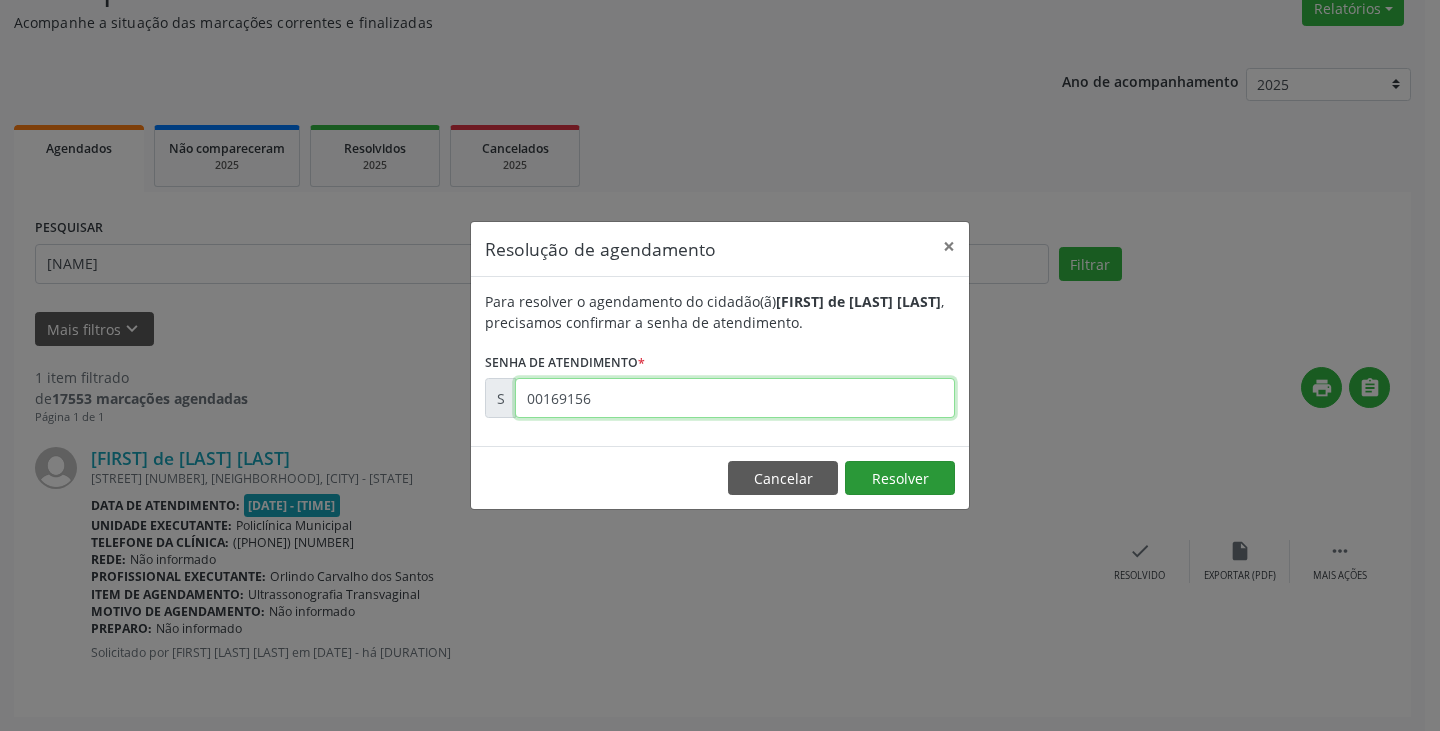type on "00169156" 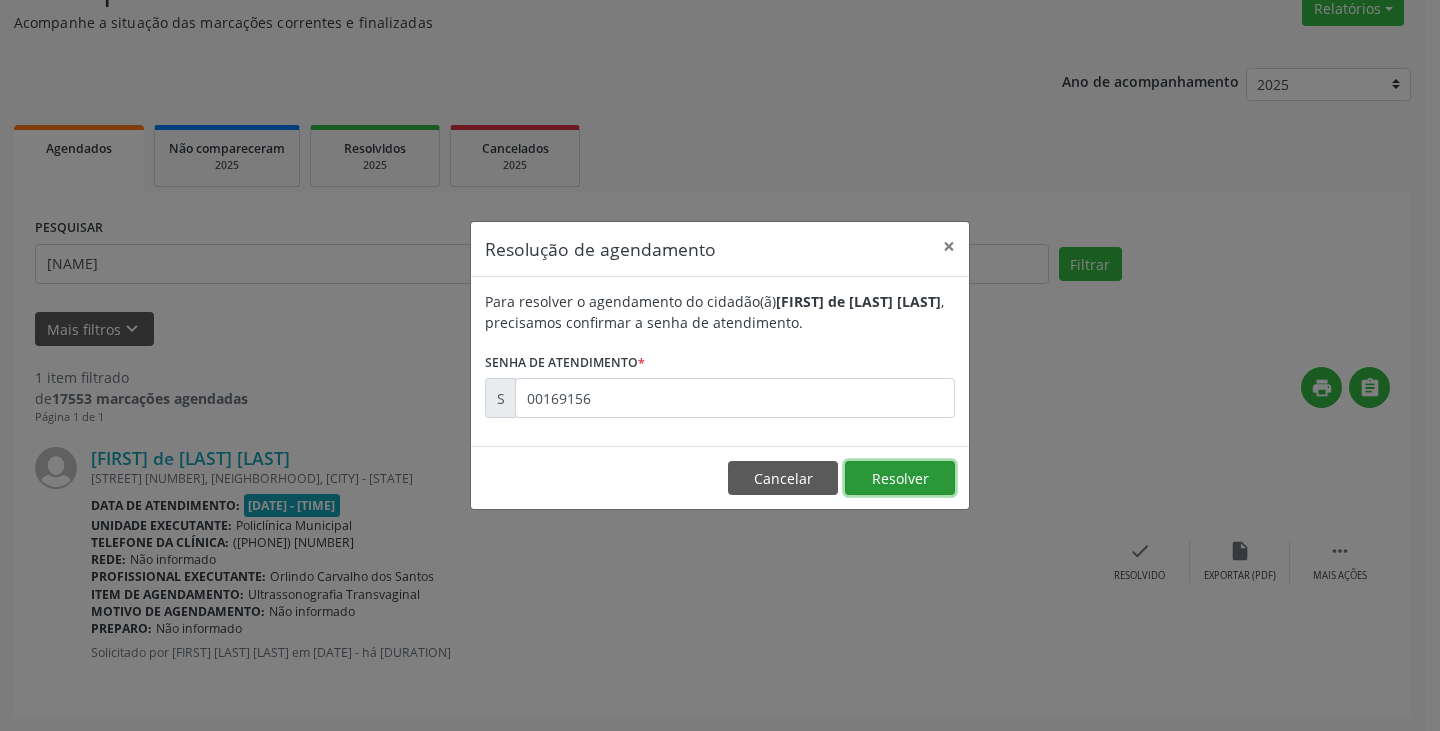 click on "Resolver" at bounding box center (900, 478) 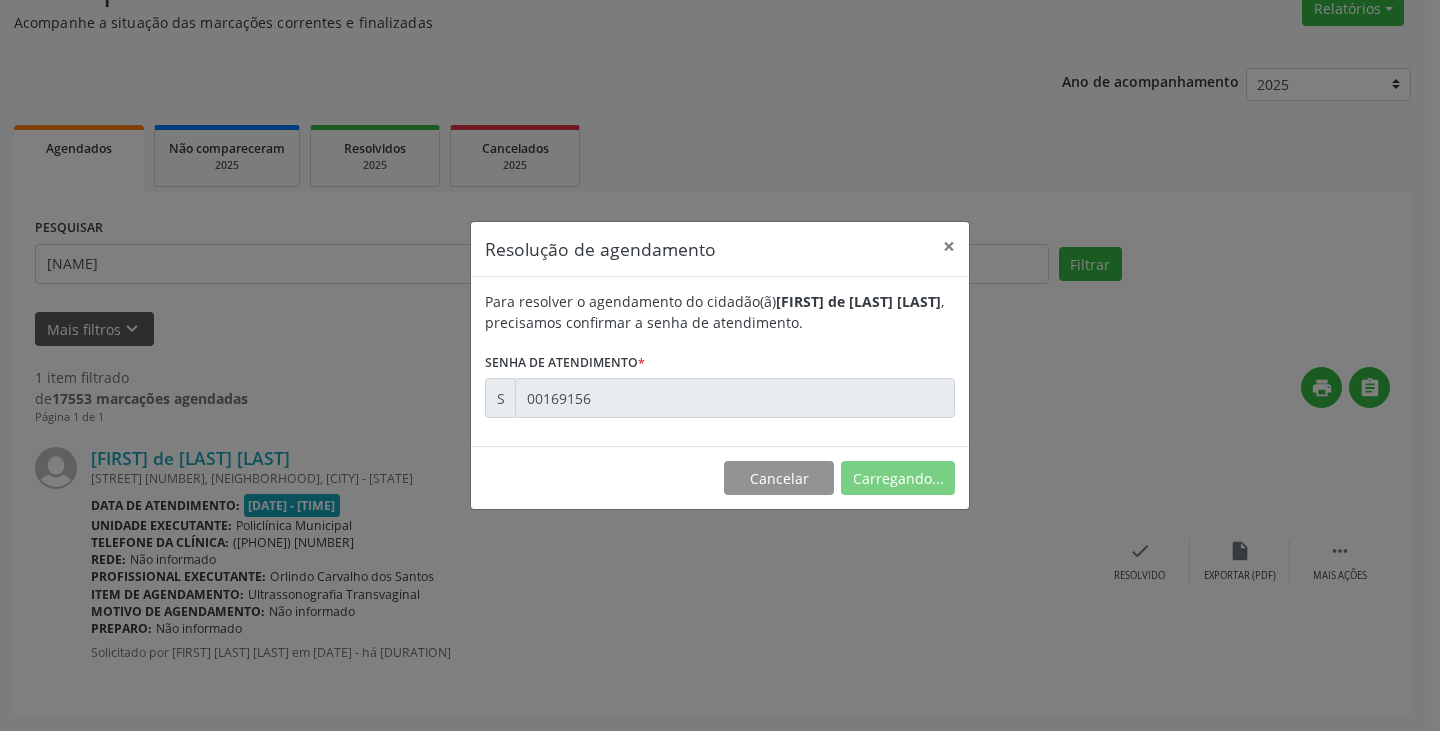 scroll, scrollTop: 0, scrollLeft: 0, axis: both 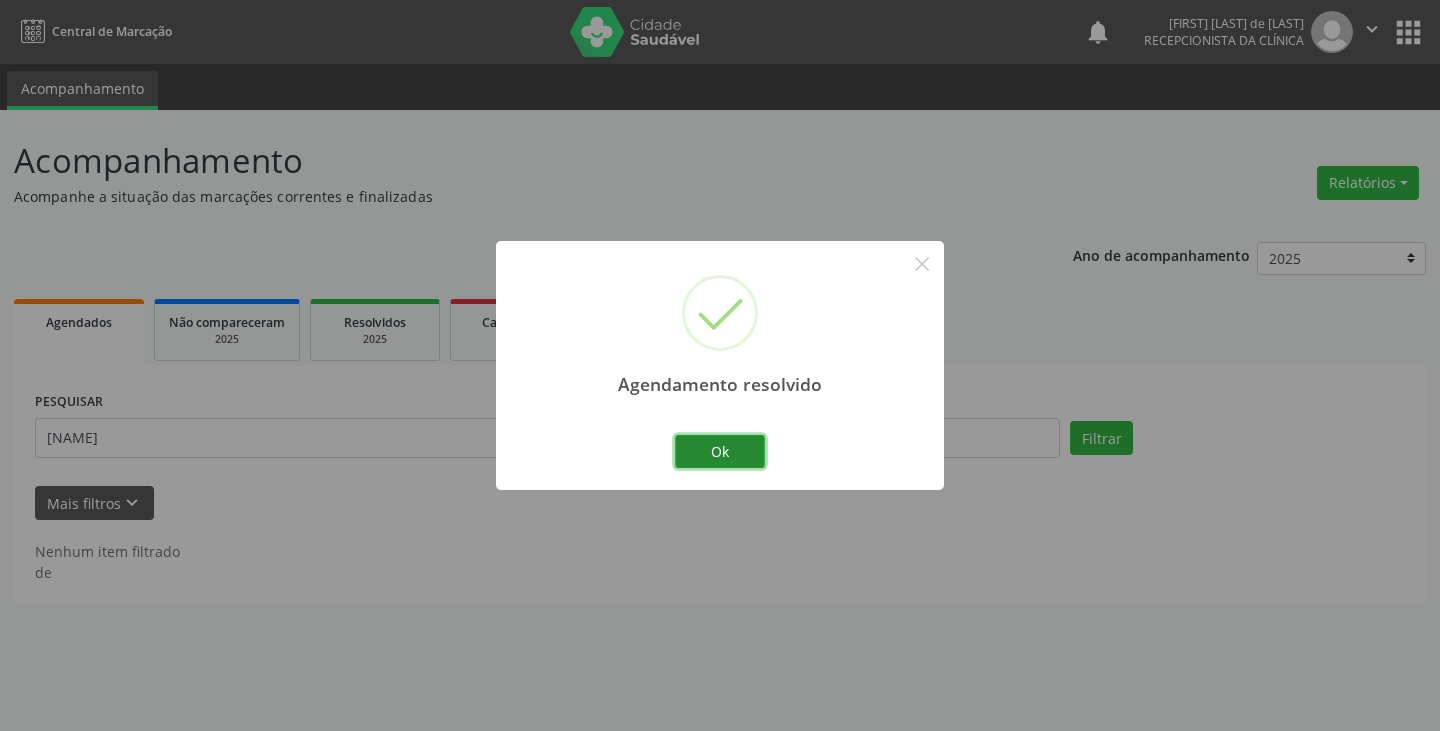 click on "Ok" at bounding box center (720, 452) 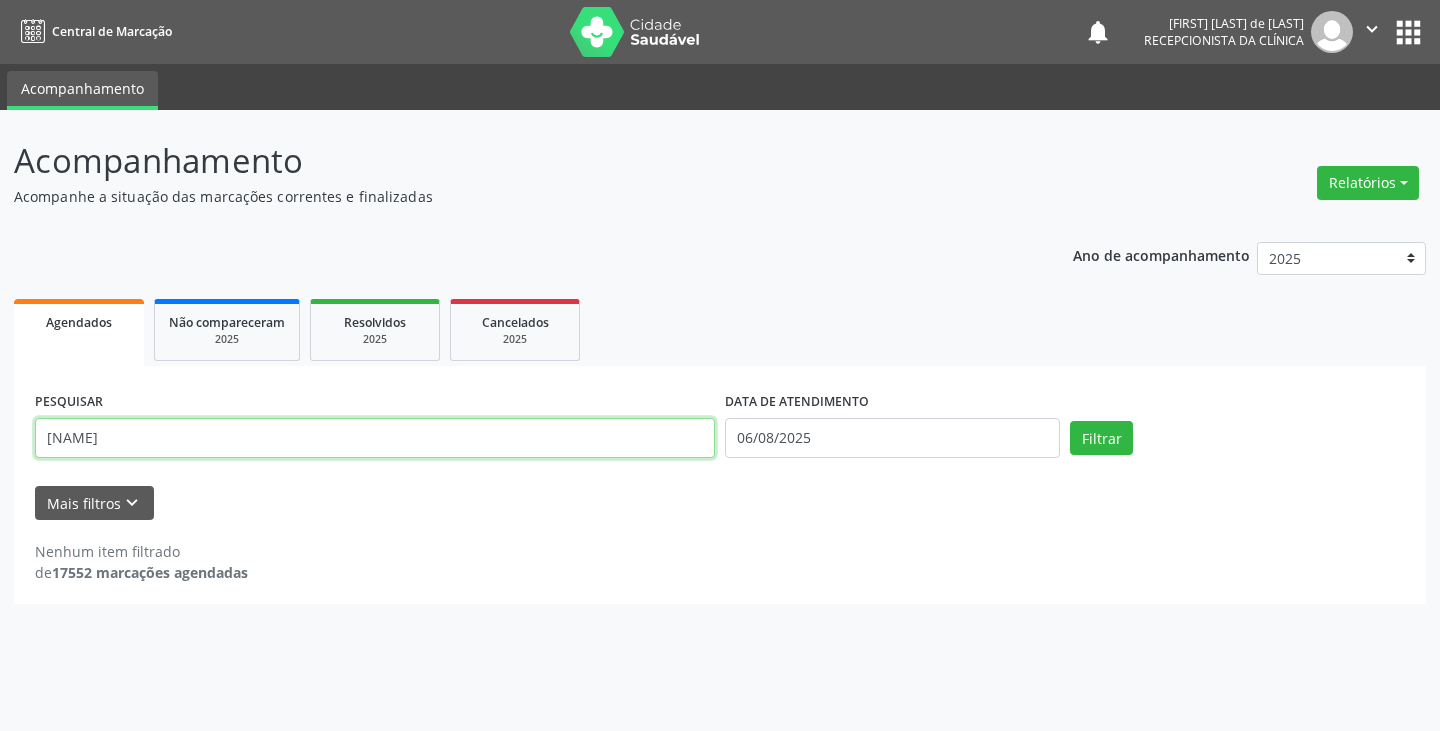 click on "[NAME]" at bounding box center (375, 438) 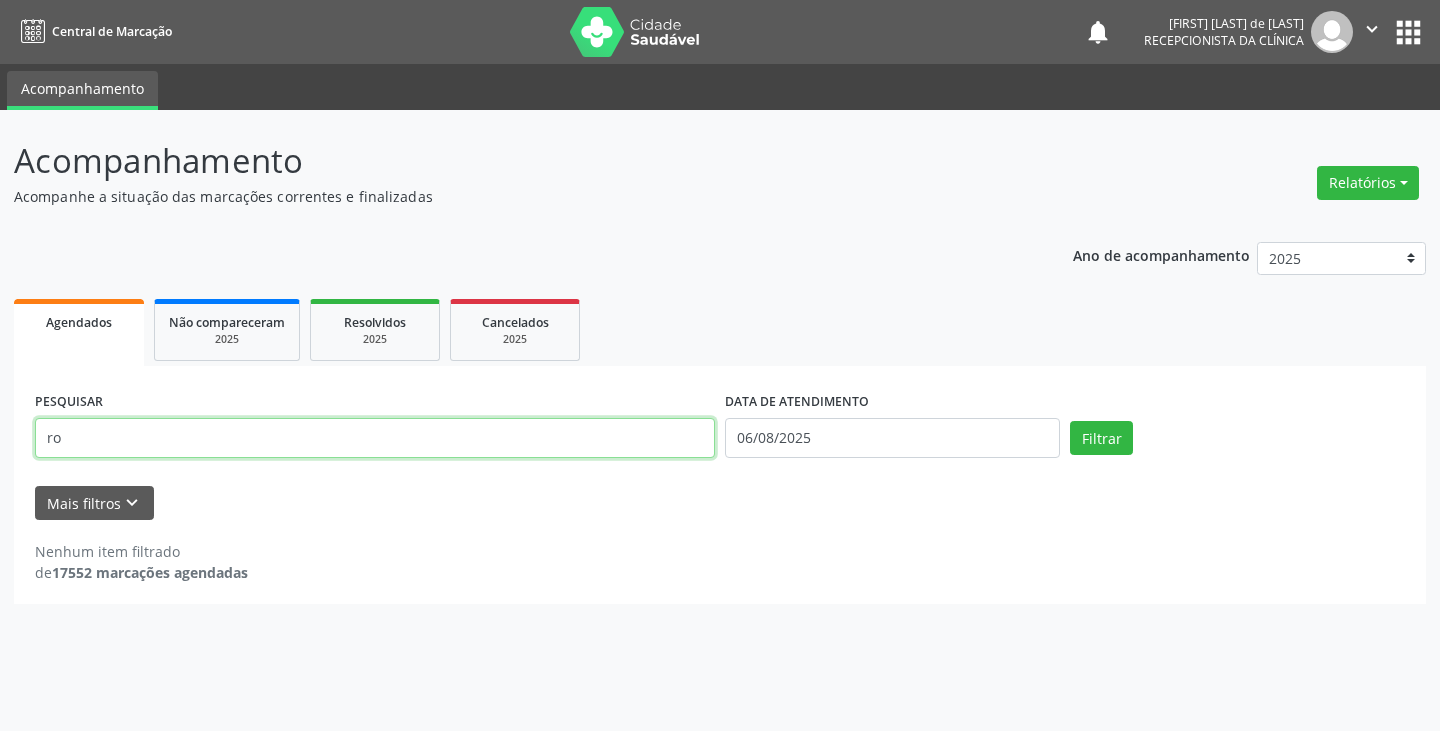 type on "r" 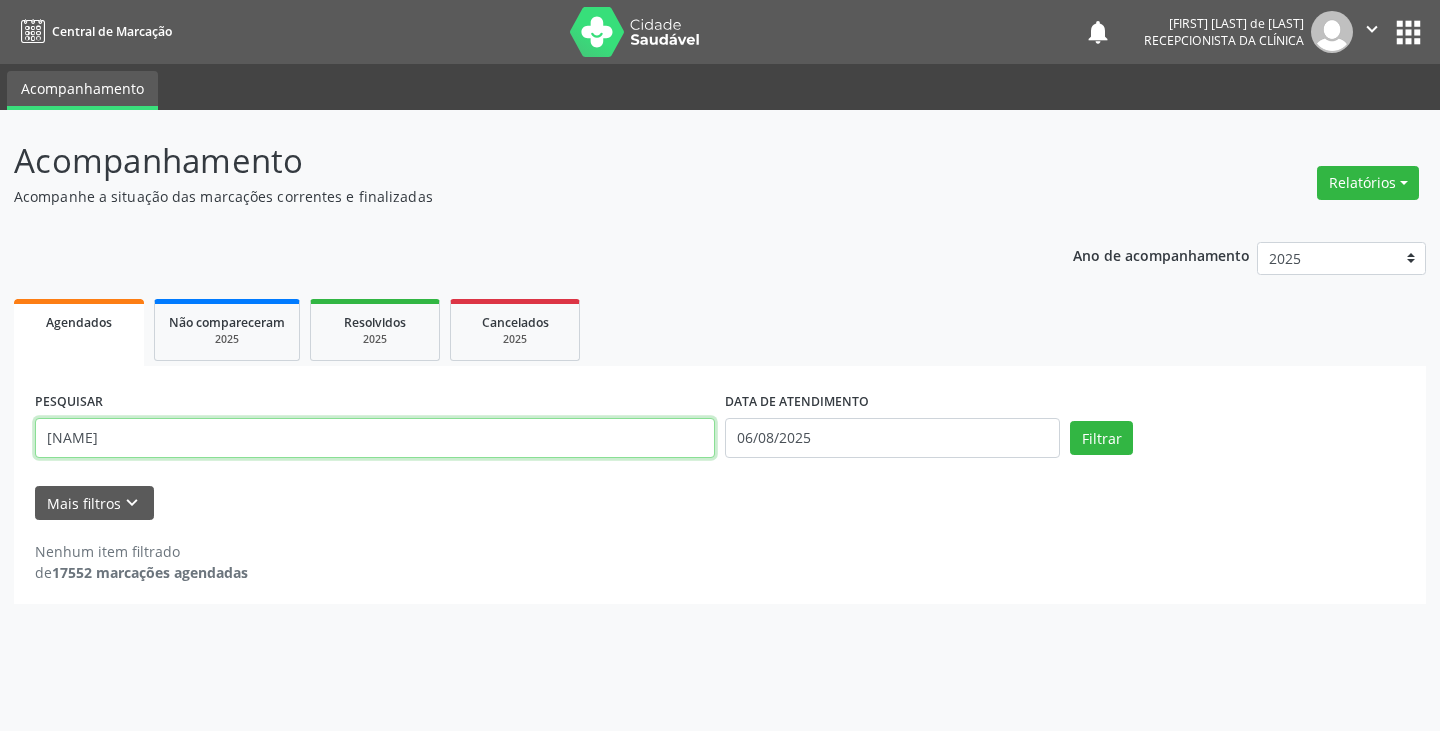 type on "[NAME]" 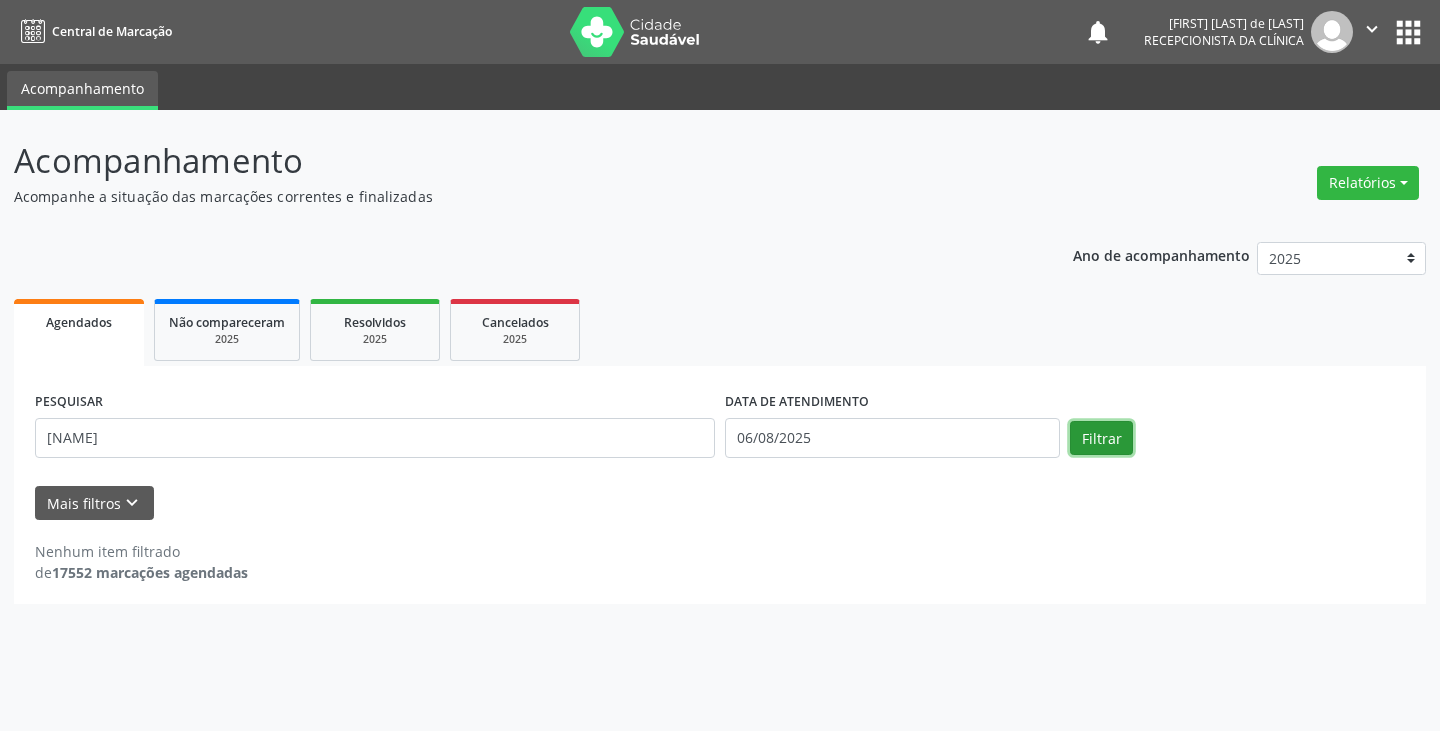 click on "Filtrar" at bounding box center [1101, 438] 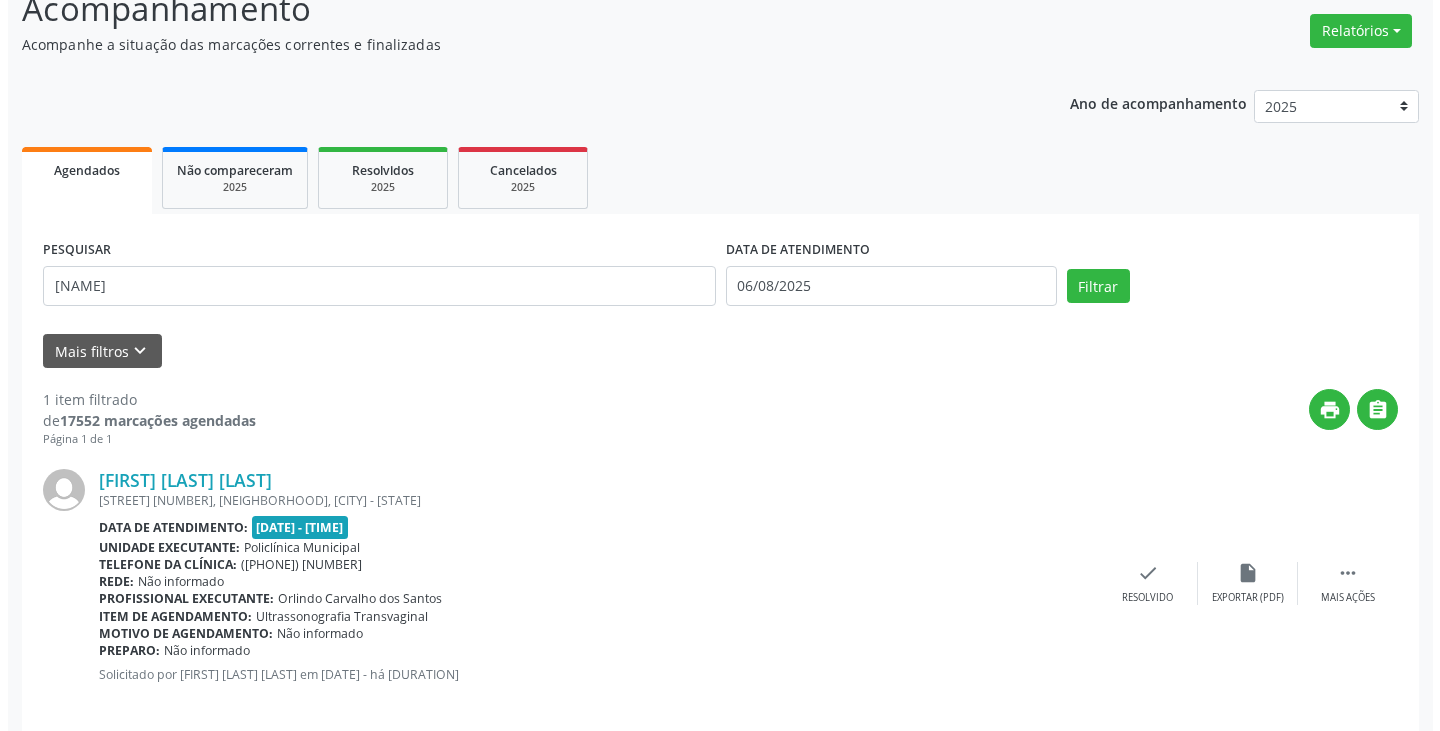 scroll, scrollTop: 174, scrollLeft: 0, axis: vertical 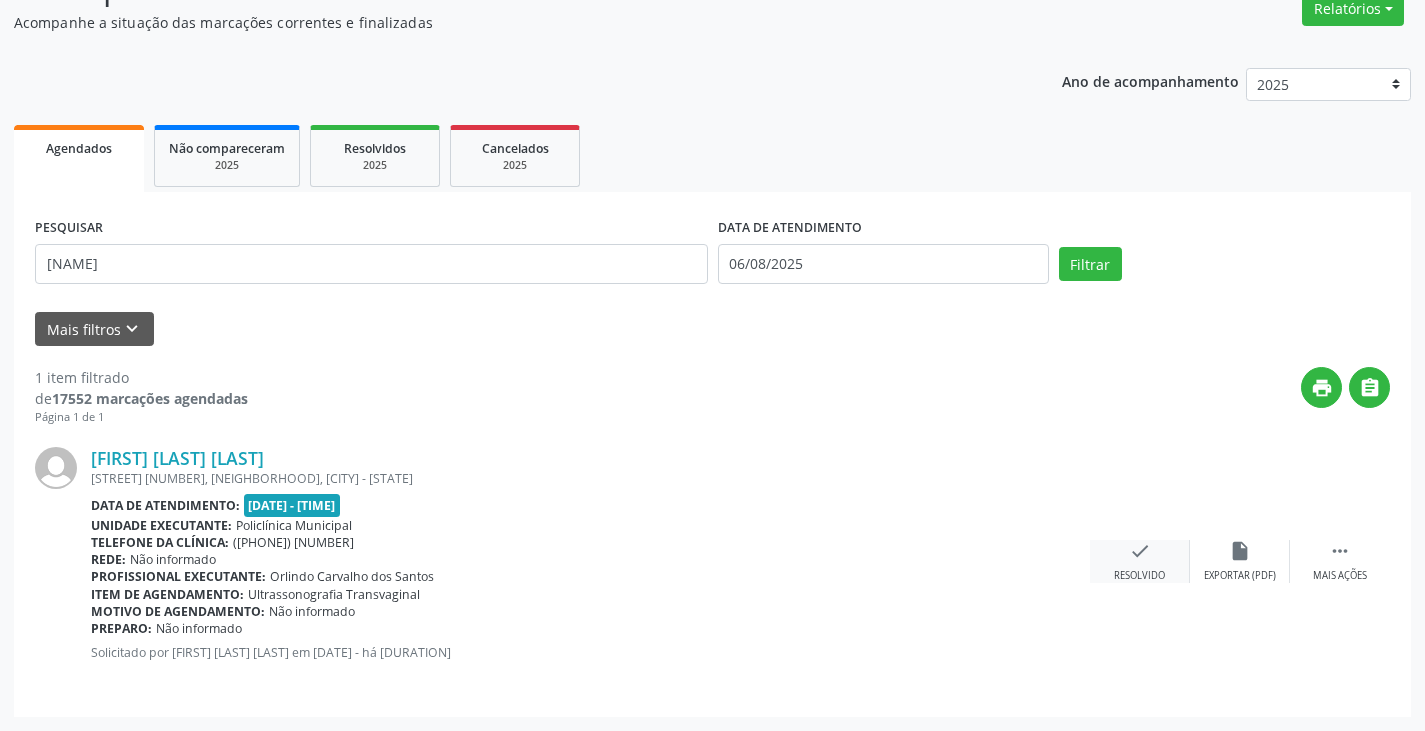 click on "Resolvido" at bounding box center (1139, 576) 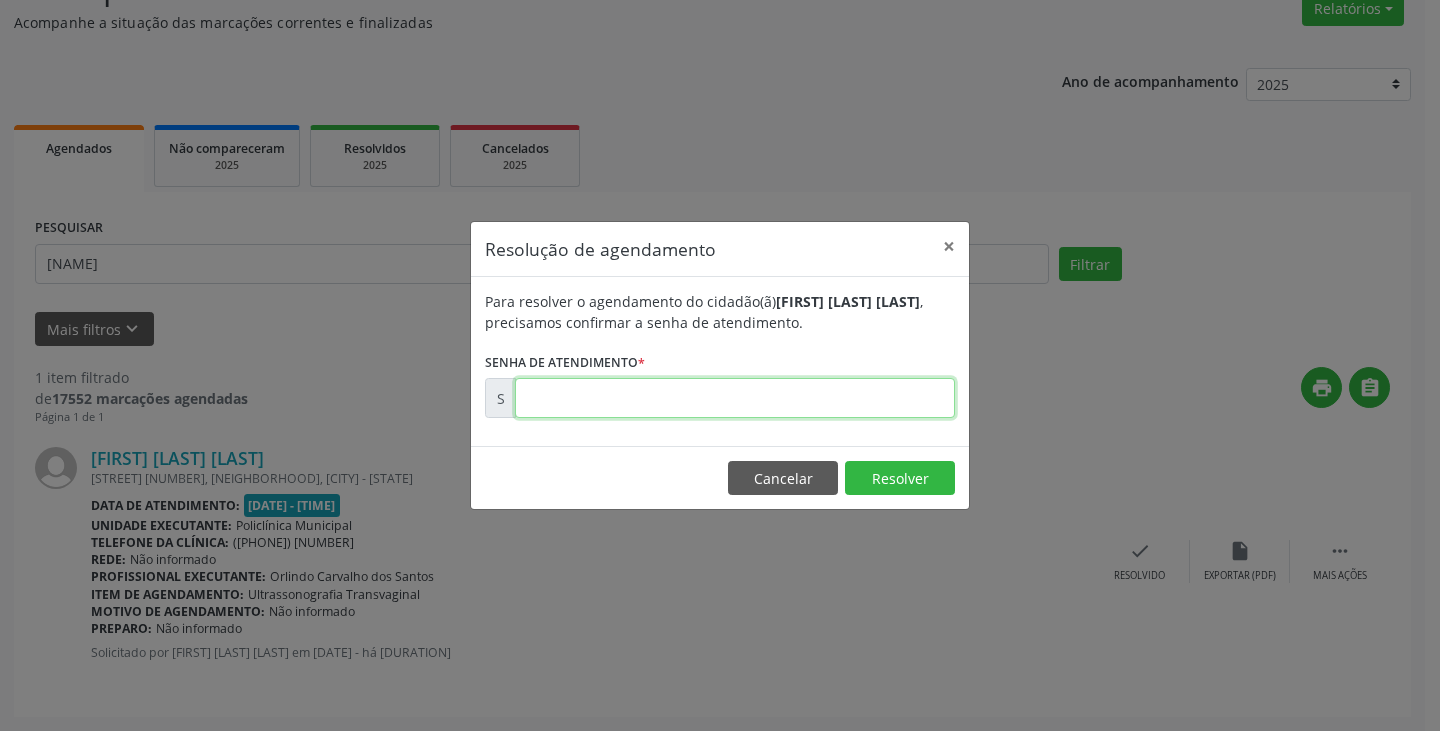click at bounding box center [735, 398] 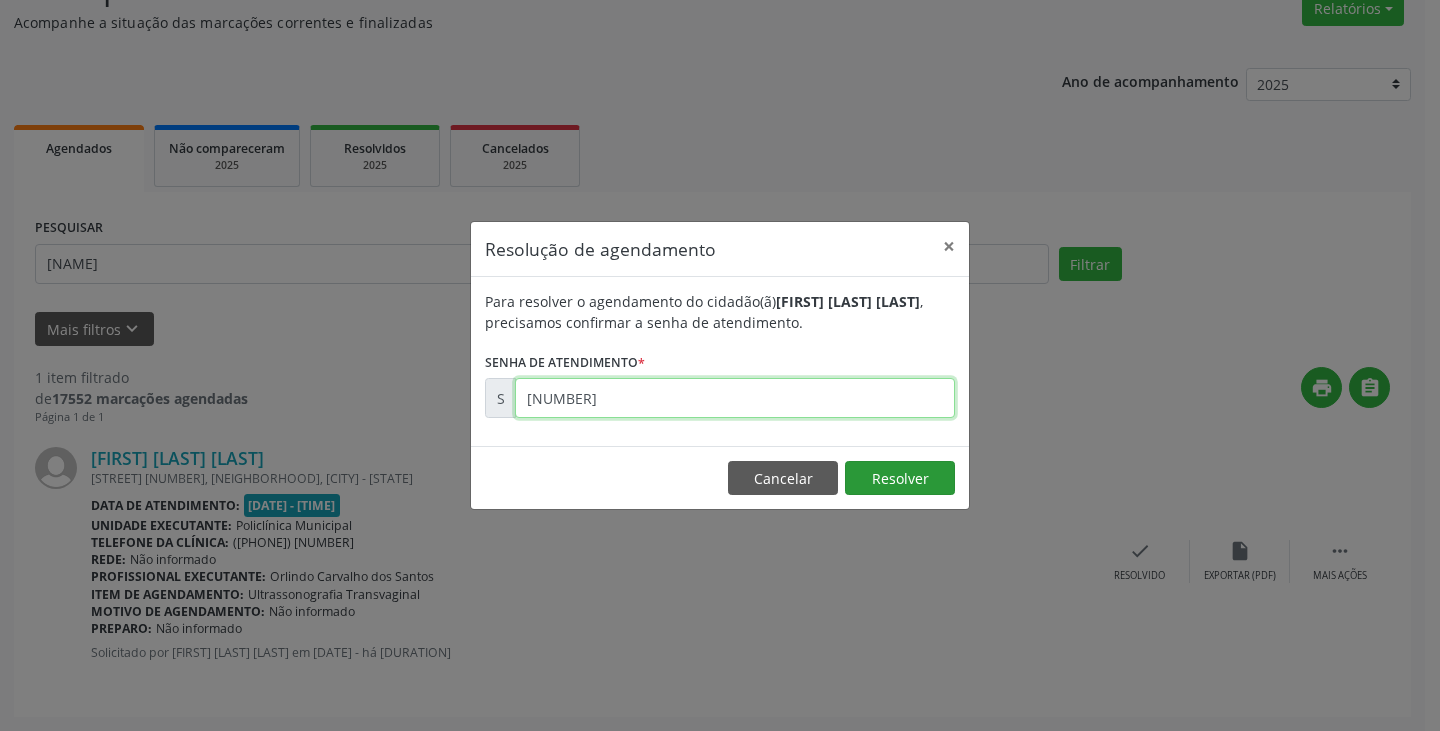 type on "[NUMBER]" 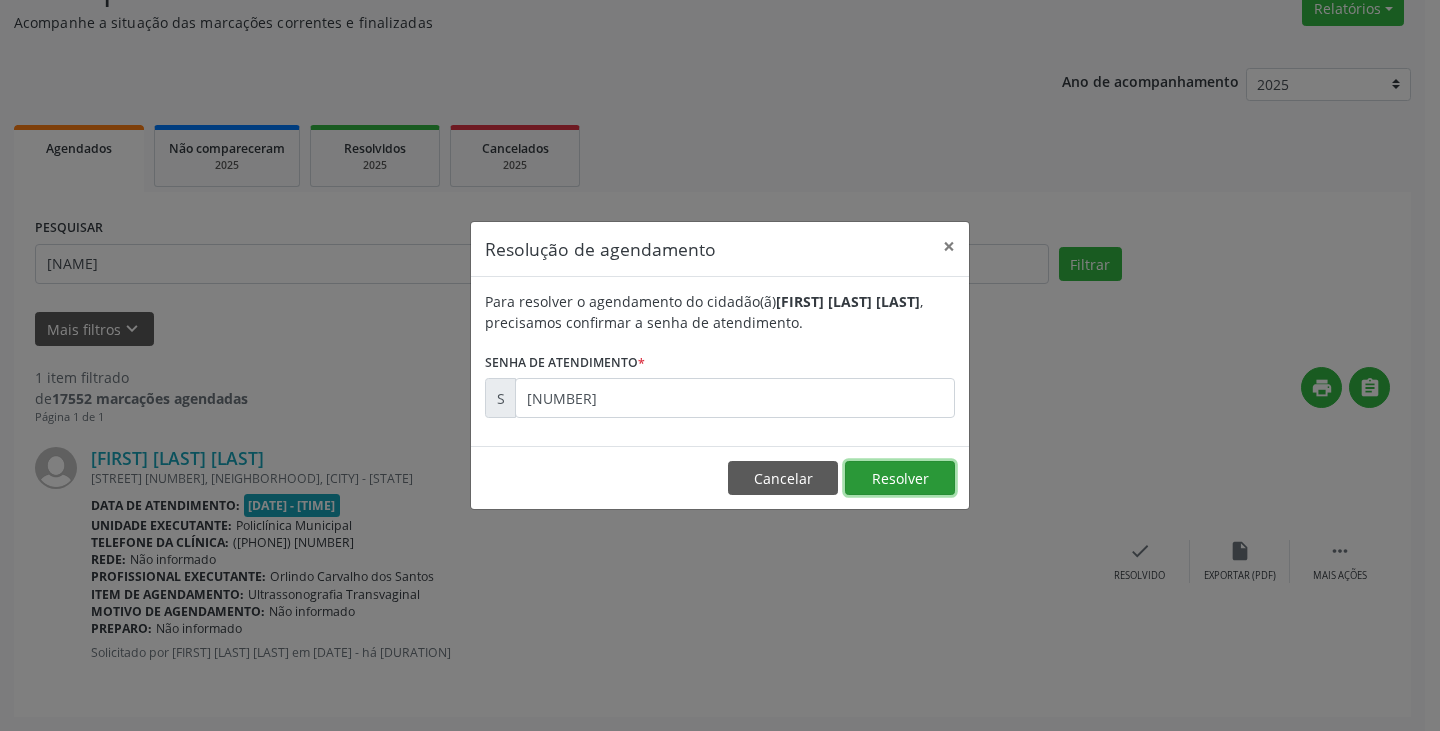 click on "Resolver" at bounding box center [900, 478] 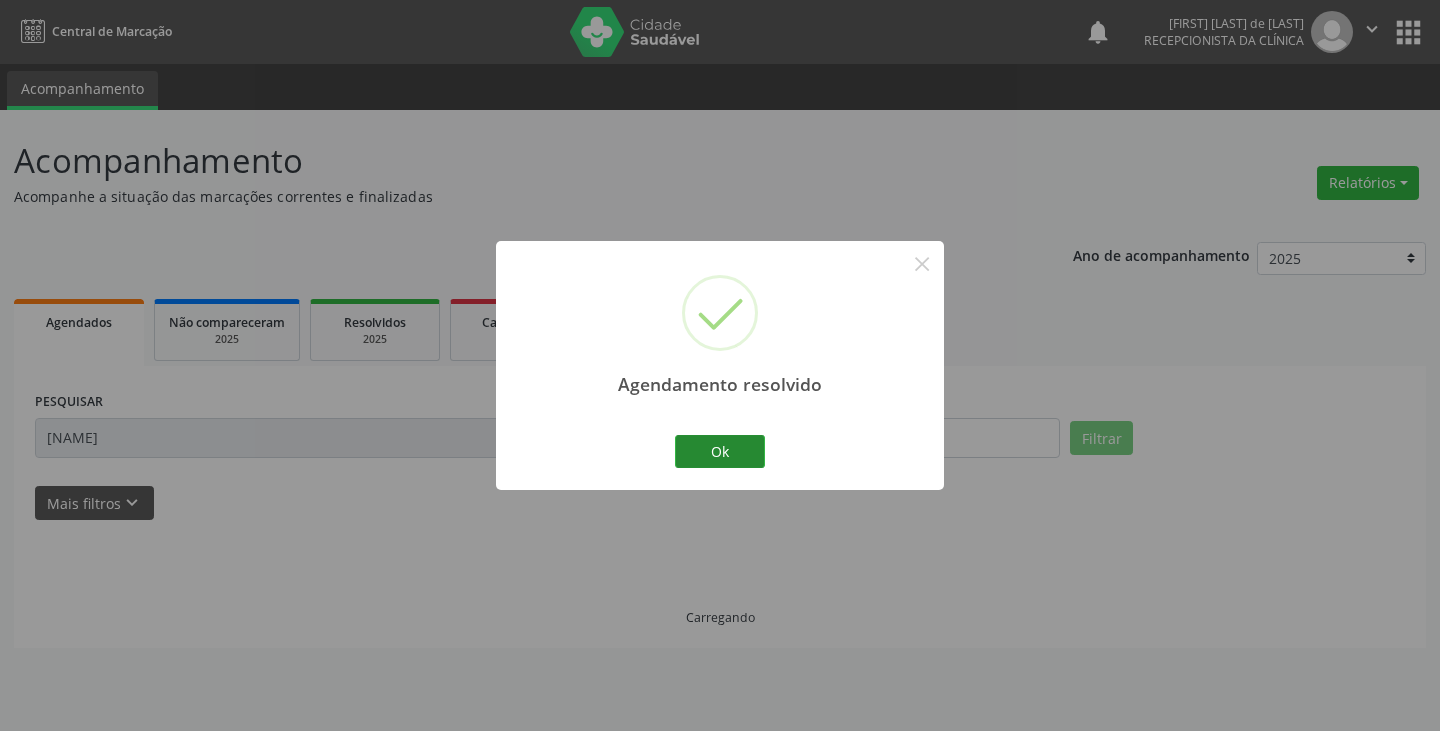 scroll, scrollTop: 0, scrollLeft: 0, axis: both 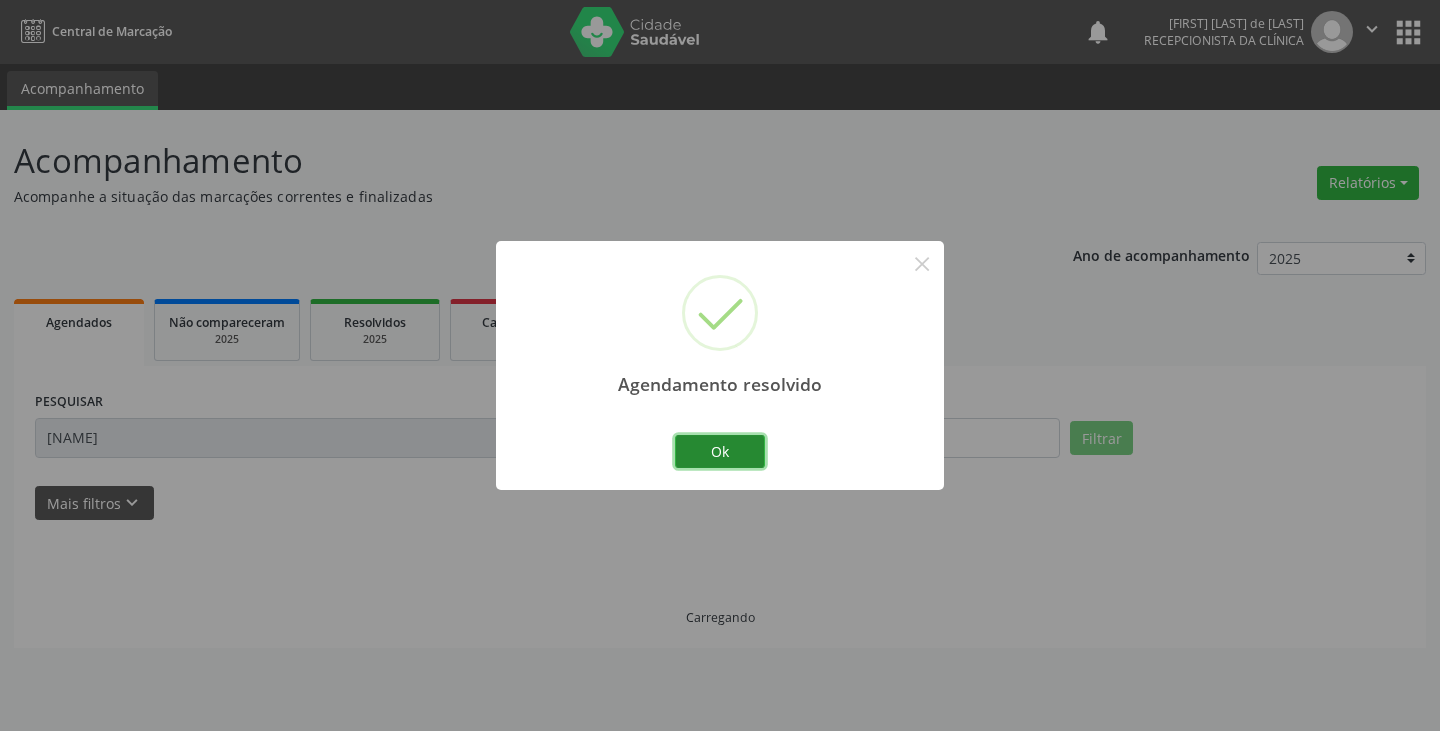 click on "Ok" at bounding box center [720, 452] 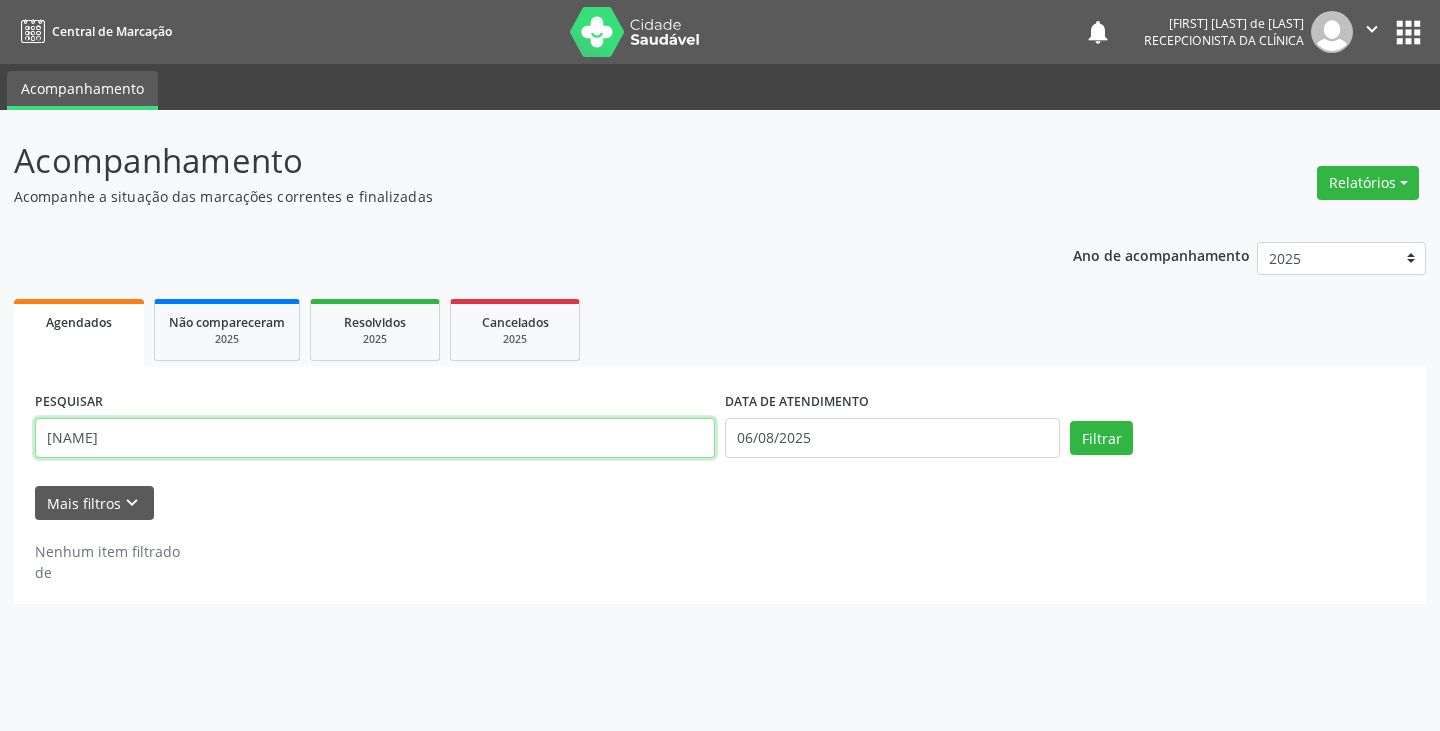 click on "[NAME]" at bounding box center [375, 438] 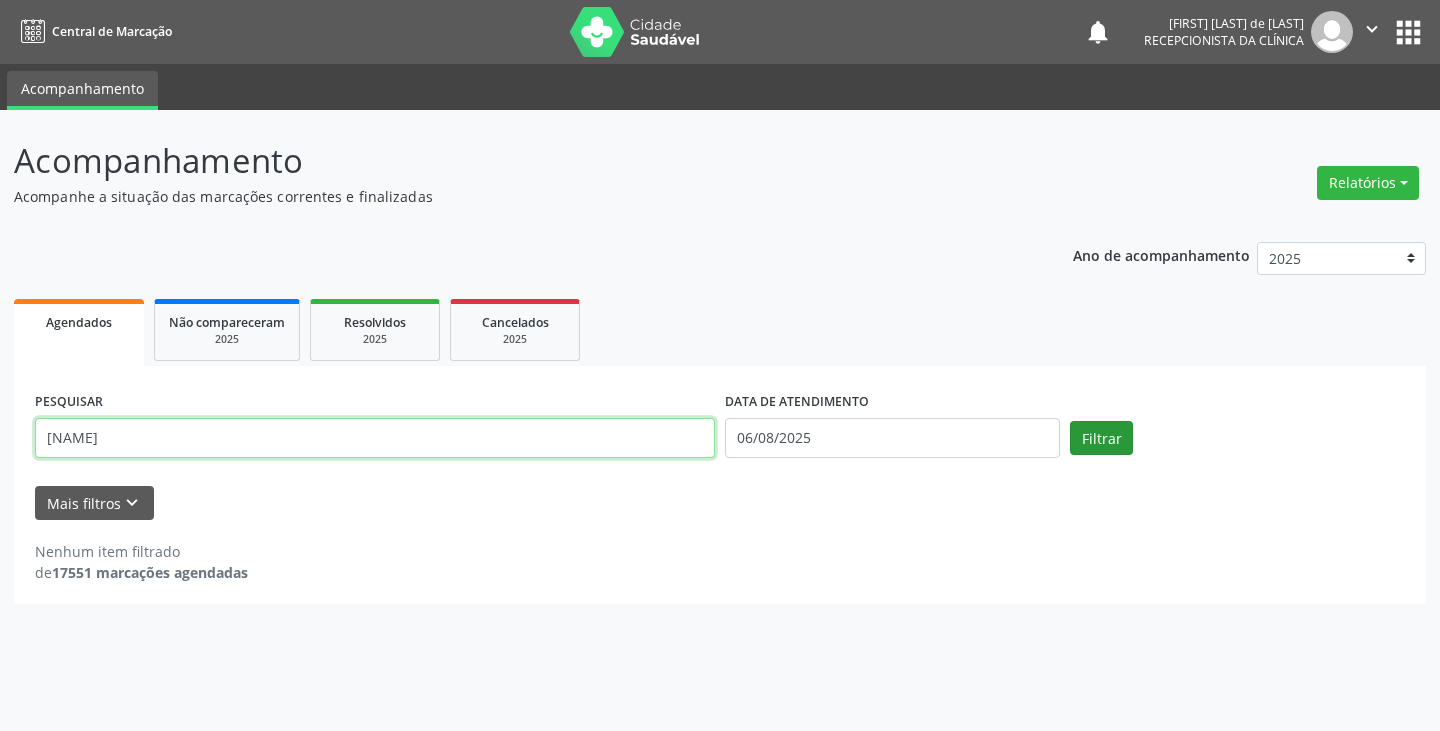 type on "[NAME]" 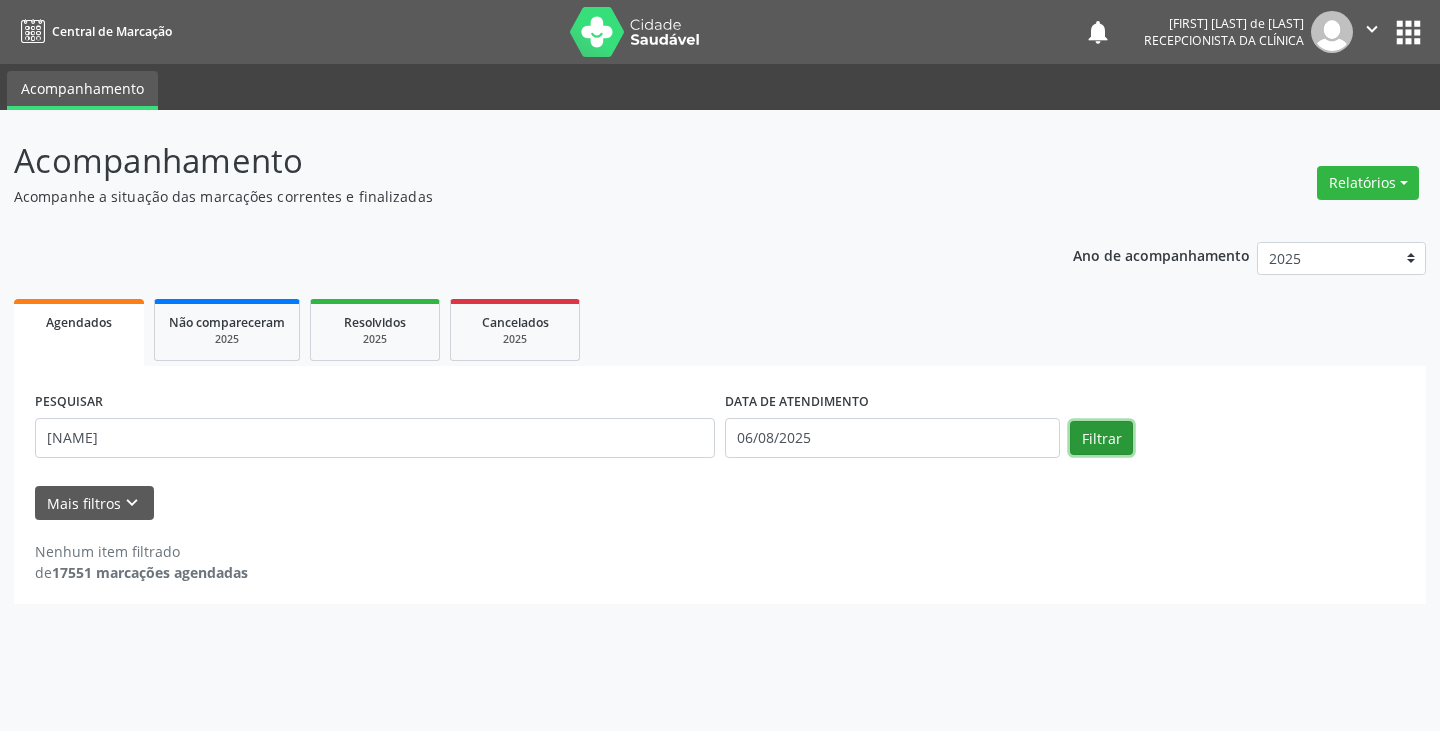 click on "Filtrar" at bounding box center [1101, 438] 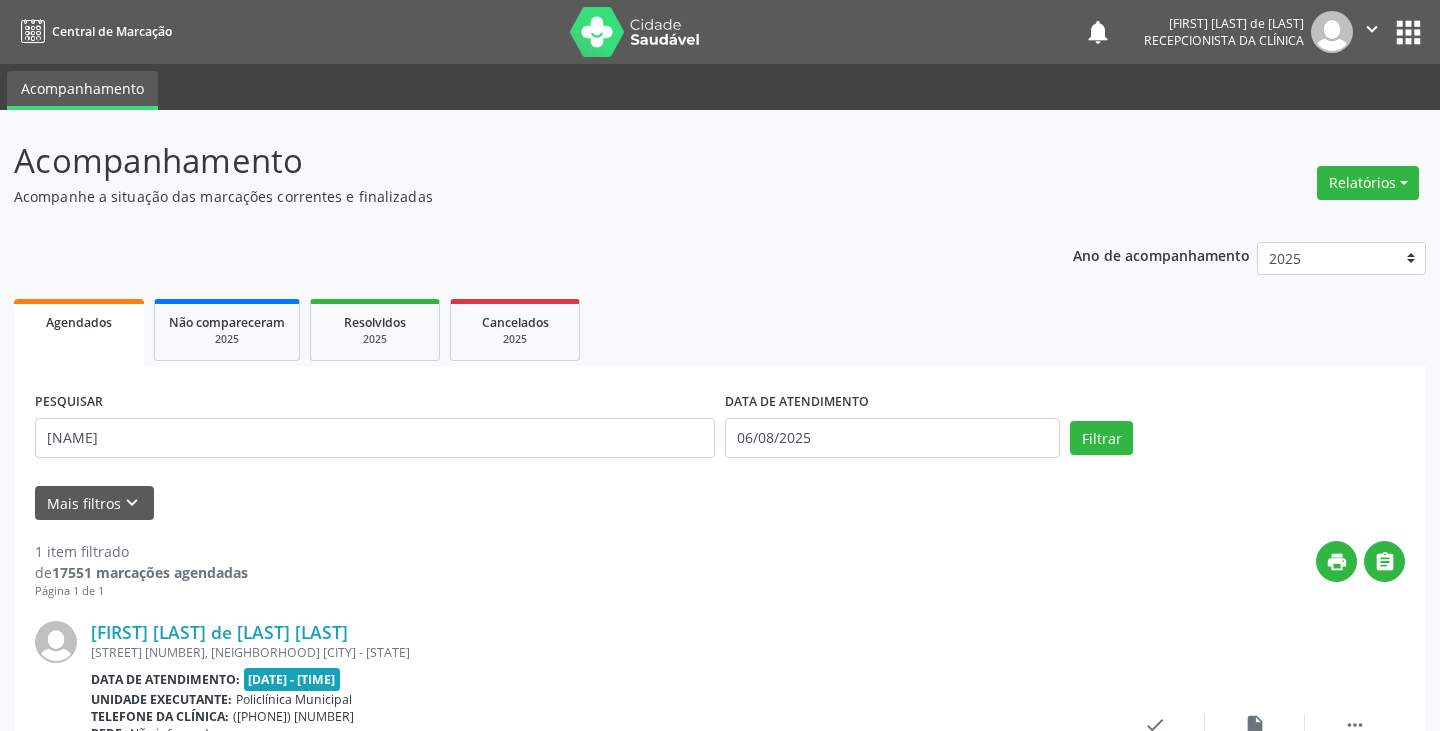 scroll, scrollTop: 174, scrollLeft: 0, axis: vertical 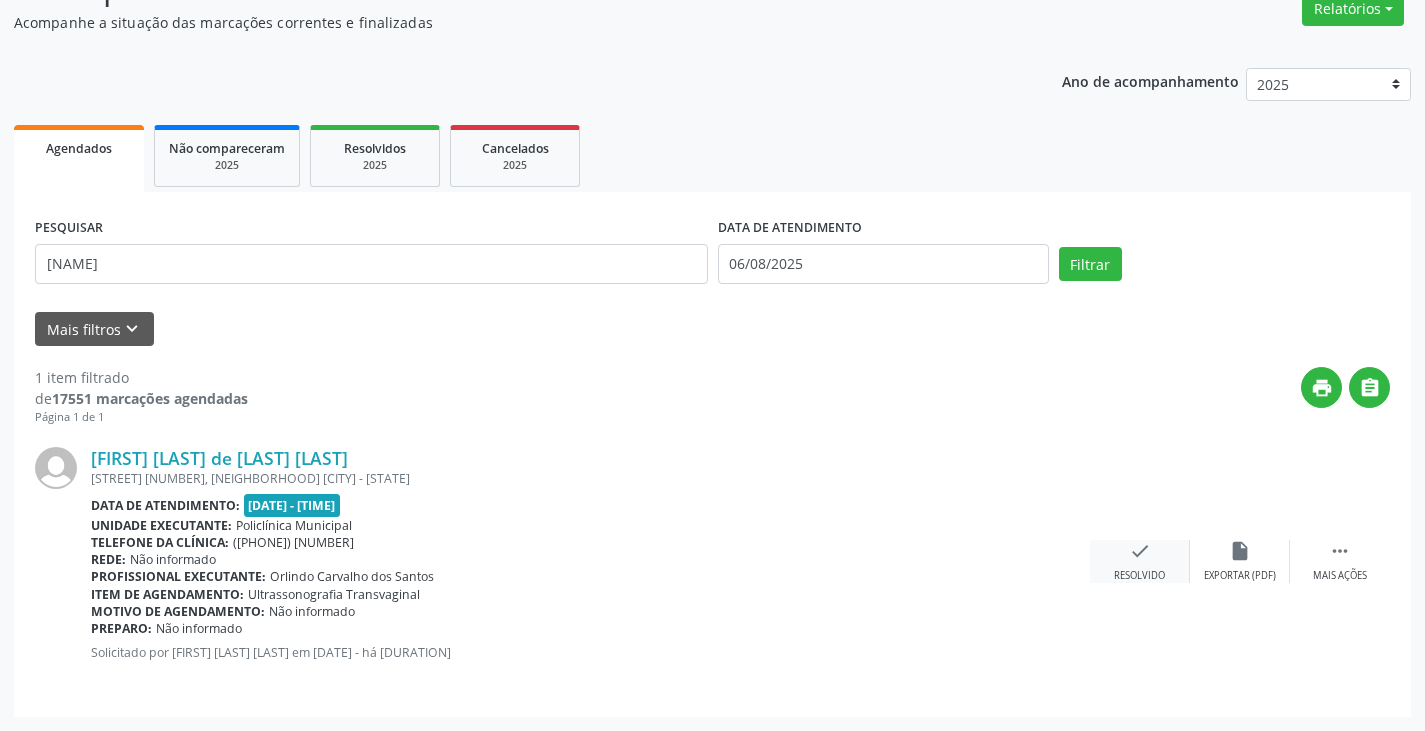 click on "check
Resolvido" at bounding box center [1140, 561] 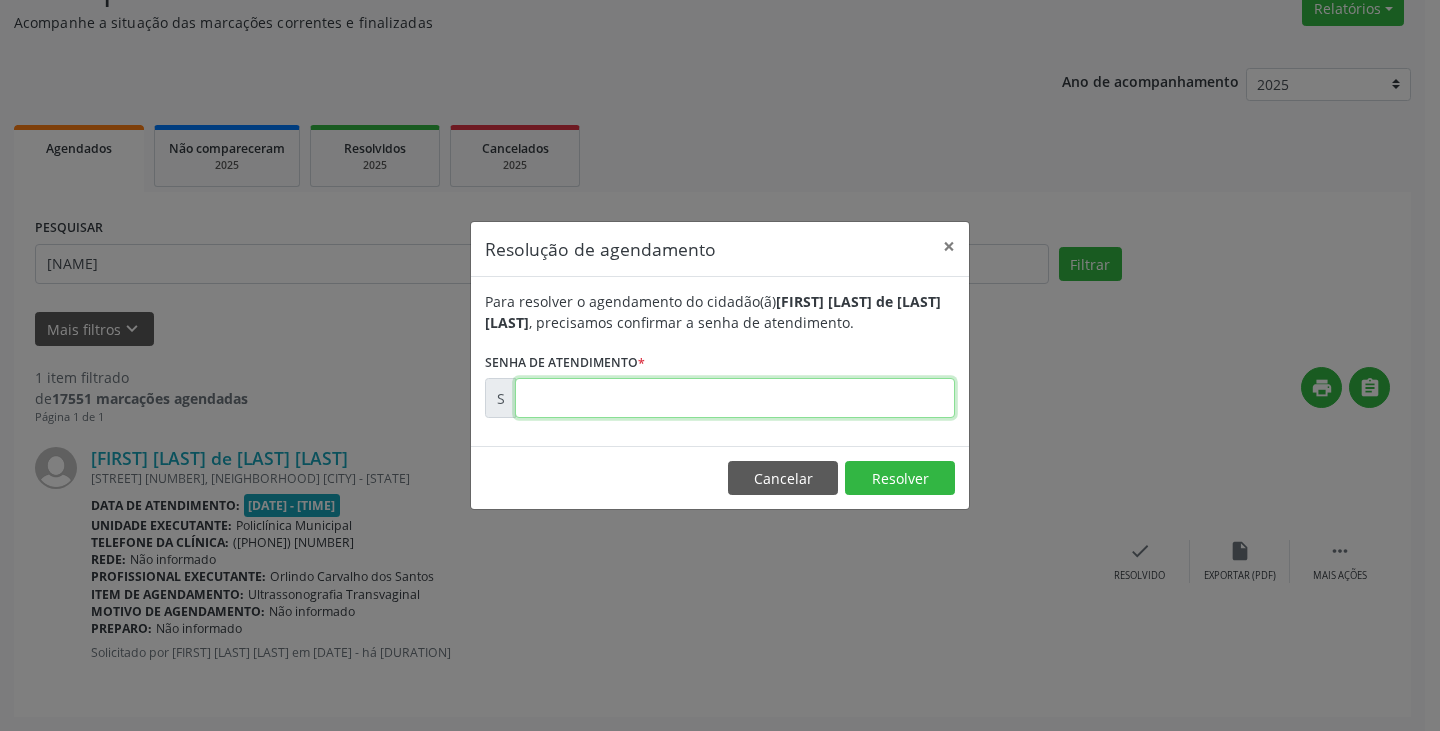 click at bounding box center (735, 398) 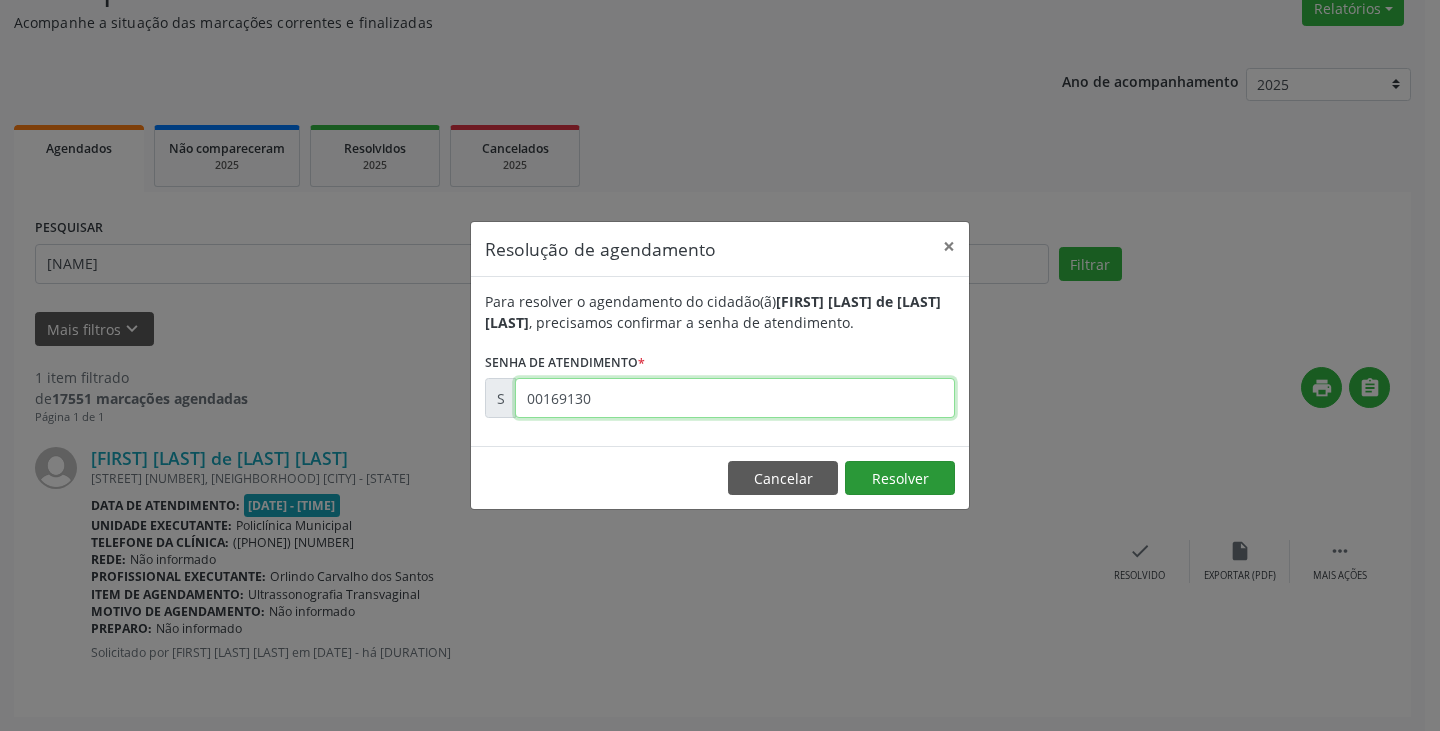 type on "00169130" 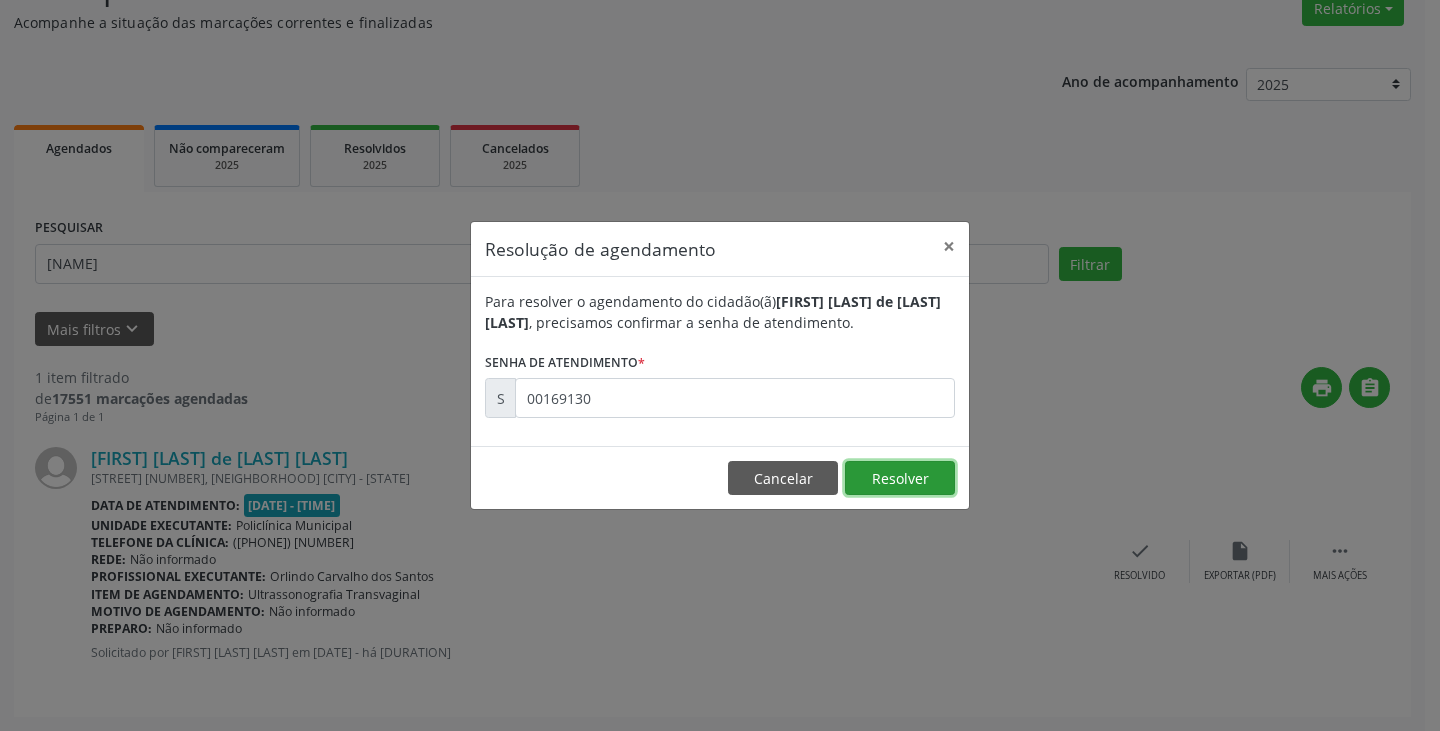 click on "Resolver" at bounding box center (900, 478) 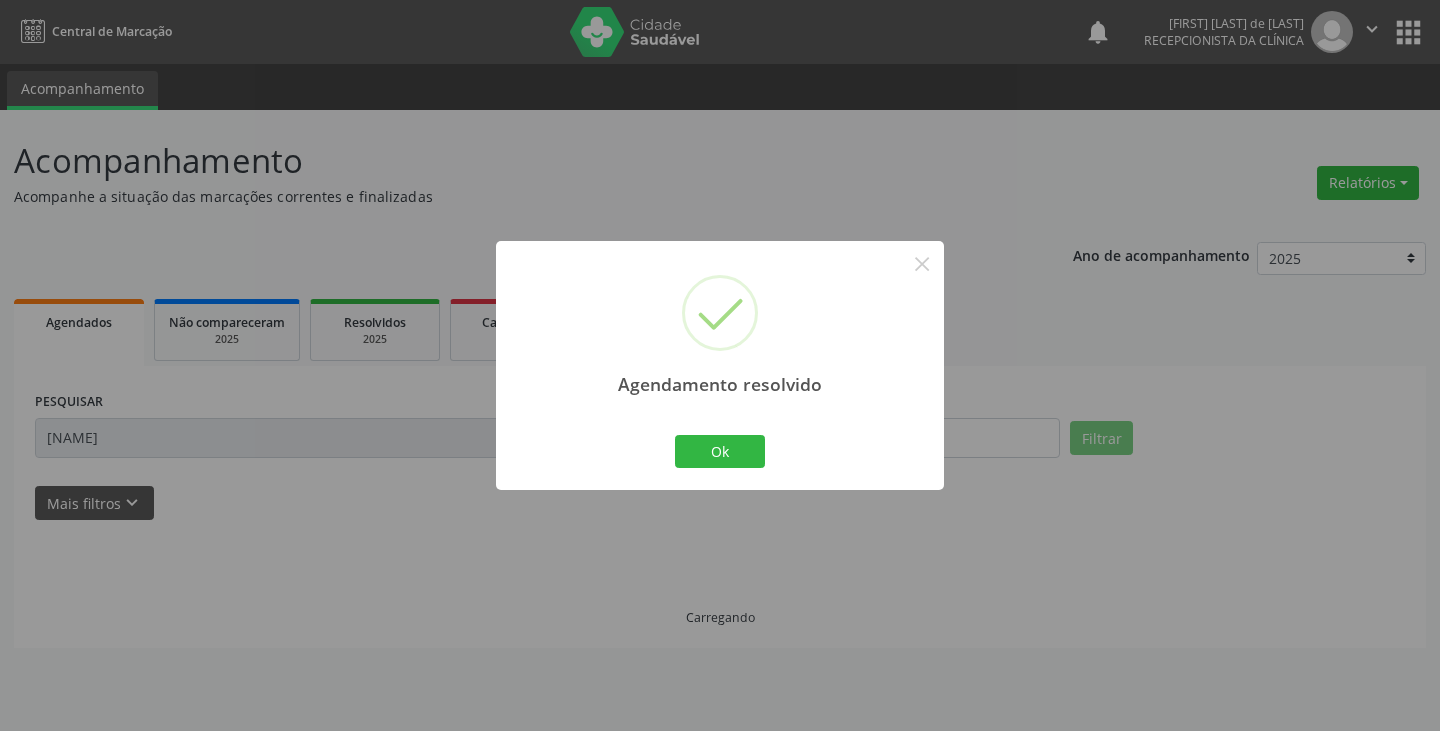 scroll, scrollTop: 0, scrollLeft: 0, axis: both 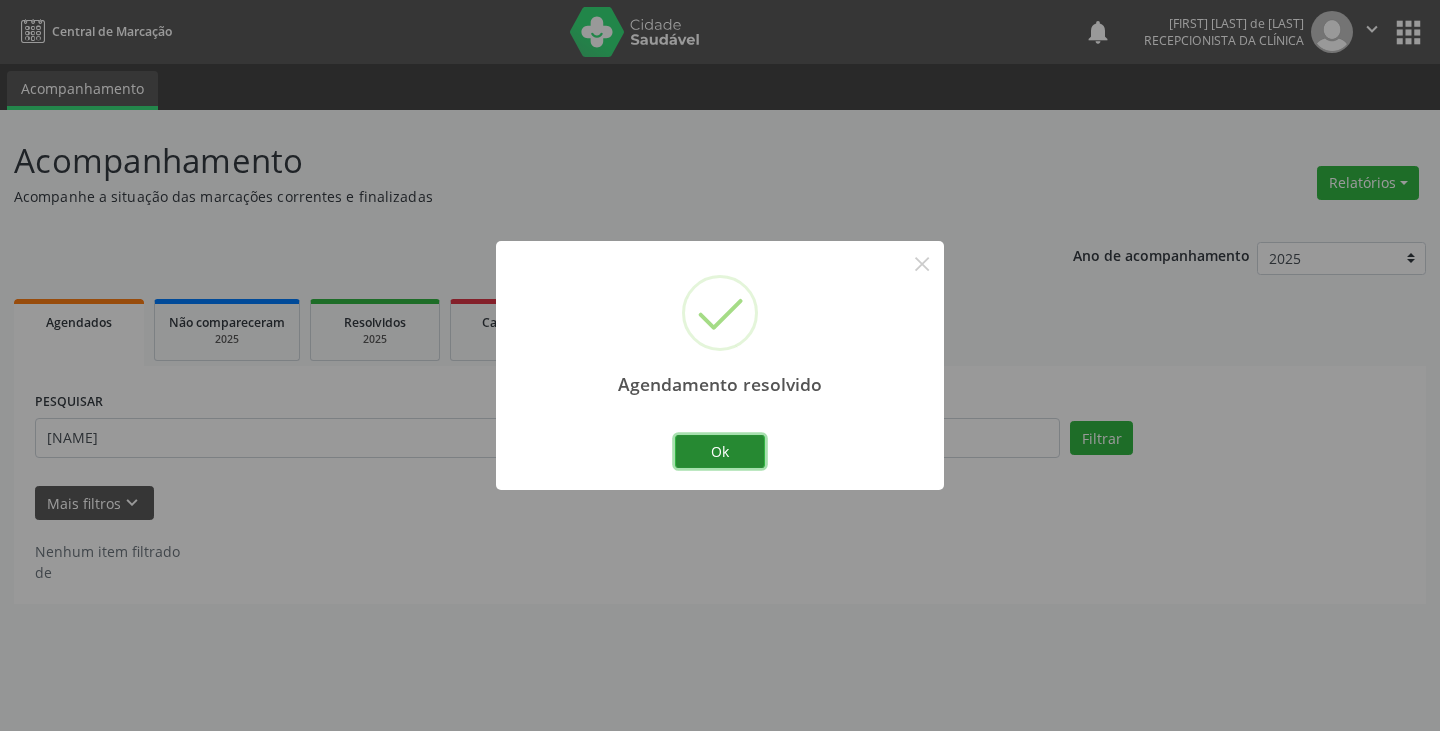 click on "Ok" at bounding box center (720, 452) 